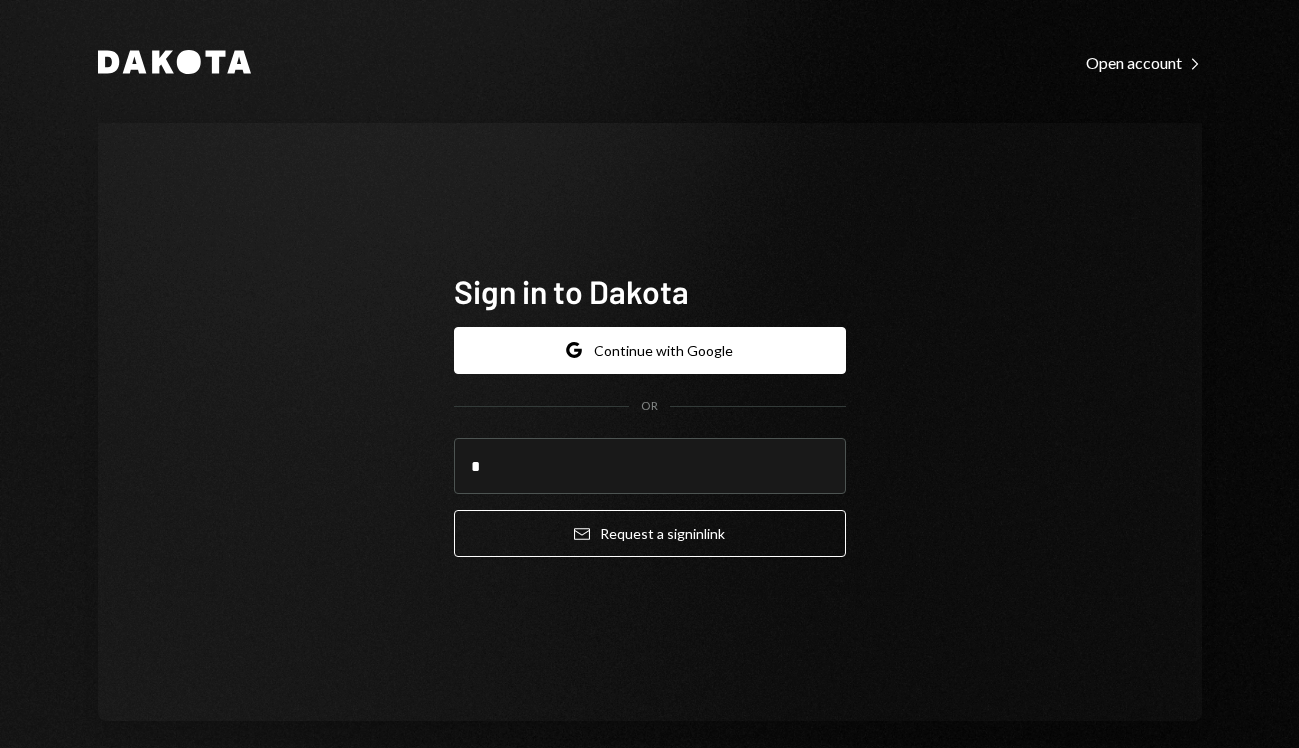 scroll, scrollTop: 0, scrollLeft: 0, axis: both 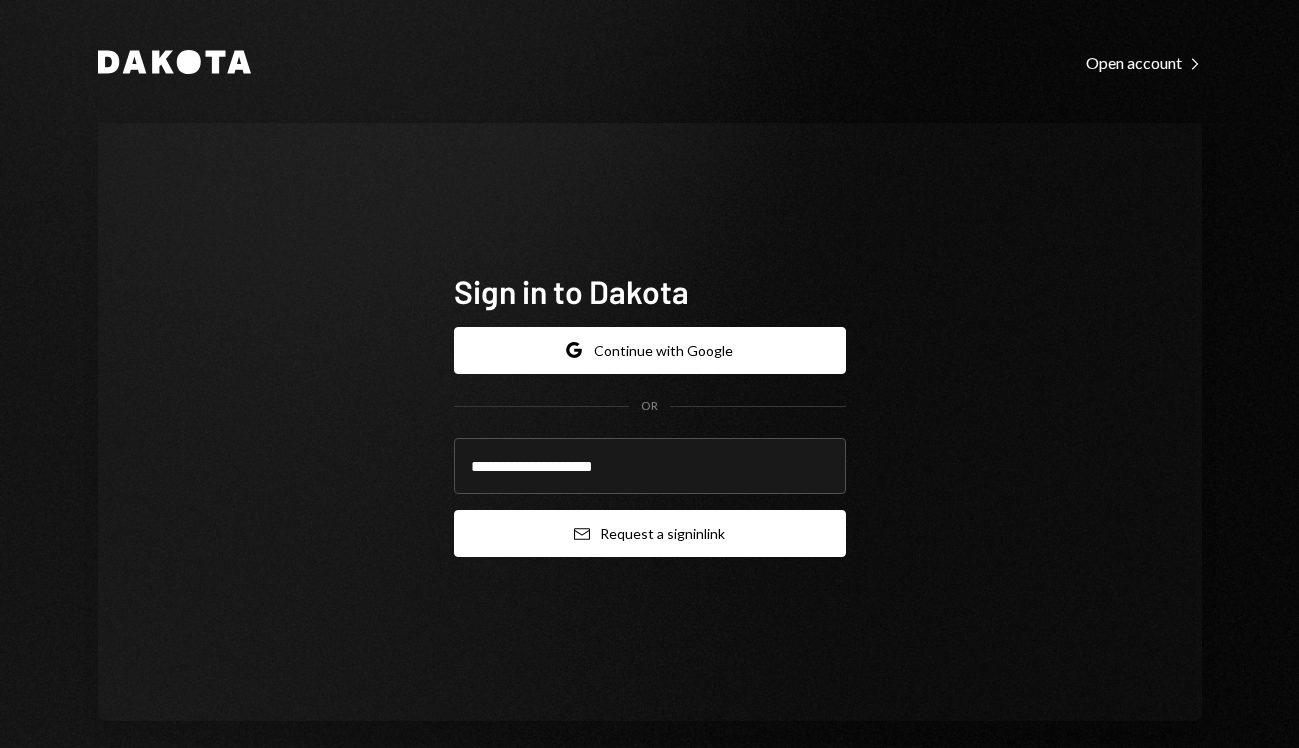 click on "Email Request a sign  in  link" at bounding box center [650, 533] 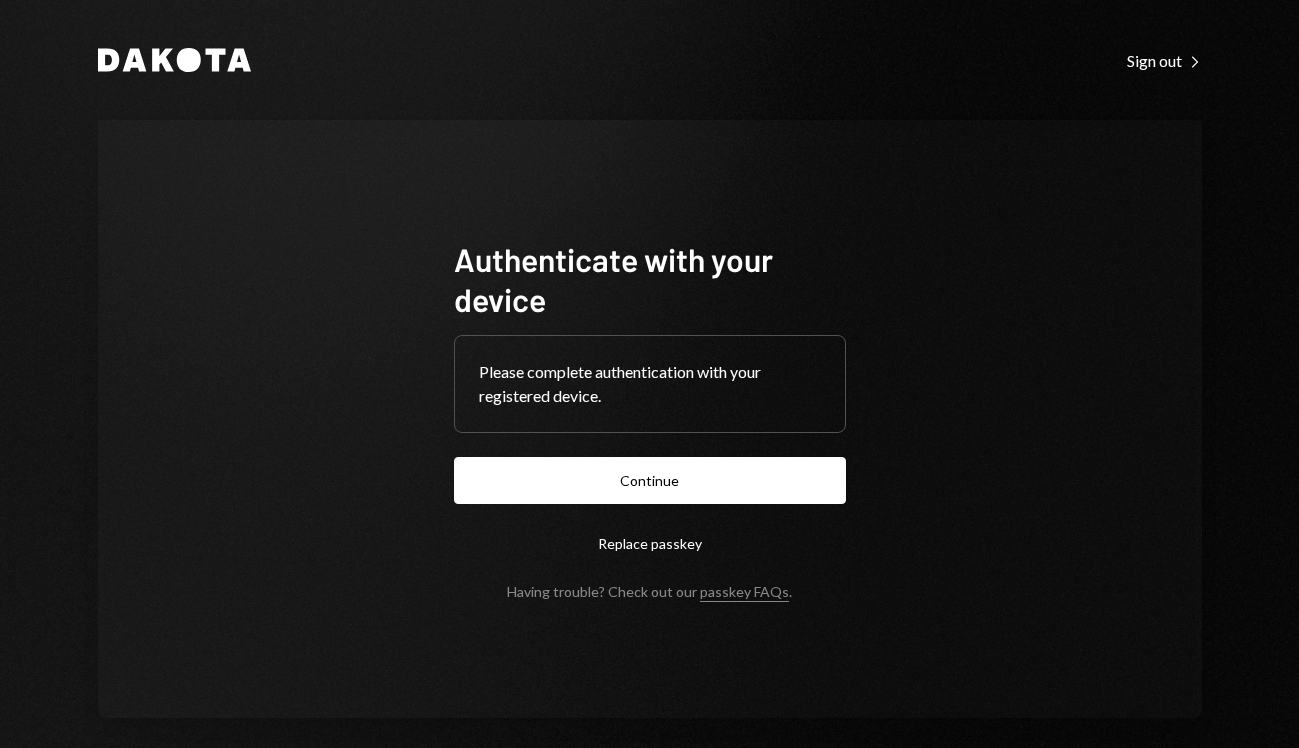 scroll, scrollTop: 0, scrollLeft: 0, axis: both 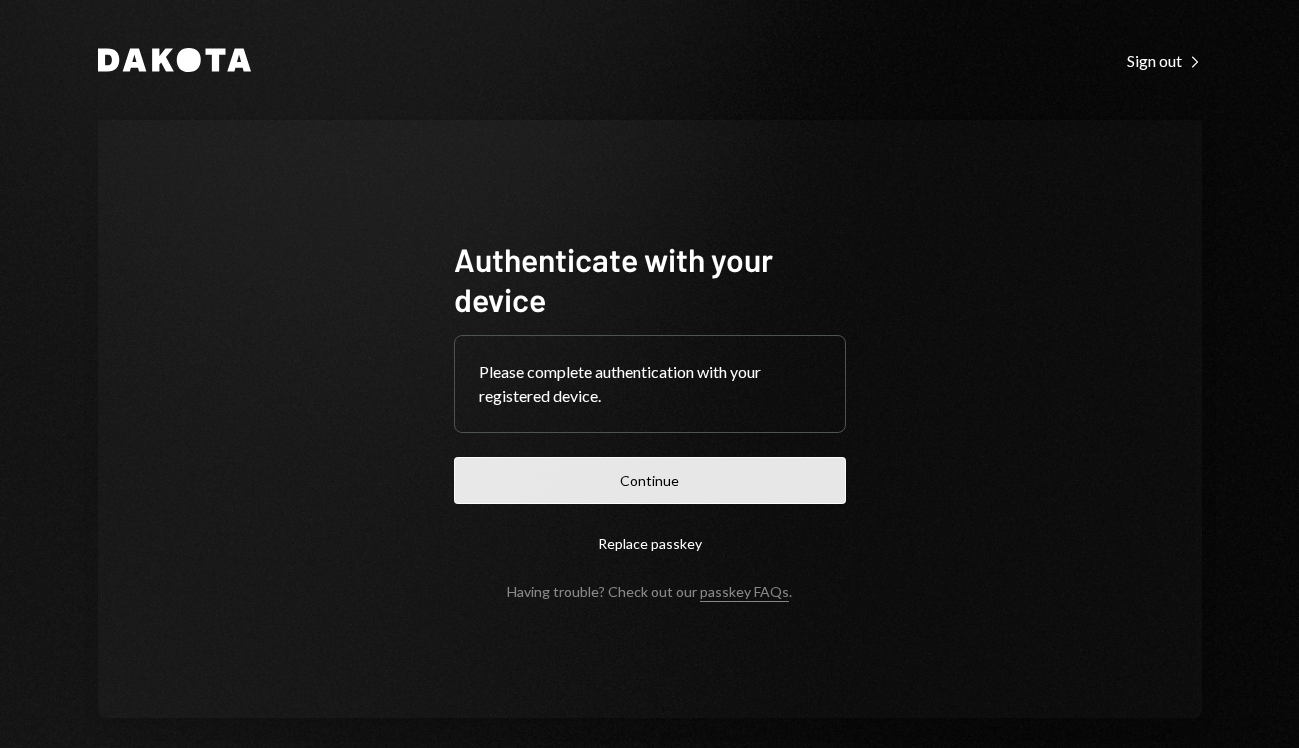 click on "Continue" at bounding box center [650, 480] 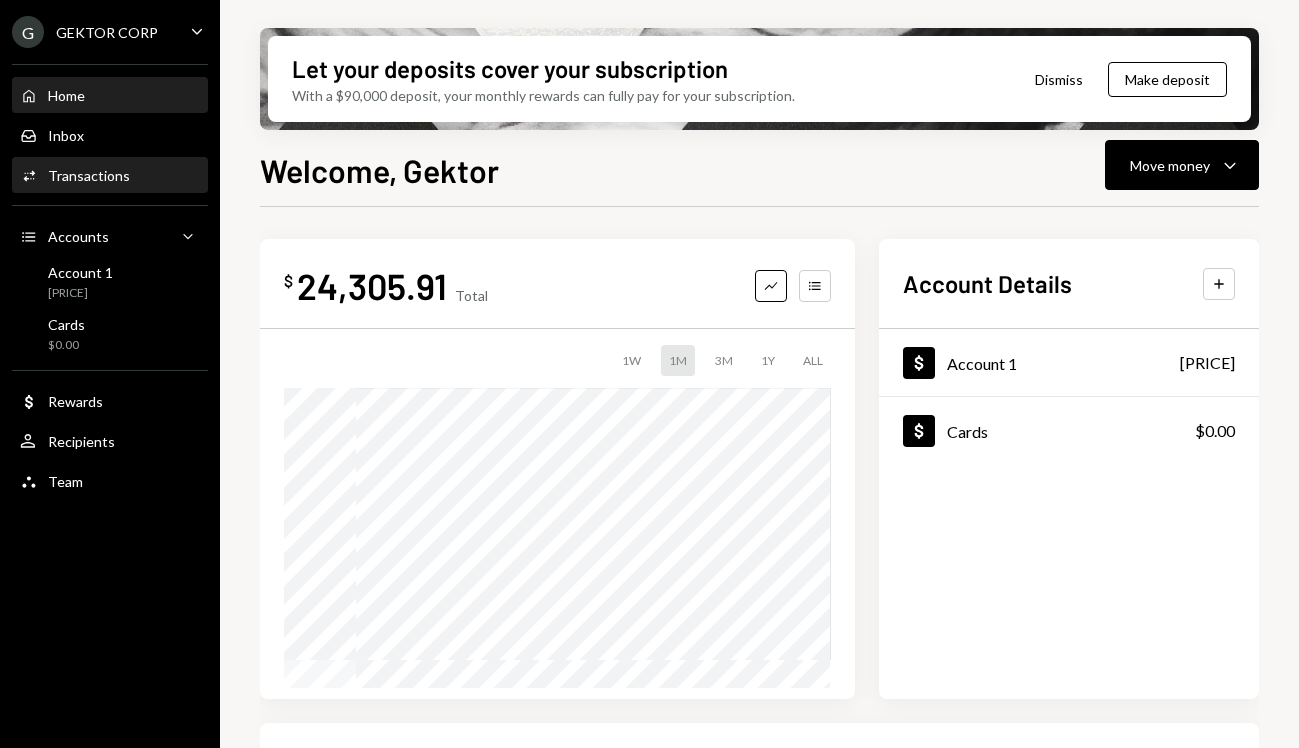 click on "Activities Transactions" at bounding box center [110, 176] 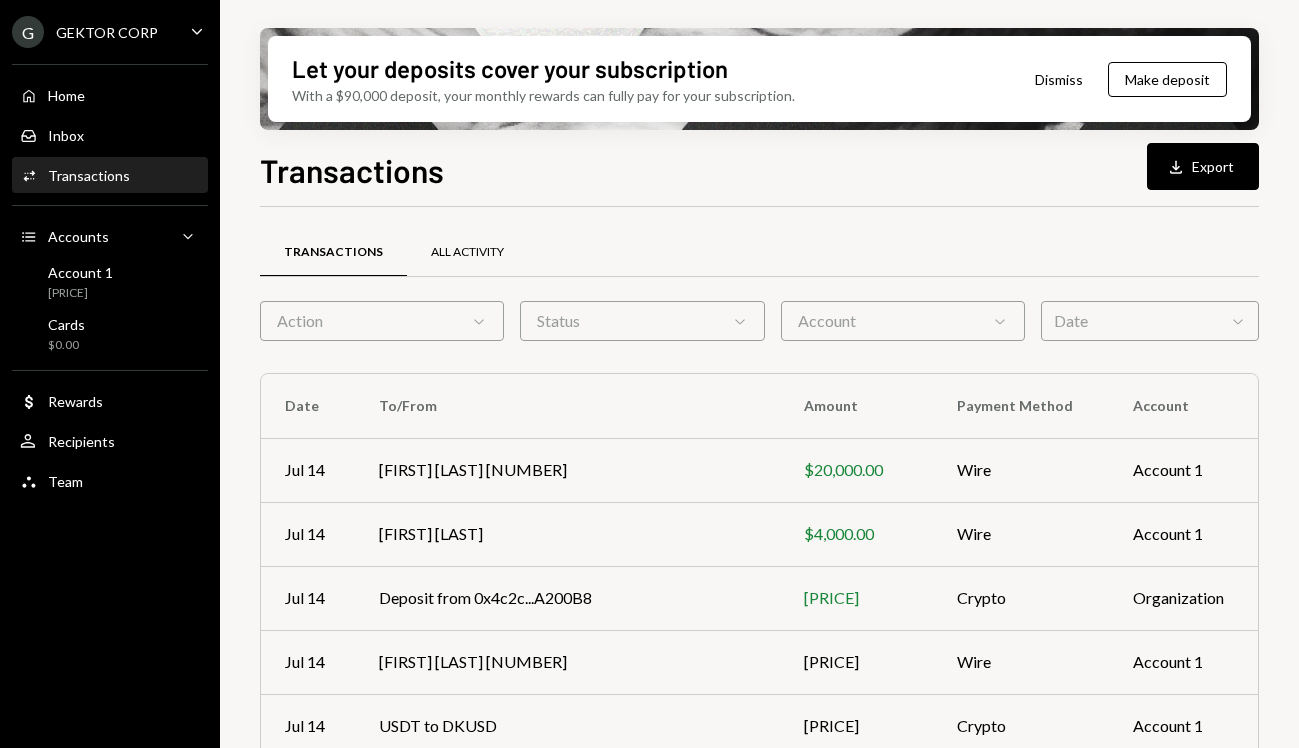 click on "All Activity" at bounding box center (467, 252) 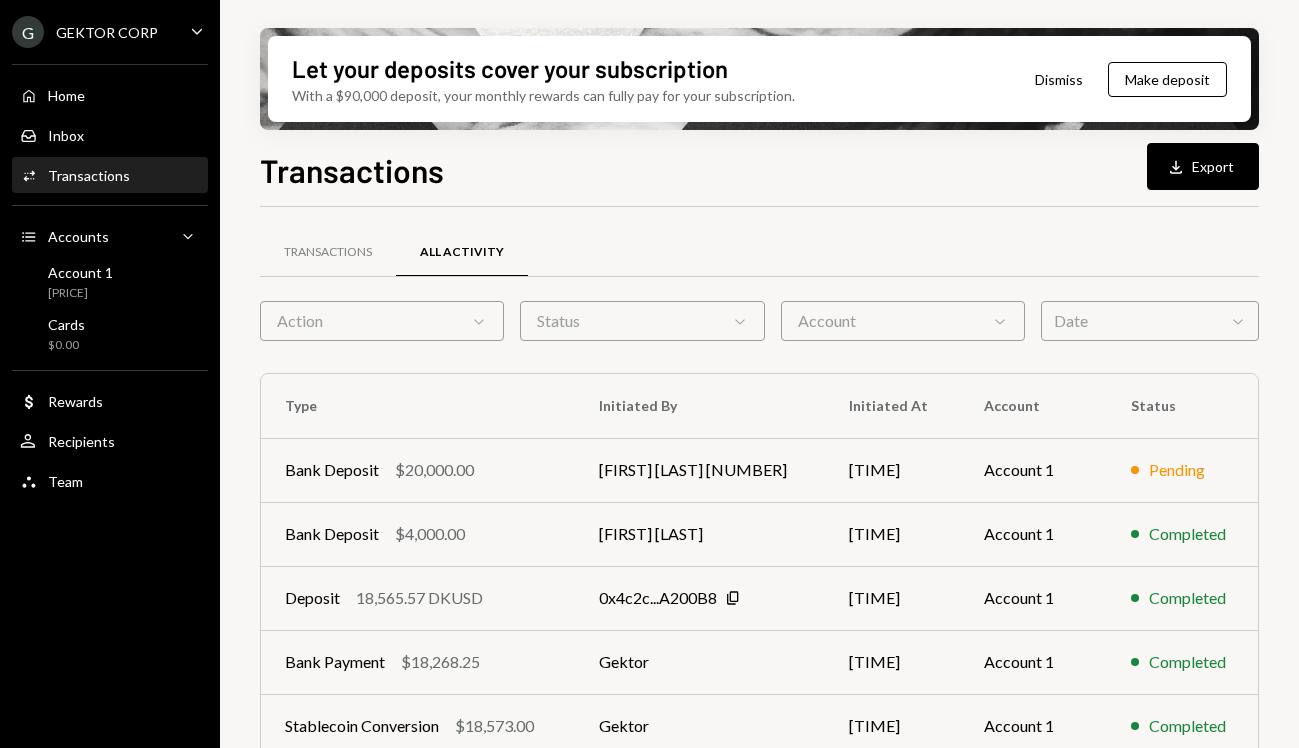 click on "[FIRST] [LAST]" at bounding box center [700, 534] 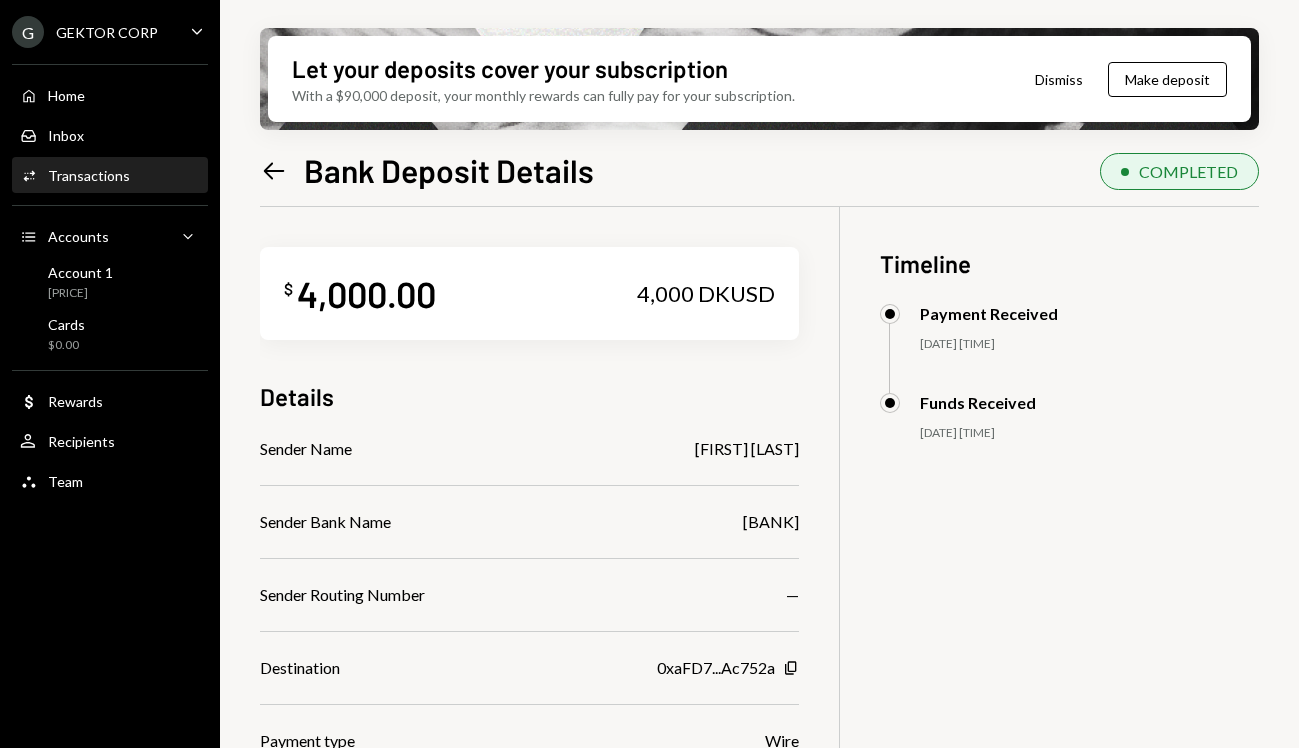 drag, startPoint x: 638, startPoint y: 452, endPoint x: 808, endPoint y: 450, distance: 170.01176 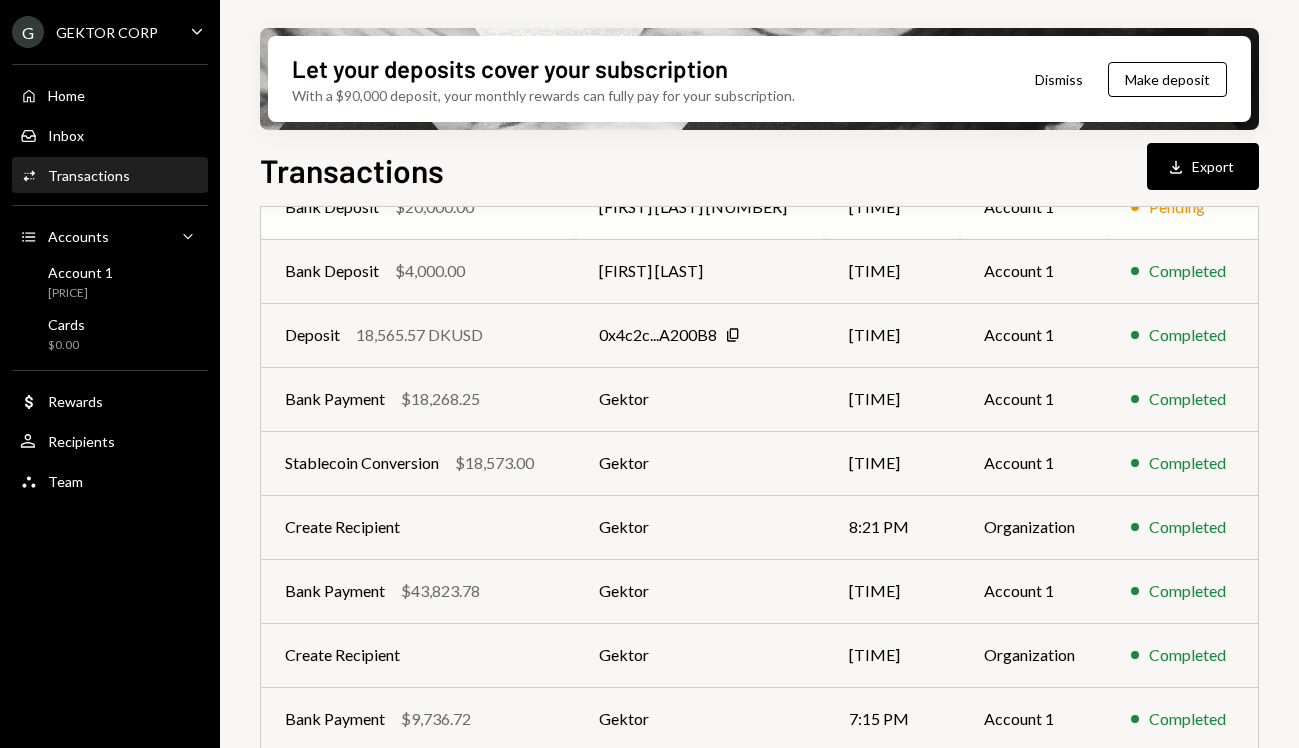 scroll, scrollTop: 82, scrollLeft: 0, axis: vertical 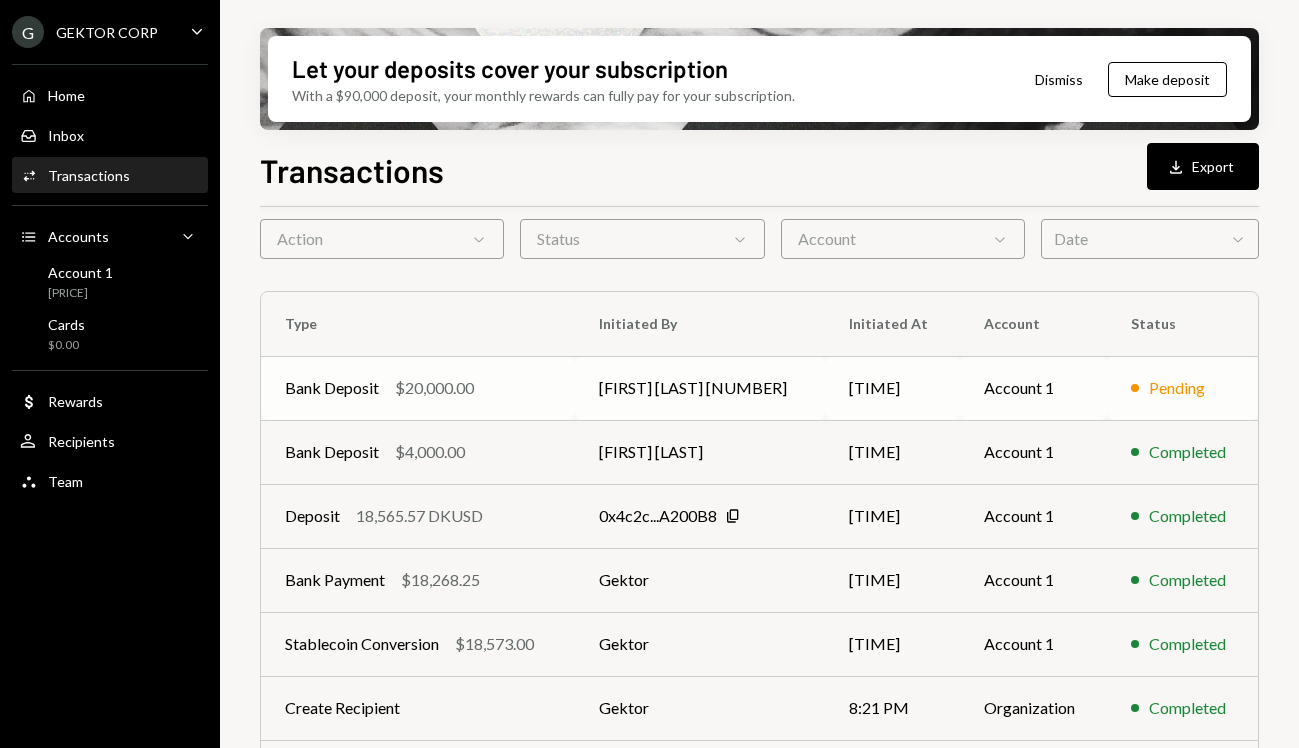 click on "[FIRST] [LAST] [LAST] [NUMBER]" at bounding box center [700, 388] 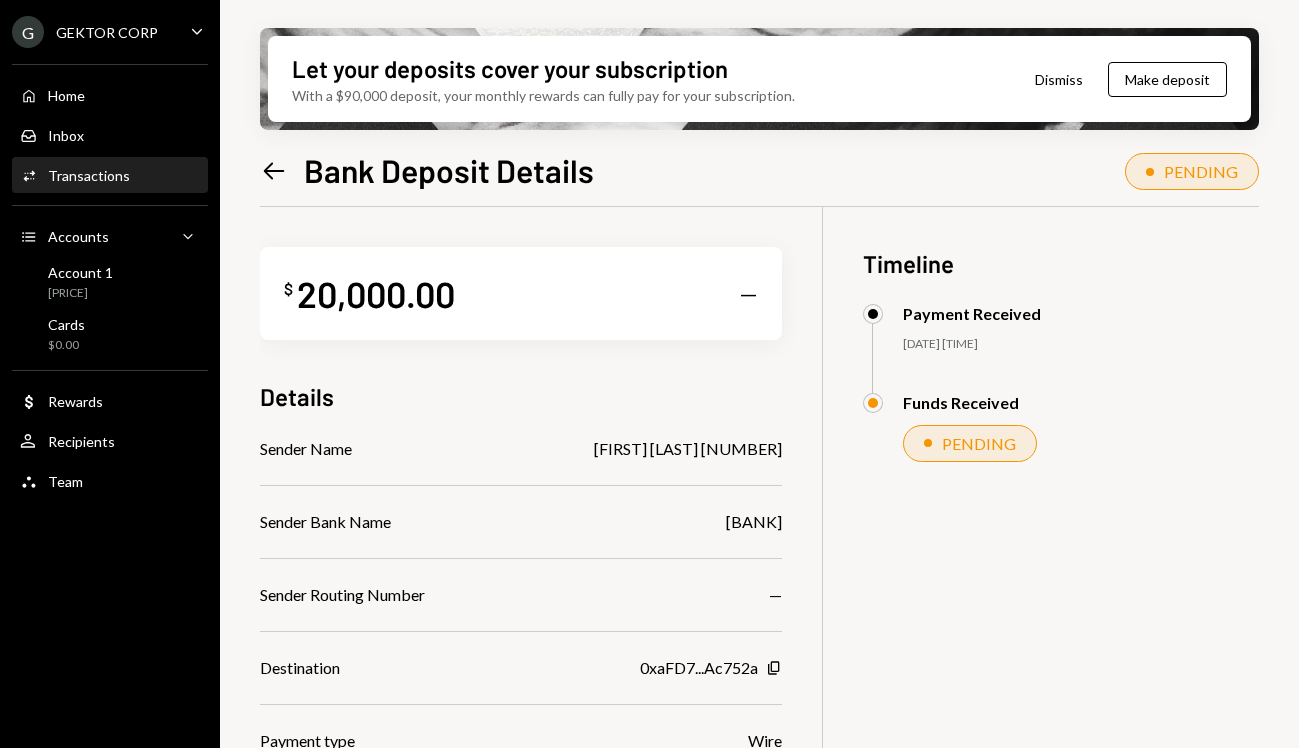 drag, startPoint x: 528, startPoint y: 444, endPoint x: 855, endPoint y: 444, distance: 327 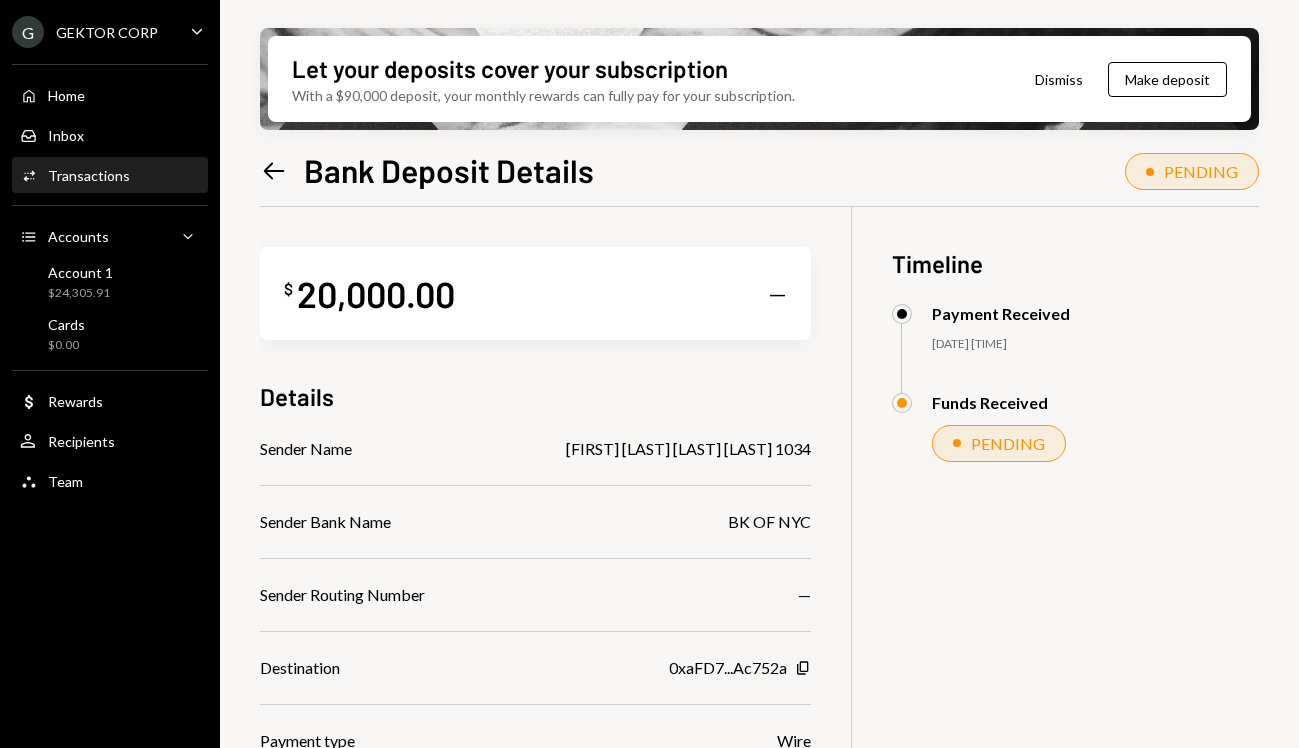 scroll, scrollTop: 0, scrollLeft: 0, axis: both 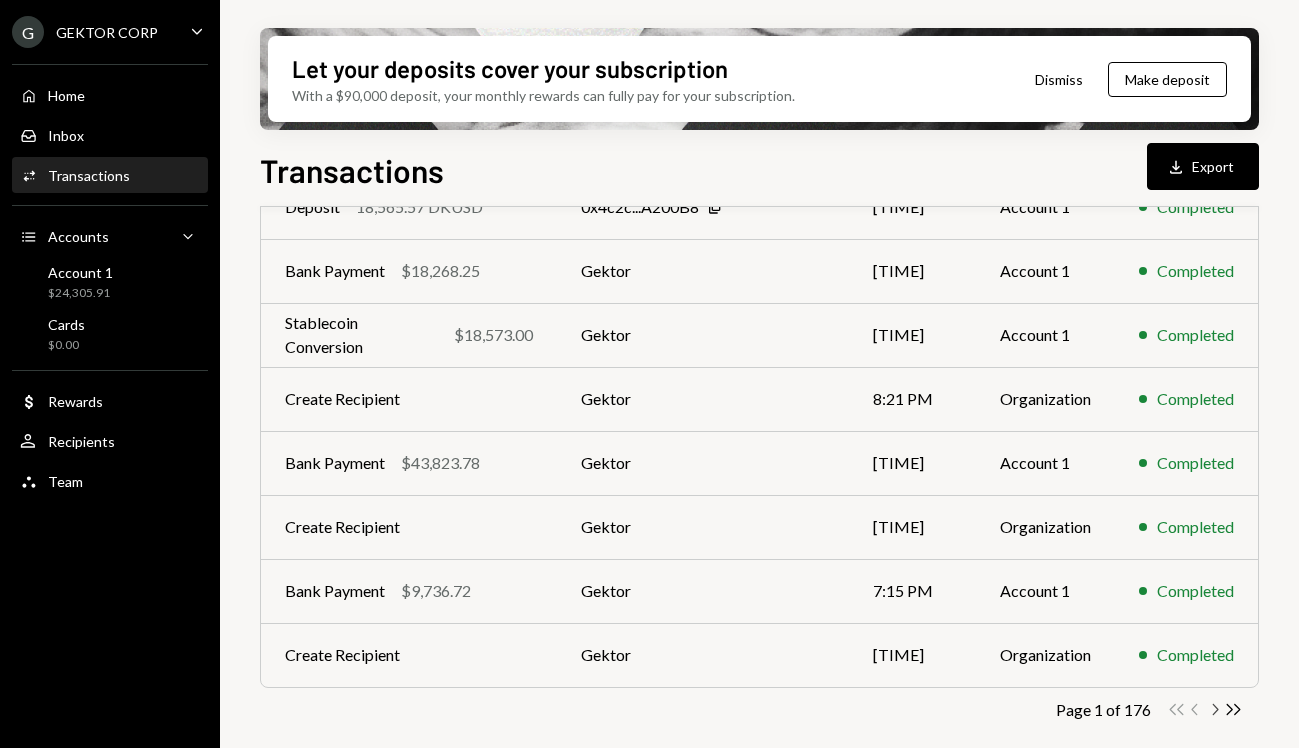 click on "Chevron Right" 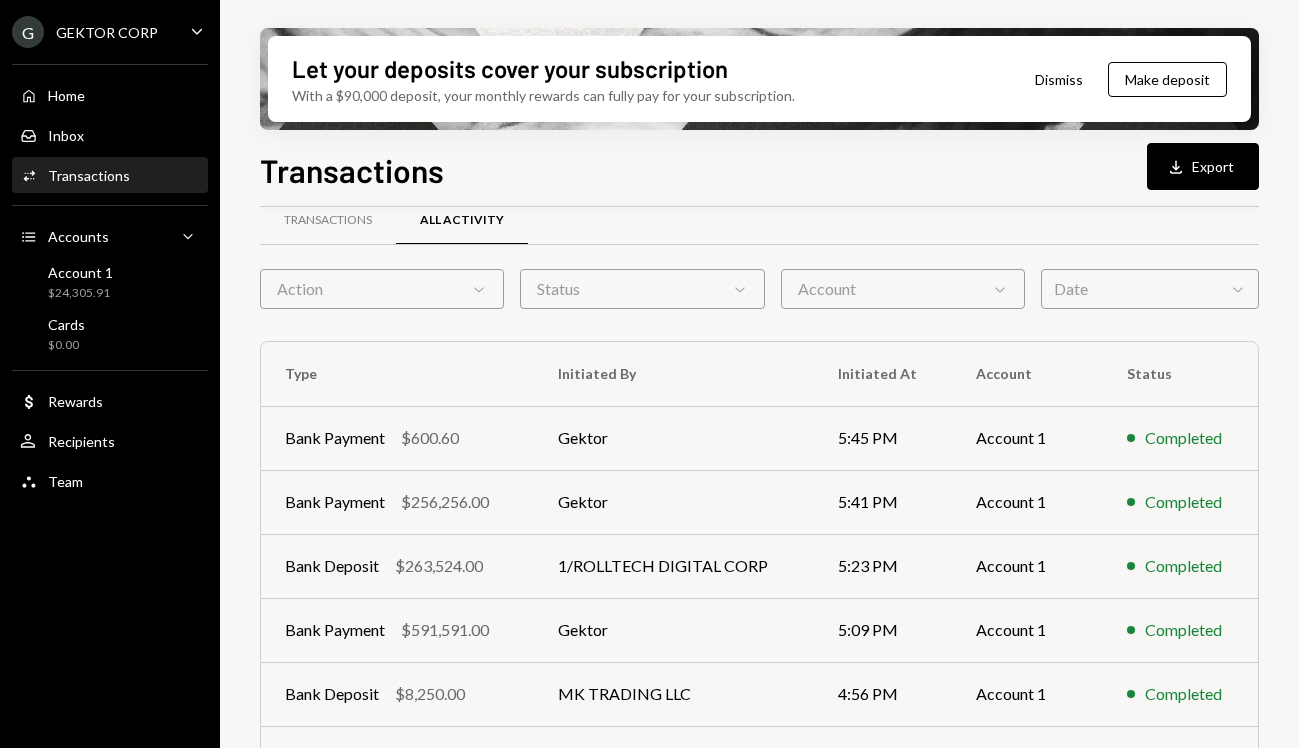 scroll, scrollTop: 391, scrollLeft: 0, axis: vertical 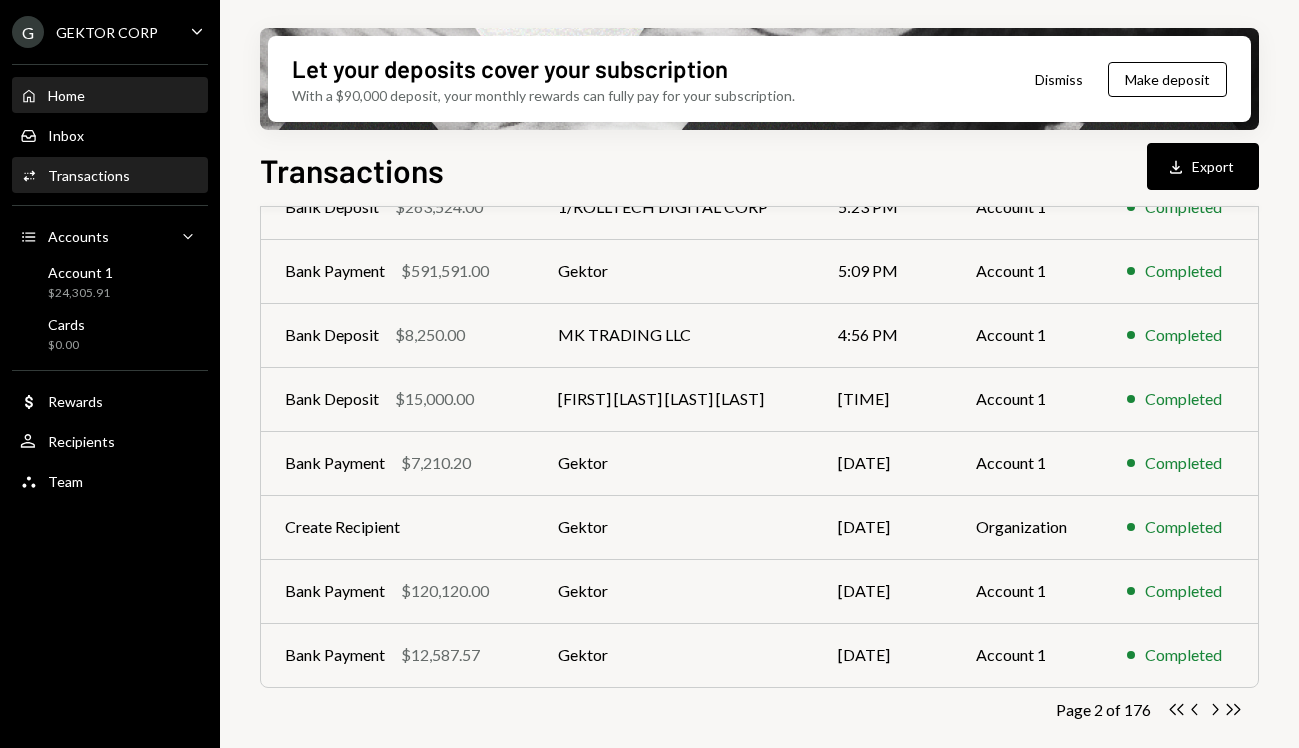 click on "Home Home" at bounding box center (110, 96) 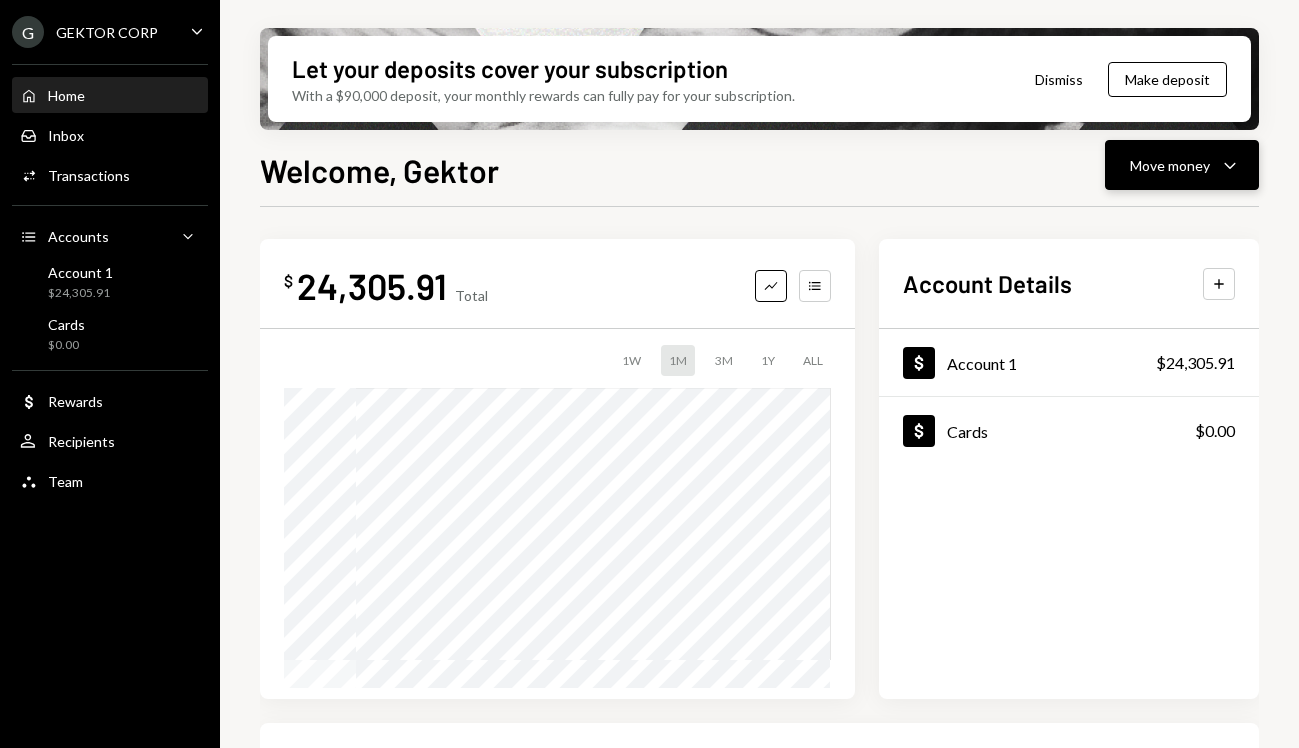 click on "Move money" at bounding box center [1170, 165] 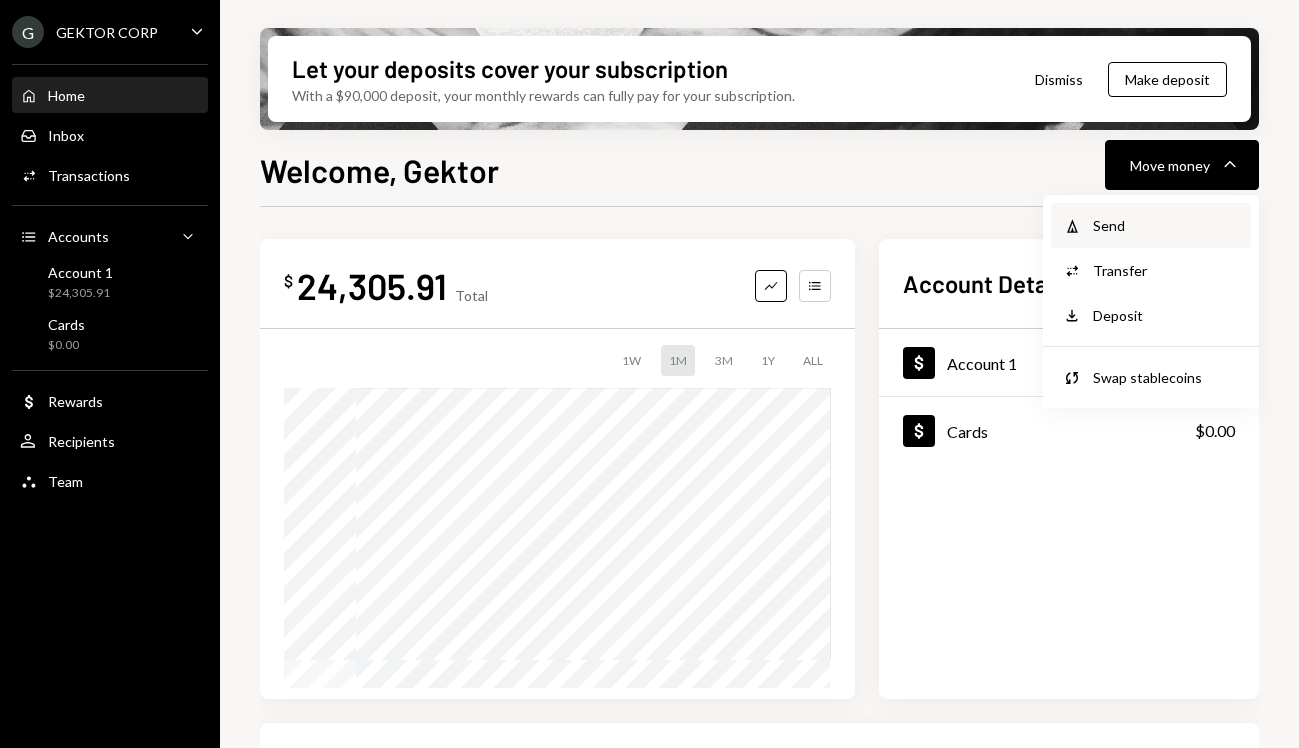 click on "Send" at bounding box center [1166, 225] 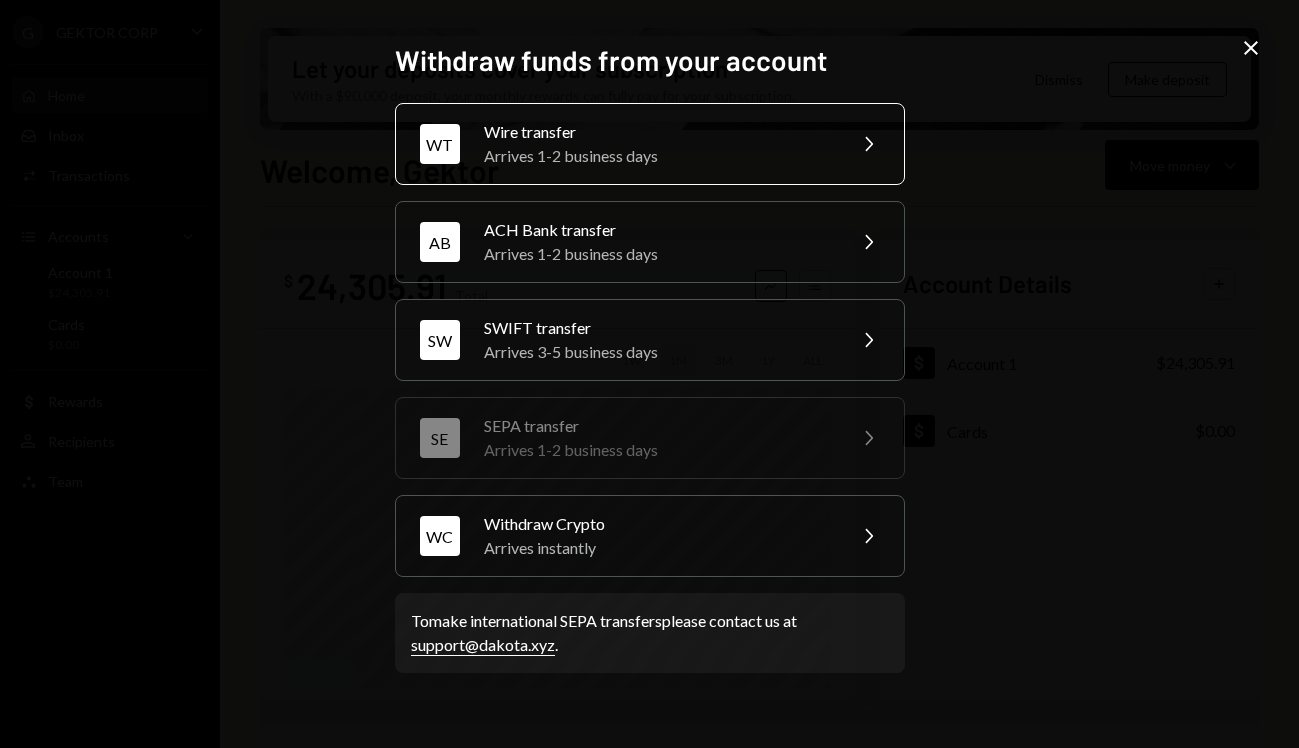 click on "Arrives 1-2 business days" at bounding box center [658, 156] 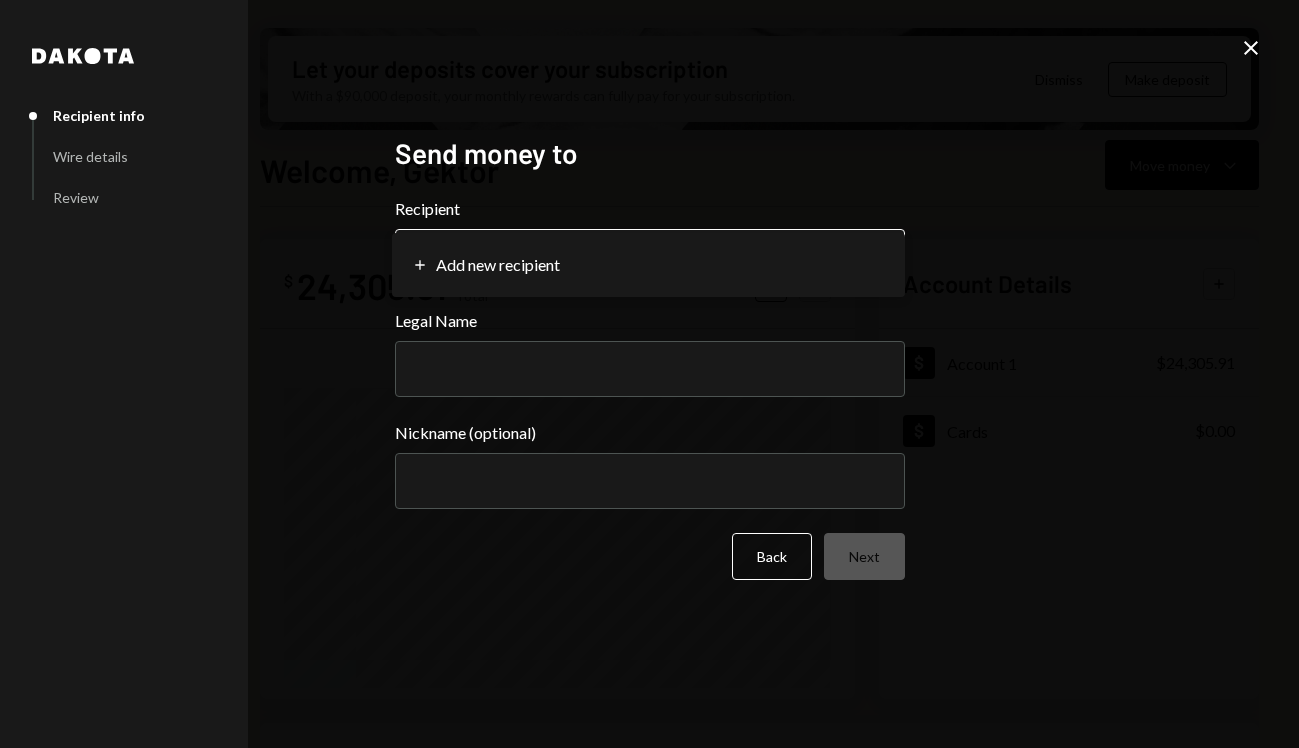 click on "G GEKTOR CORP Caret Down Home Home Inbox Inbox Activities Transactions Accounts Accounts Caret Down Account 1 $24,305.91 Cards $0.00 Dollar Rewards User Recipients Team Team Let your deposits cover your subscription With a $90,000 deposit, your monthly rewards can fully pay for your subscription. Dismiss Make deposit Welcome, Gektor Move money Caret Down $ 24,305.91 Total Graph Accounts 1W 1M 3M 1Y ALL Account Details Plus Dollar Account 1 $24,305.91 Dollar Cards $0.00 Recent Transactions View all Type Initiated By Initiated At Account Status Bank Deposit $20,000.00 VANESA DEFEY SOSA CUCHA CUCHA 1034 9:51 PM Account 1 Pending Bank Deposit $4,000.00 EUGENIO F HILLMAN 9:03 PM Account 1 Completed Deposit 18,565.57  DKUSD 0x4c2c...A200B8 Copy 8:30 PM Account 1 Completed Bank Payment $18,268.25 Gektor 8:25 PM Account 1 Completed Stablecoin Conversion $18,573.00 Gektor 8:24 PM Account 1 Completed Welcome, Gektor - Dakota Dakota Recipient info Wire details Review Send money to Recipient Plus Add new recipient Back" at bounding box center [649, 374] 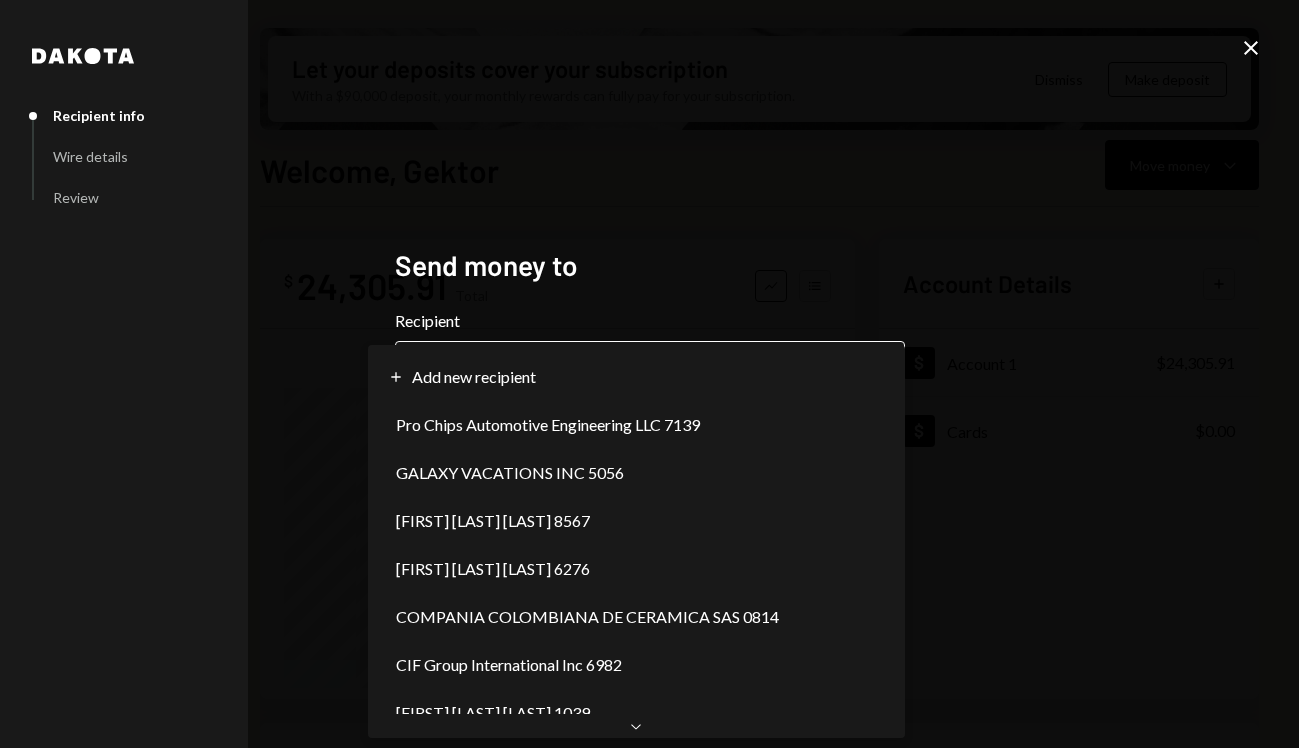 click on "**********" at bounding box center [649, 374] 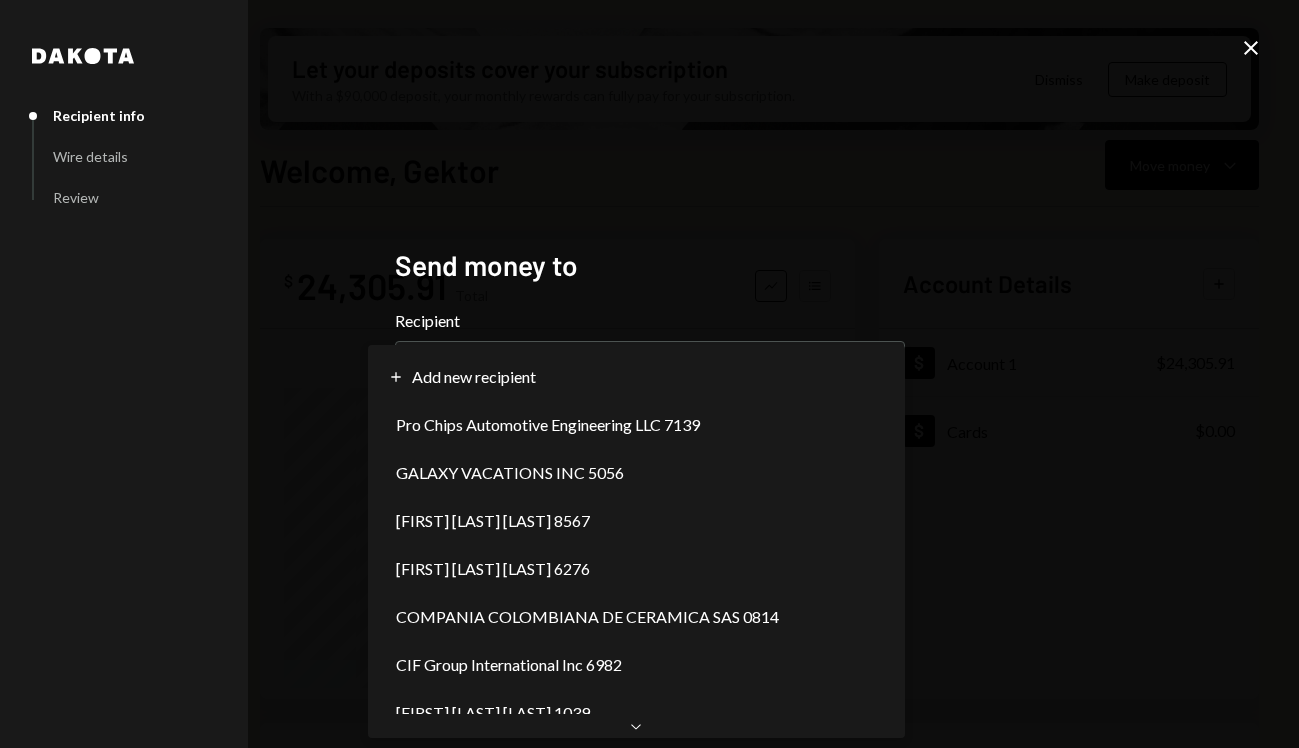 click on "**********" at bounding box center [649, 374] 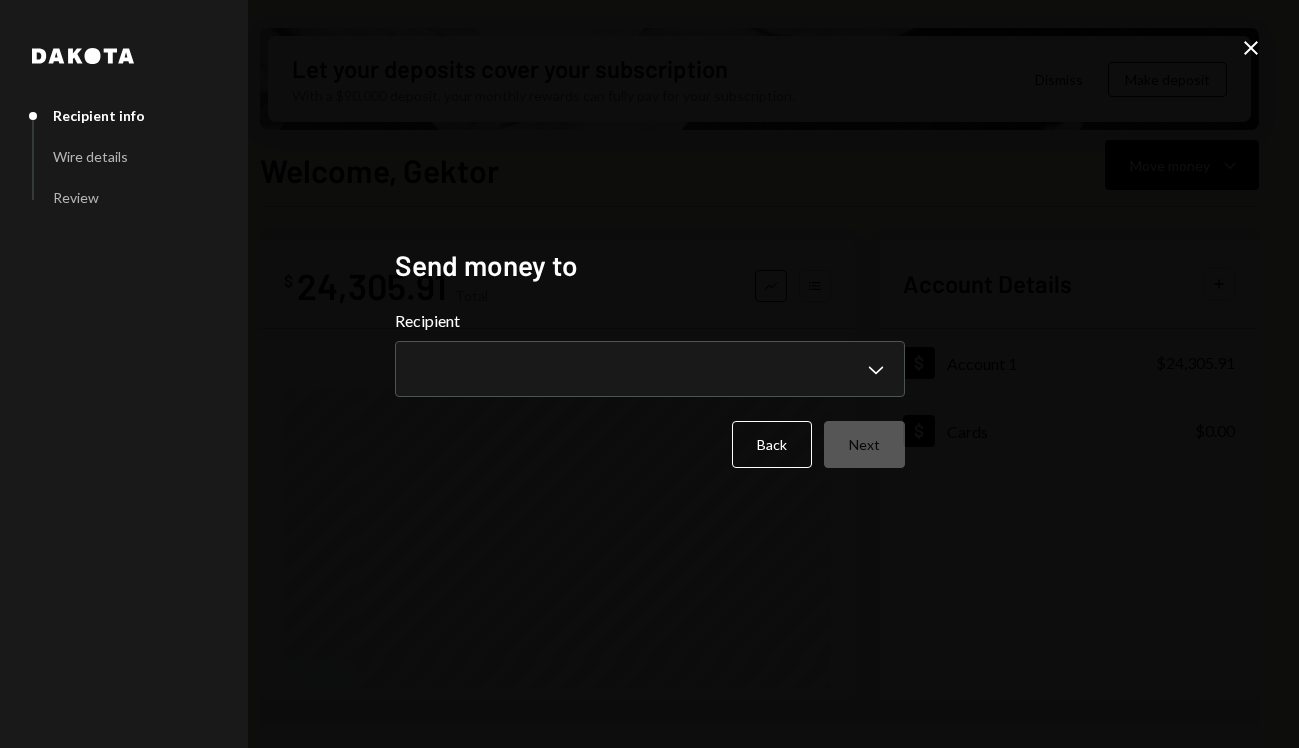 type 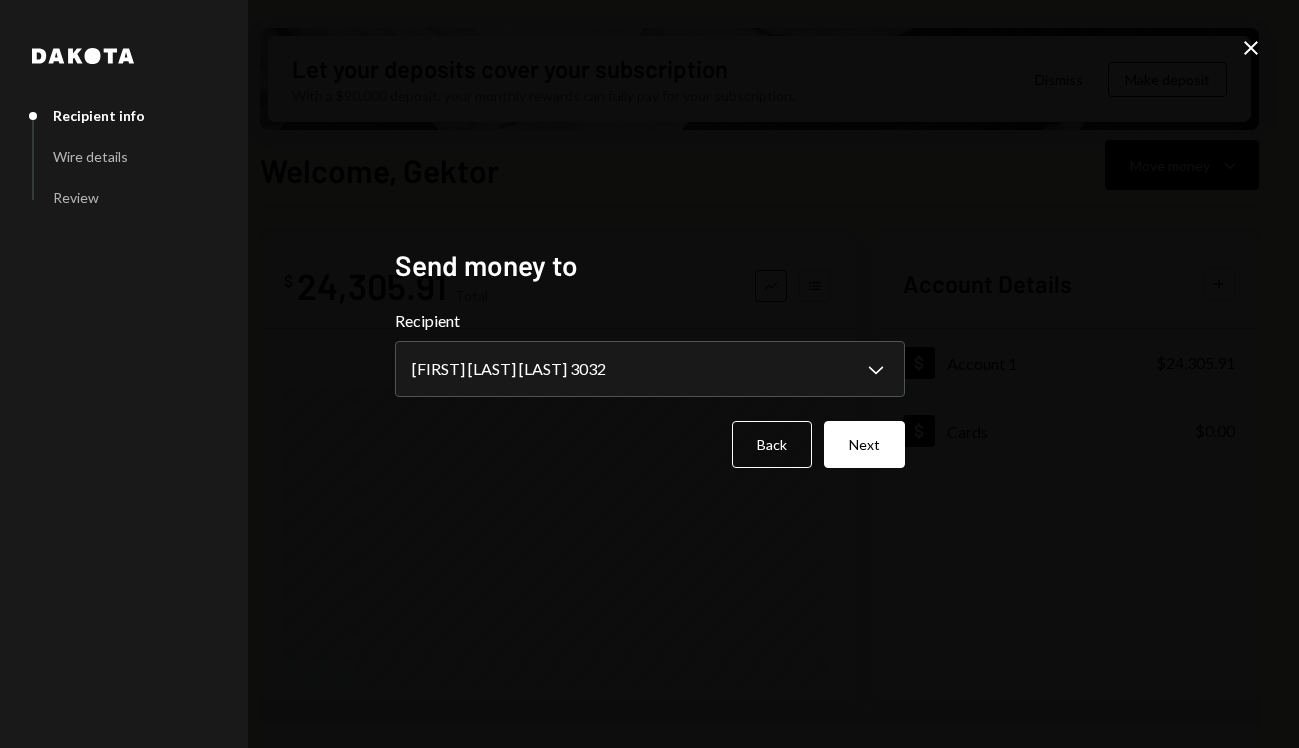 select on "**********" 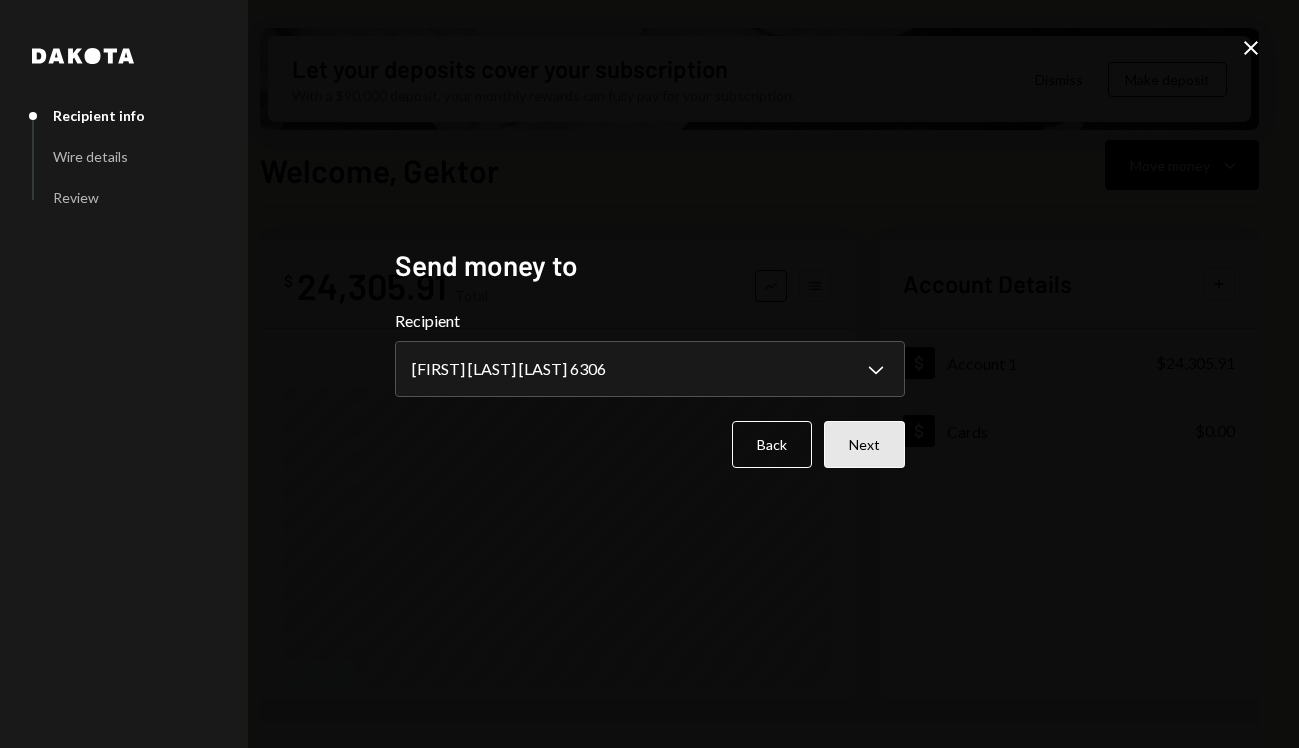 click on "Next" at bounding box center [864, 444] 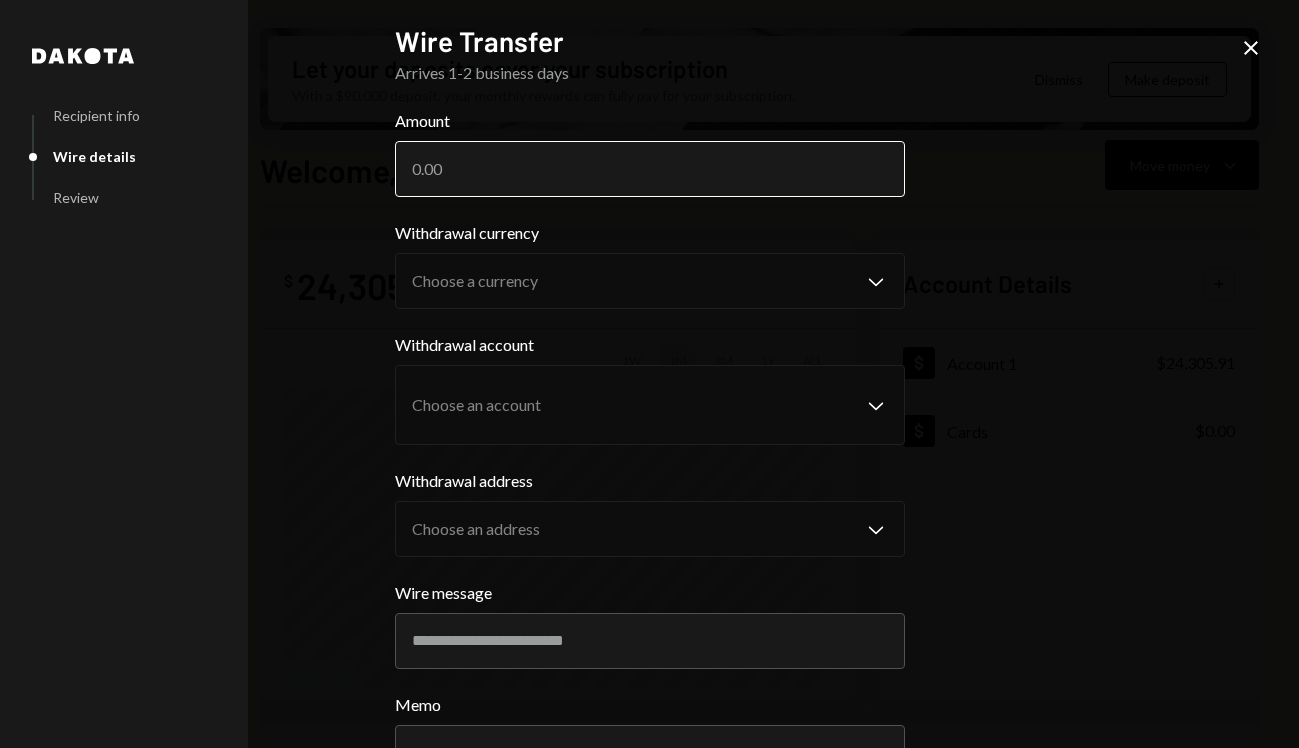 click on "Amount" at bounding box center (650, 169) 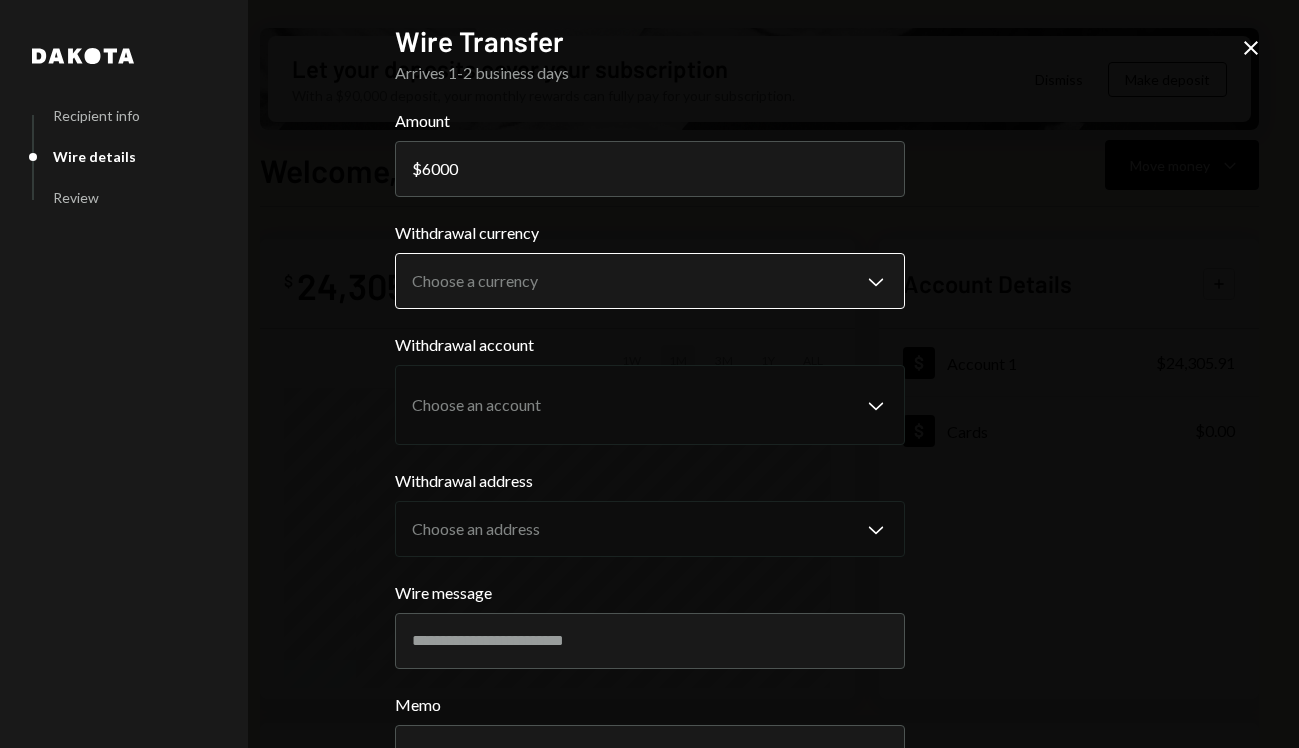 type on "6000" 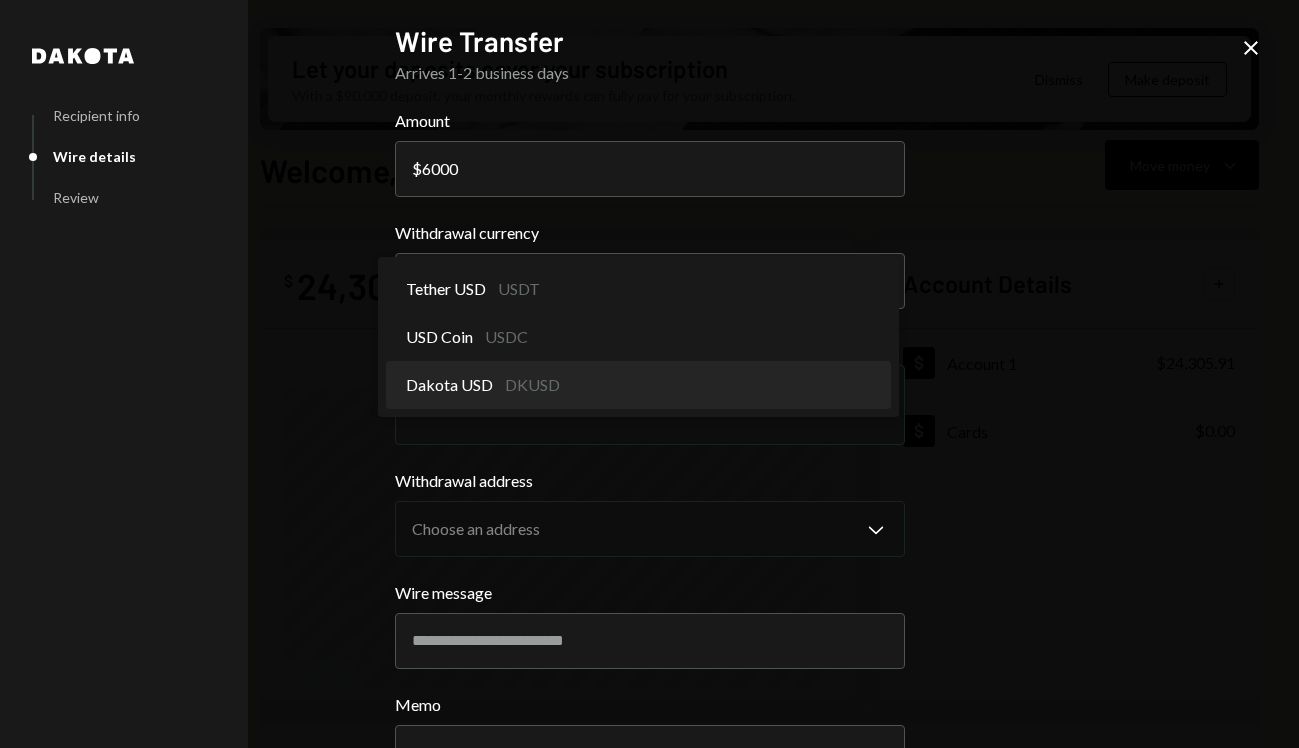 select on "*****" 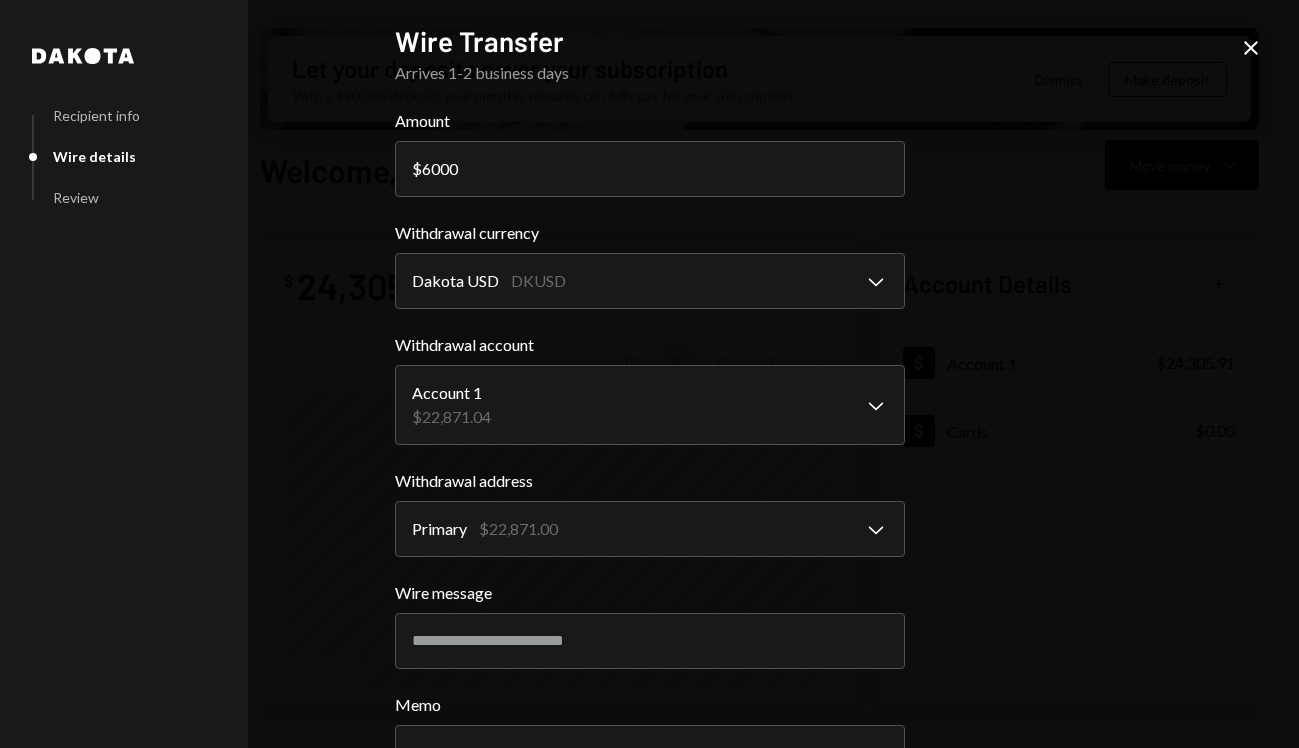 scroll, scrollTop: 159, scrollLeft: 0, axis: vertical 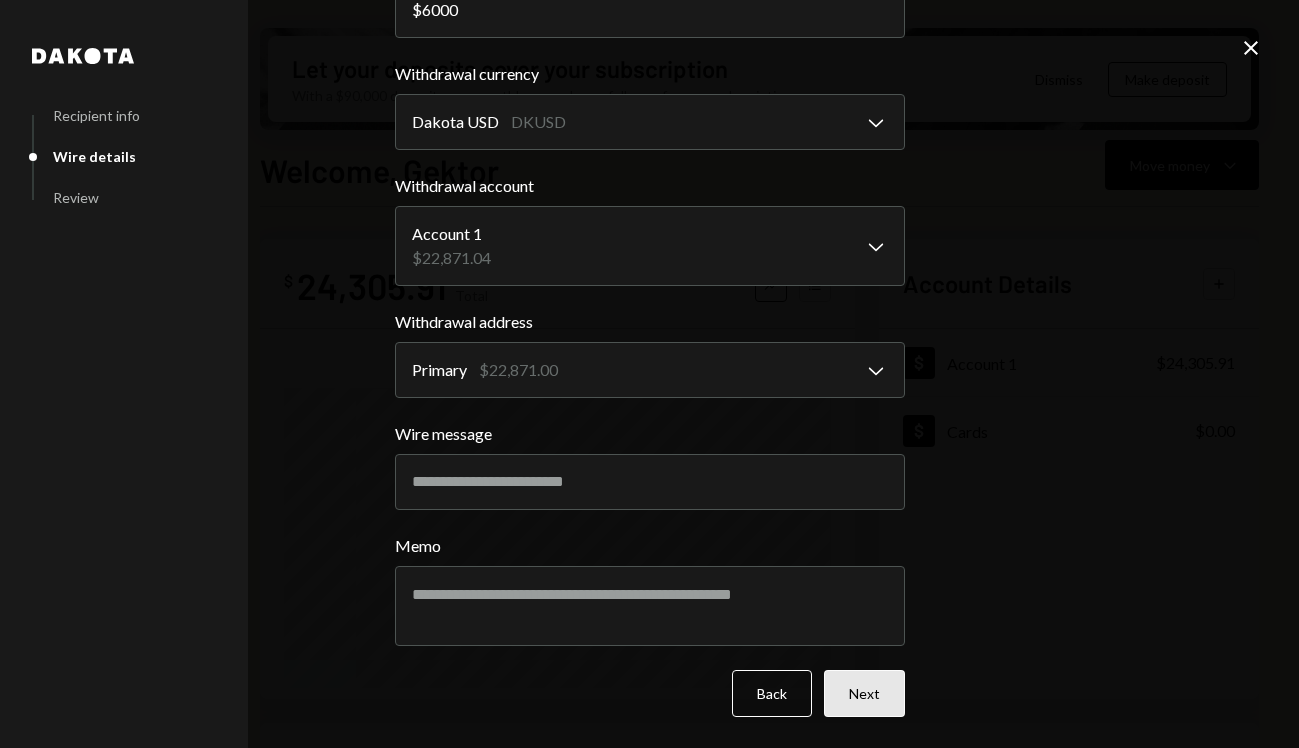 click on "Next" at bounding box center [864, 693] 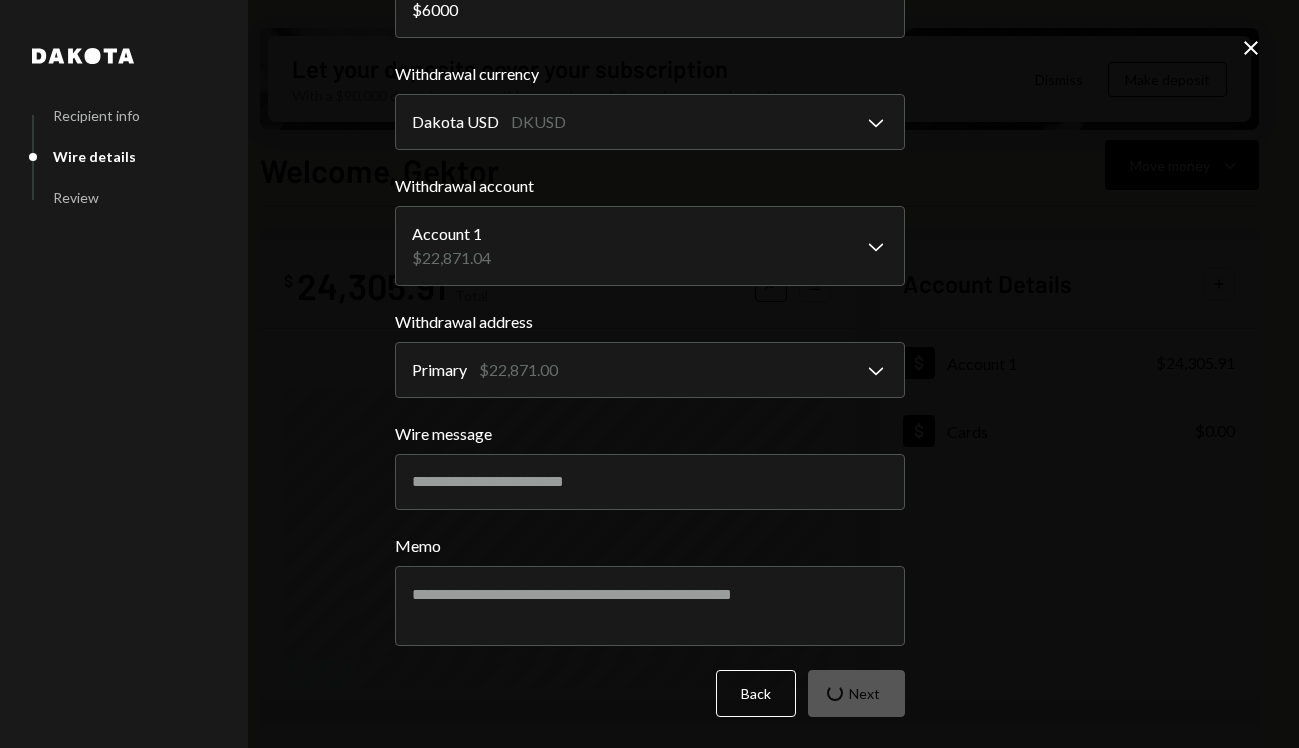 scroll, scrollTop: 0, scrollLeft: 0, axis: both 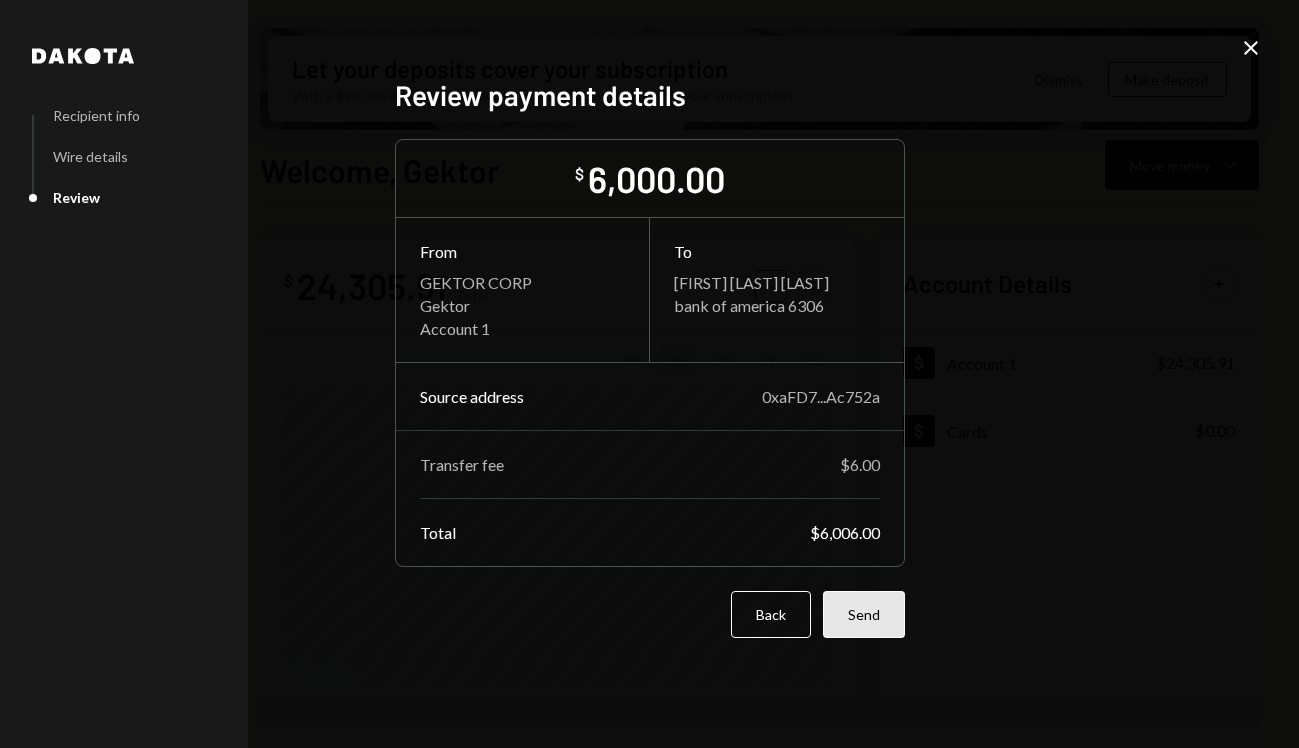 click on "Send" at bounding box center [864, 614] 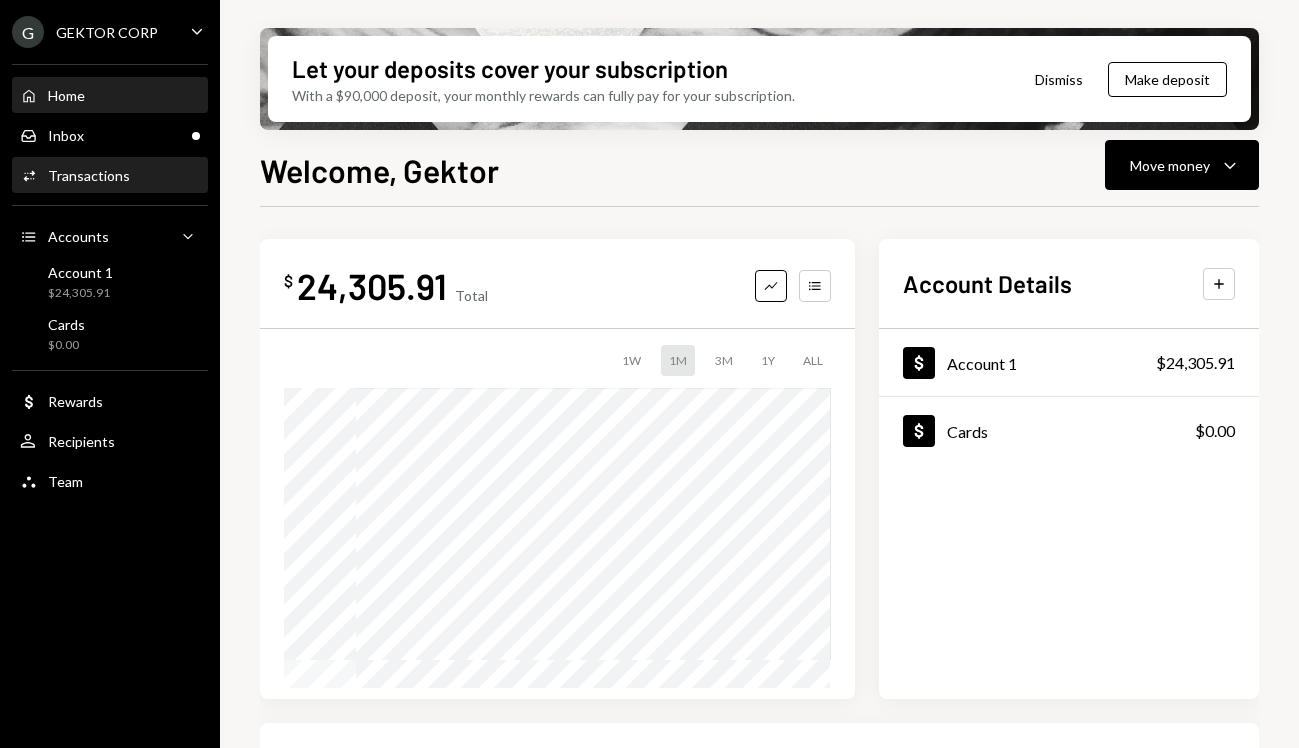 click on "Transactions" at bounding box center (89, 175) 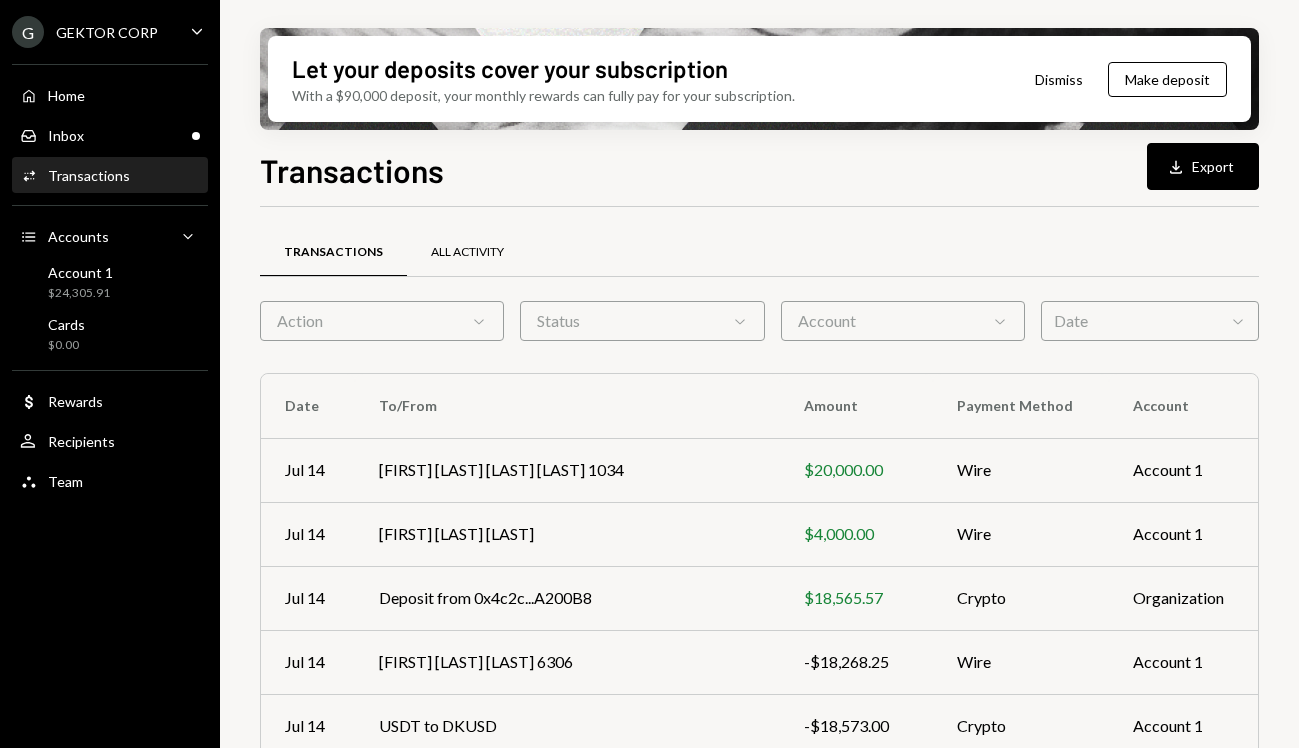 click on "All Activity" at bounding box center (467, 252) 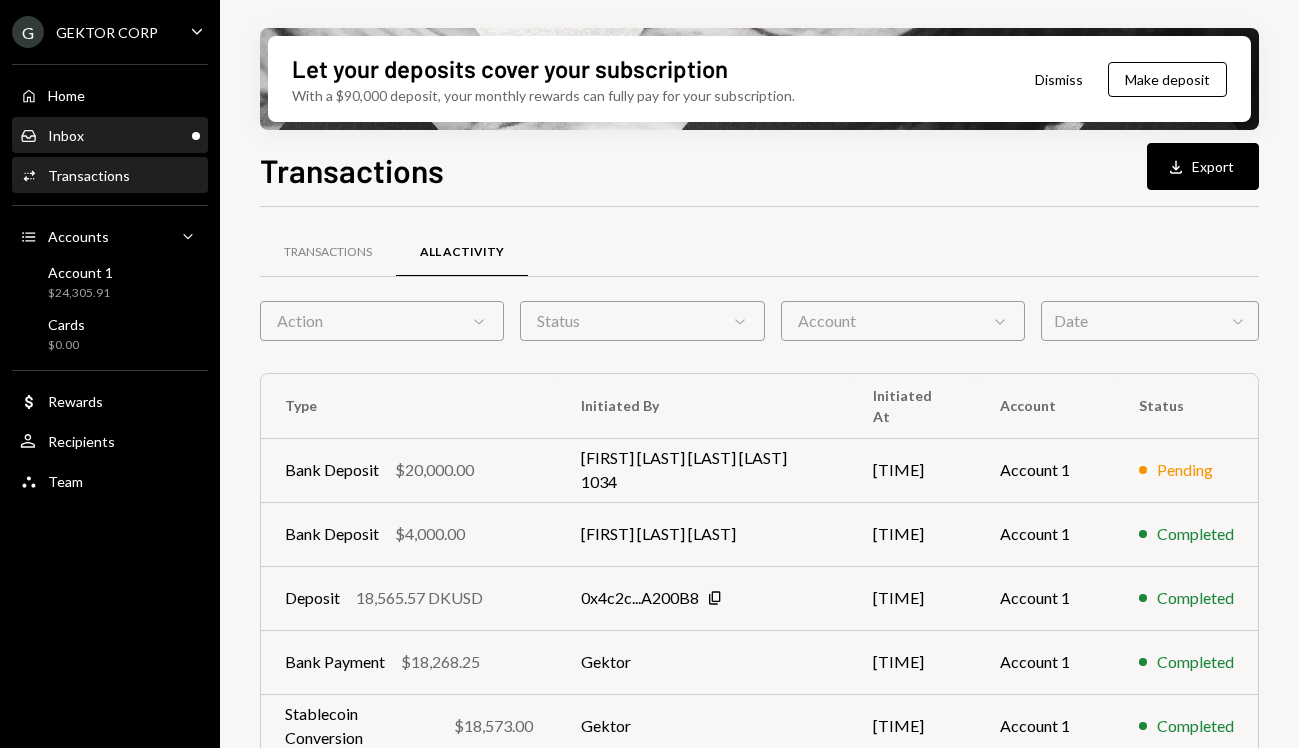 click on "Inbox Inbox" at bounding box center (110, 136) 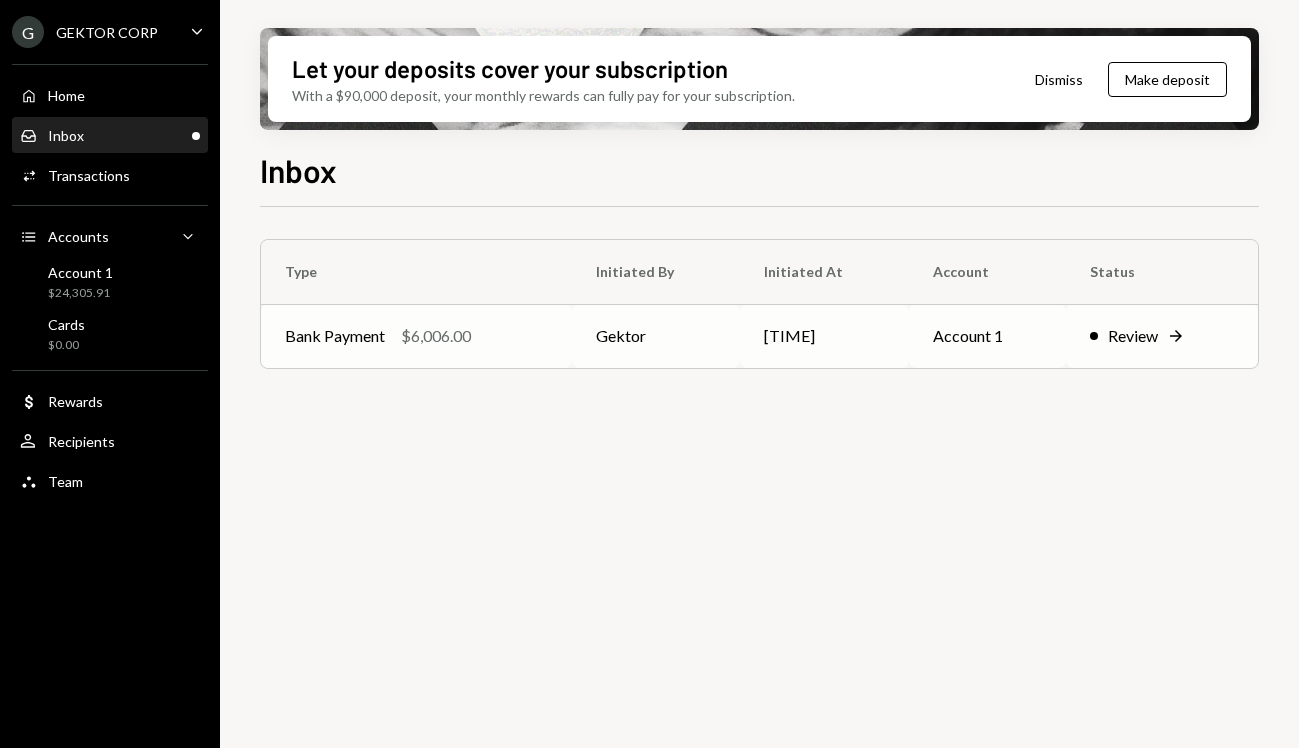 click on "Bank Payment" at bounding box center (335, 336) 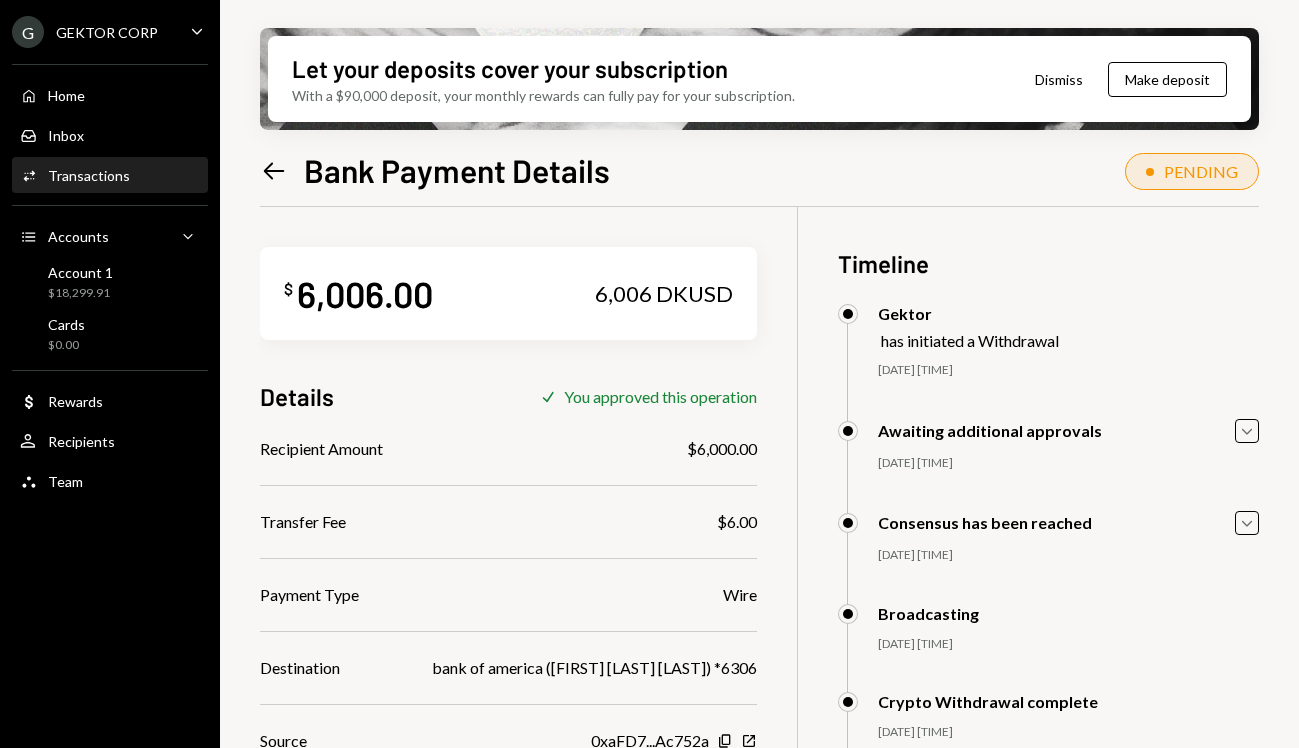 click on "Transactions" at bounding box center [89, 175] 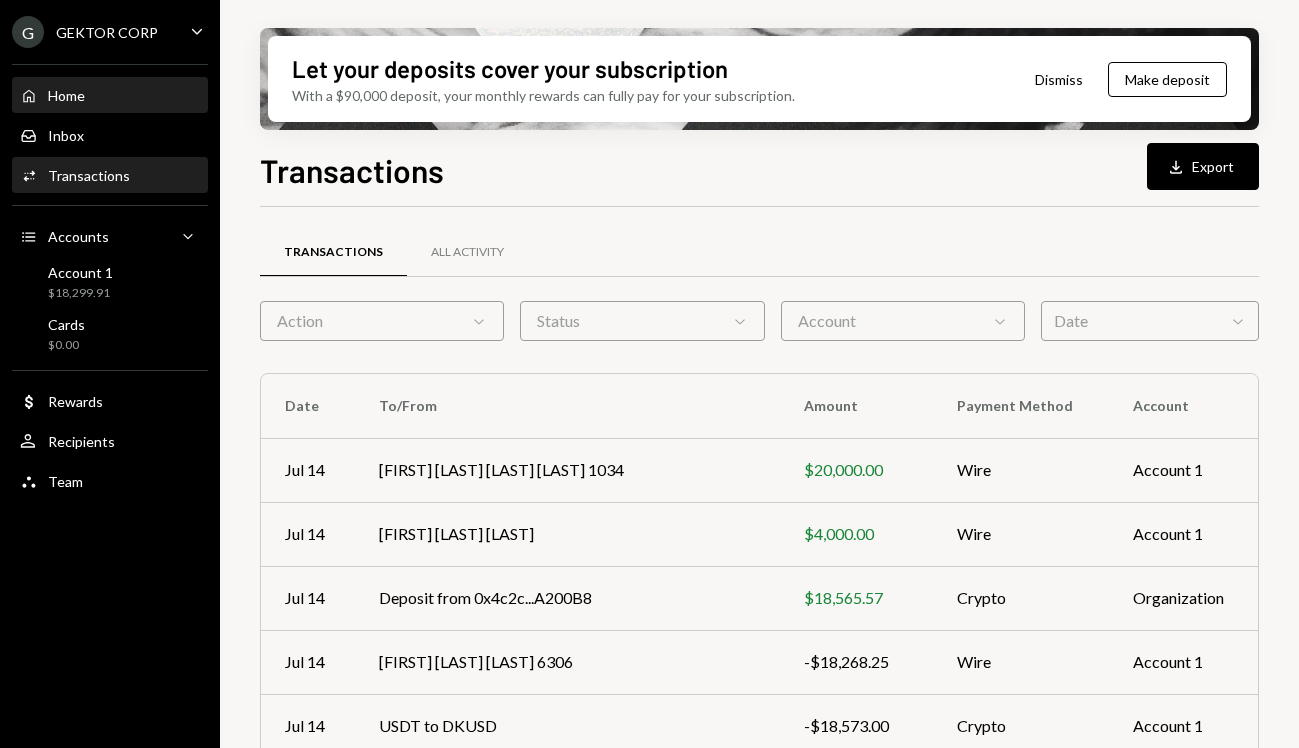 click on "Home Home" at bounding box center [110, 96] 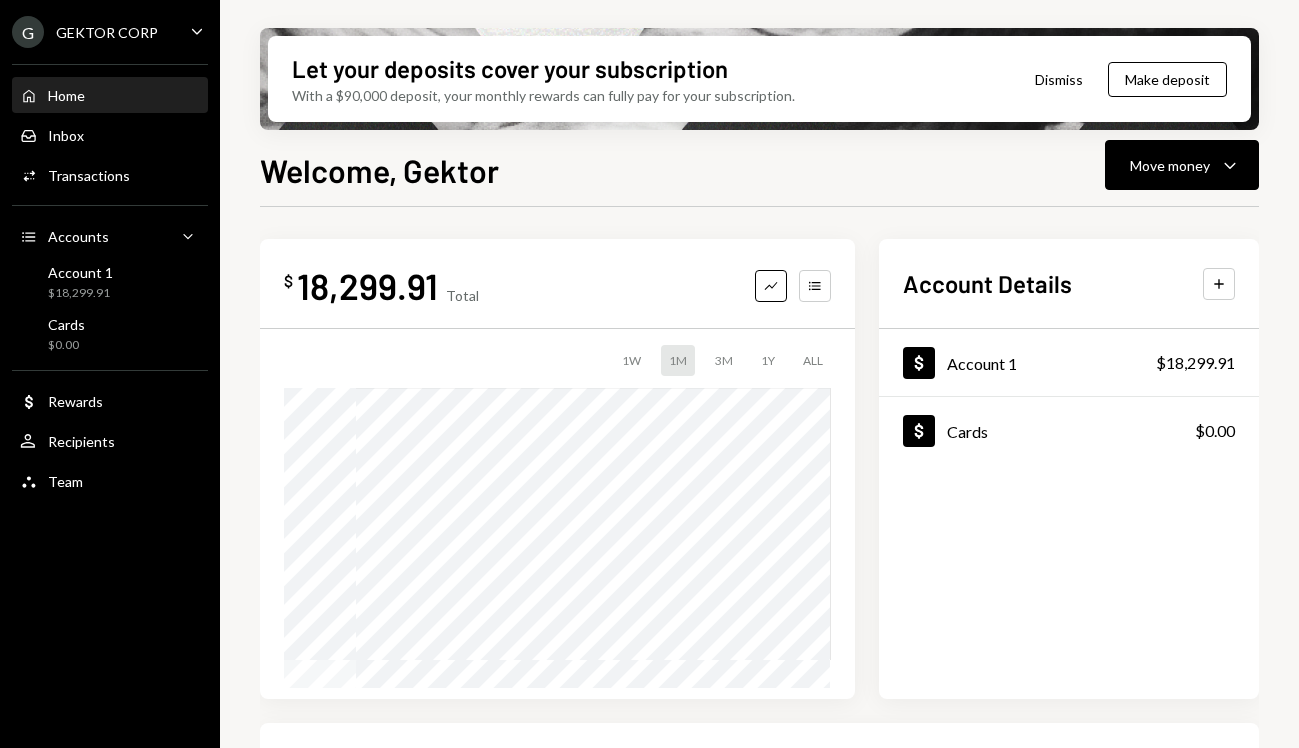 scroll, scrollTop: 0, scrollLeft: 0, axis: both 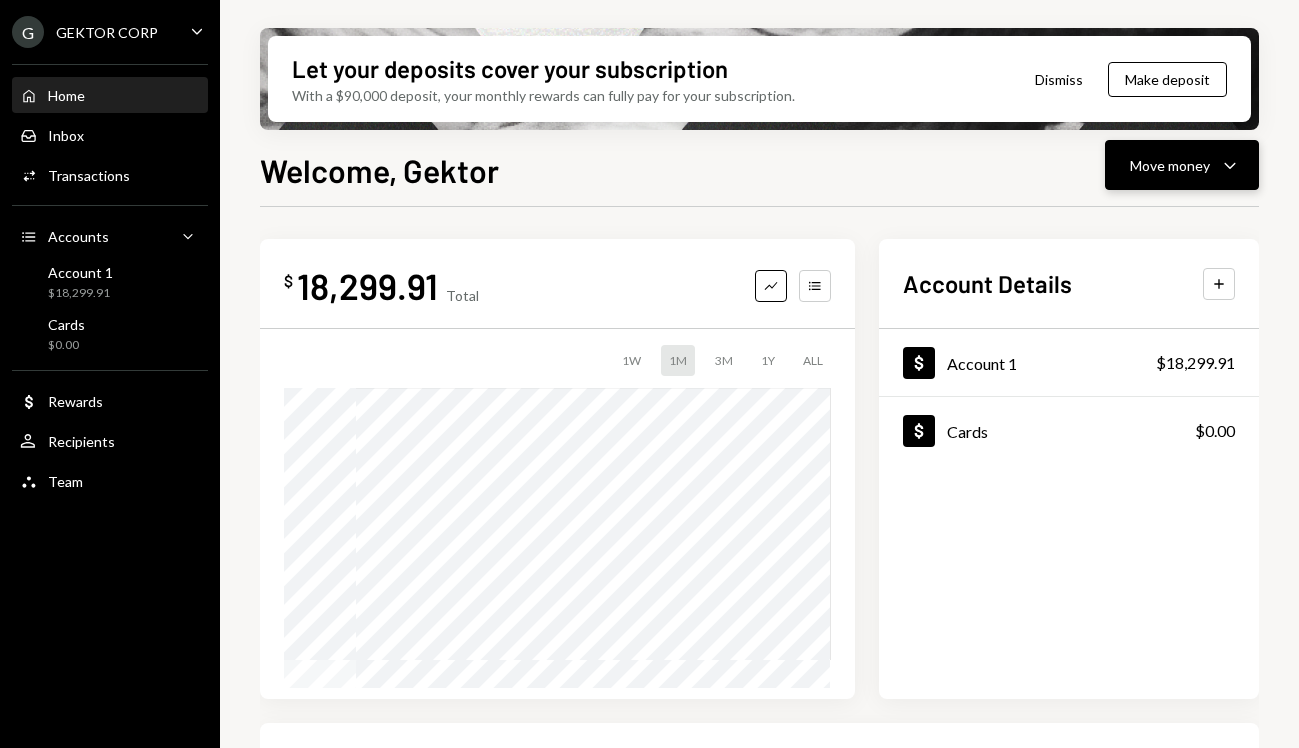 click on "Move money" at bounding box center [1170, 165] 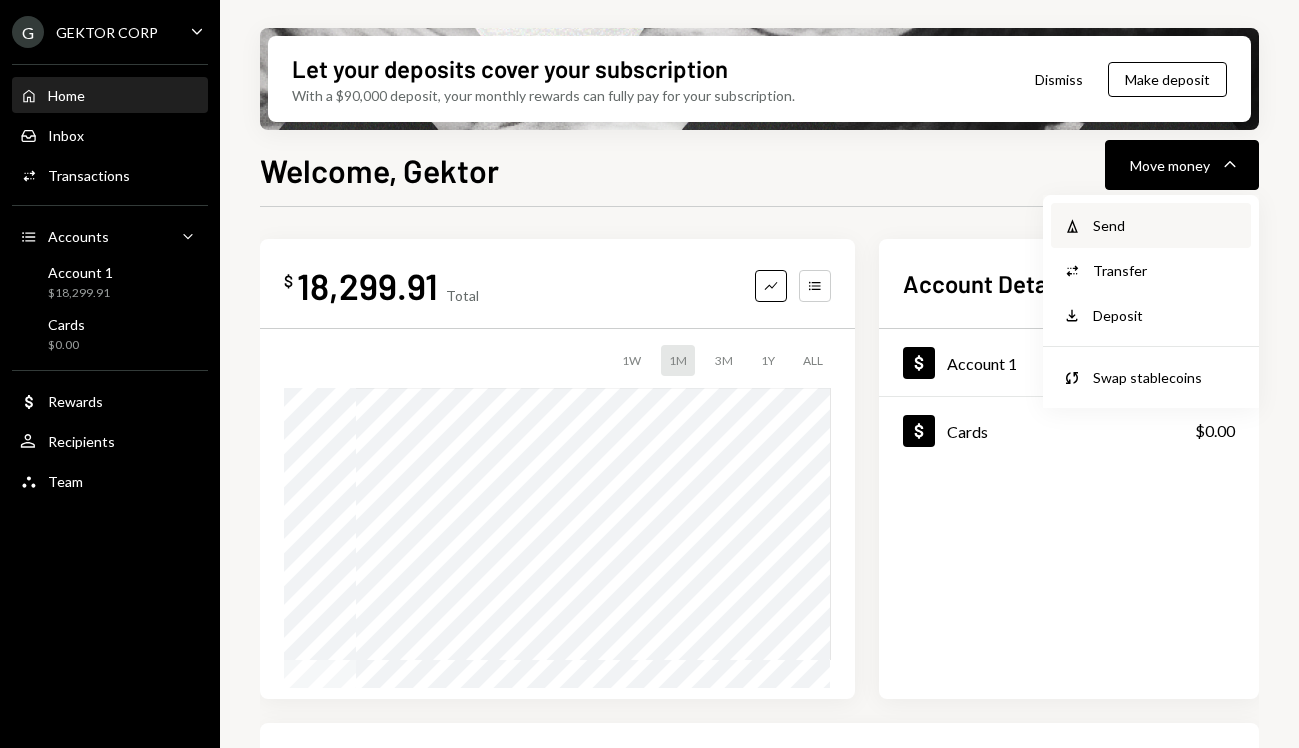 click on "Send" at bounding box center (1166, 225) 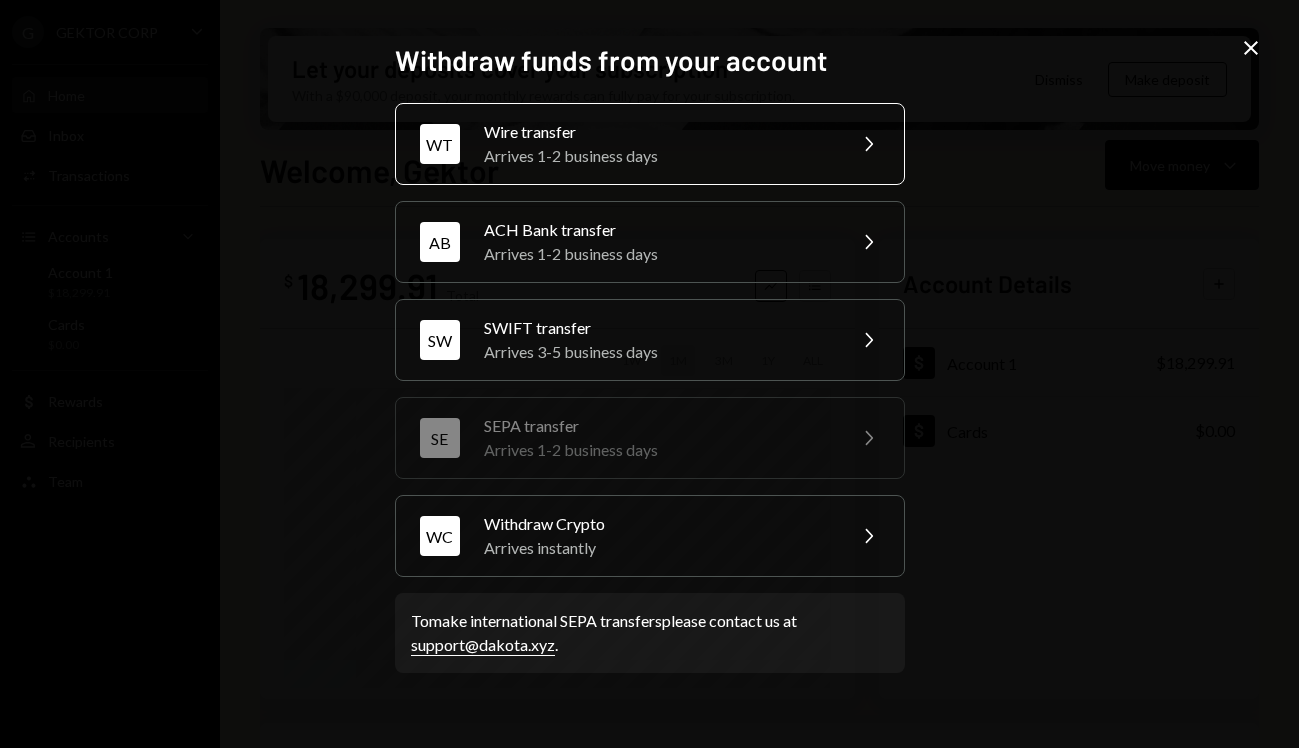 click on "Wire transfer" at bounding box center (658, 132) 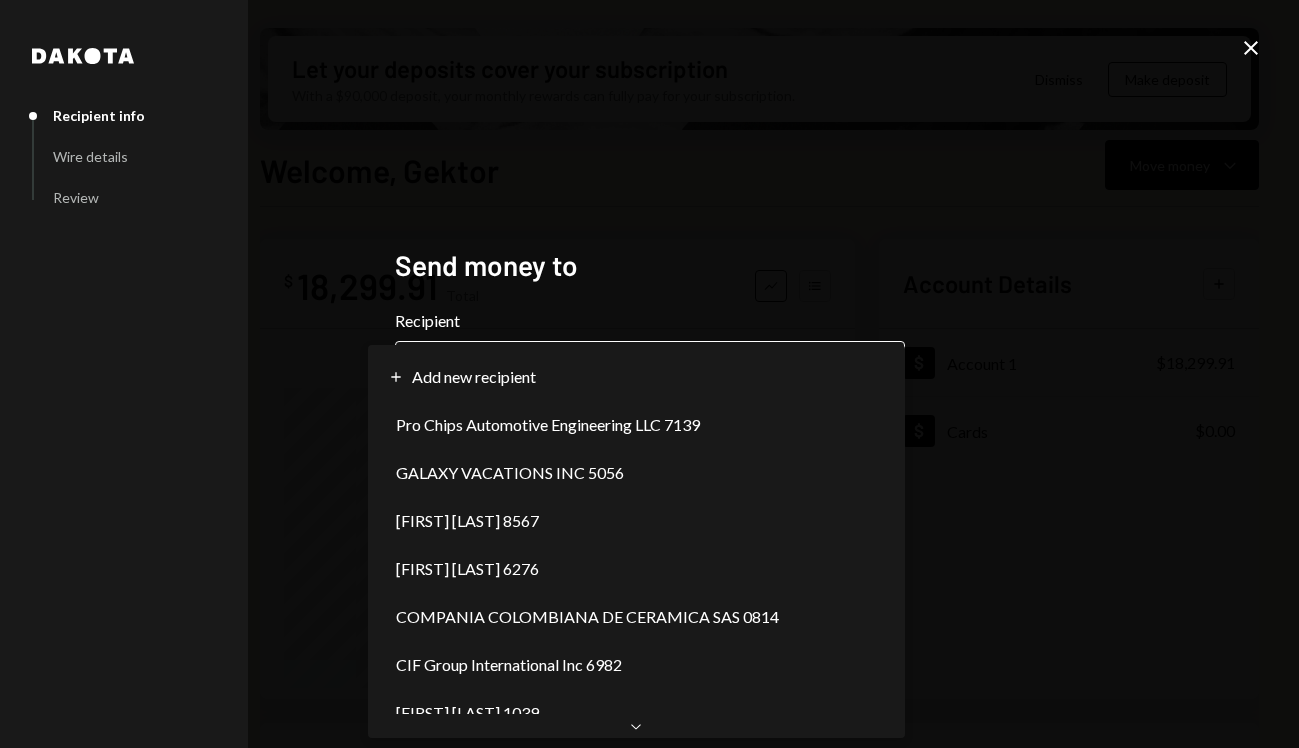 click on "**********" at bounding box center [649, 374] 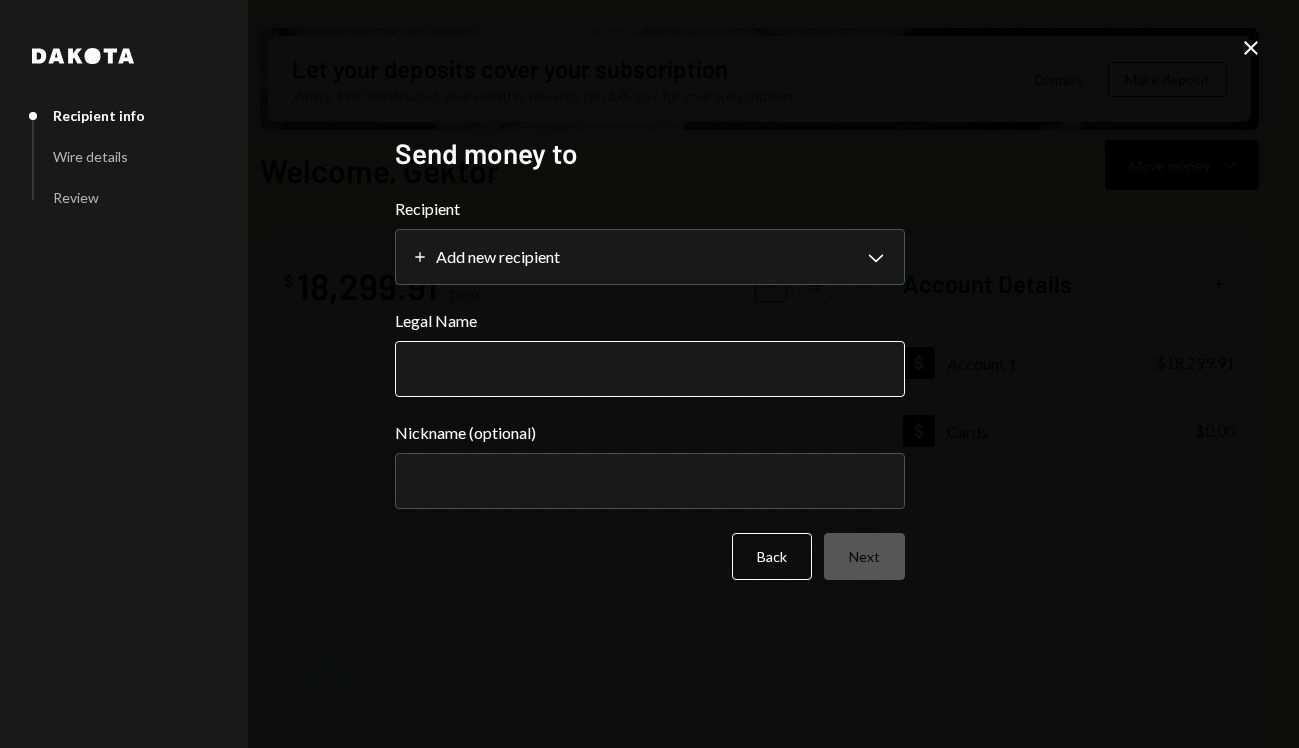 click on "Legal Name" at bounding box center (650, 369) 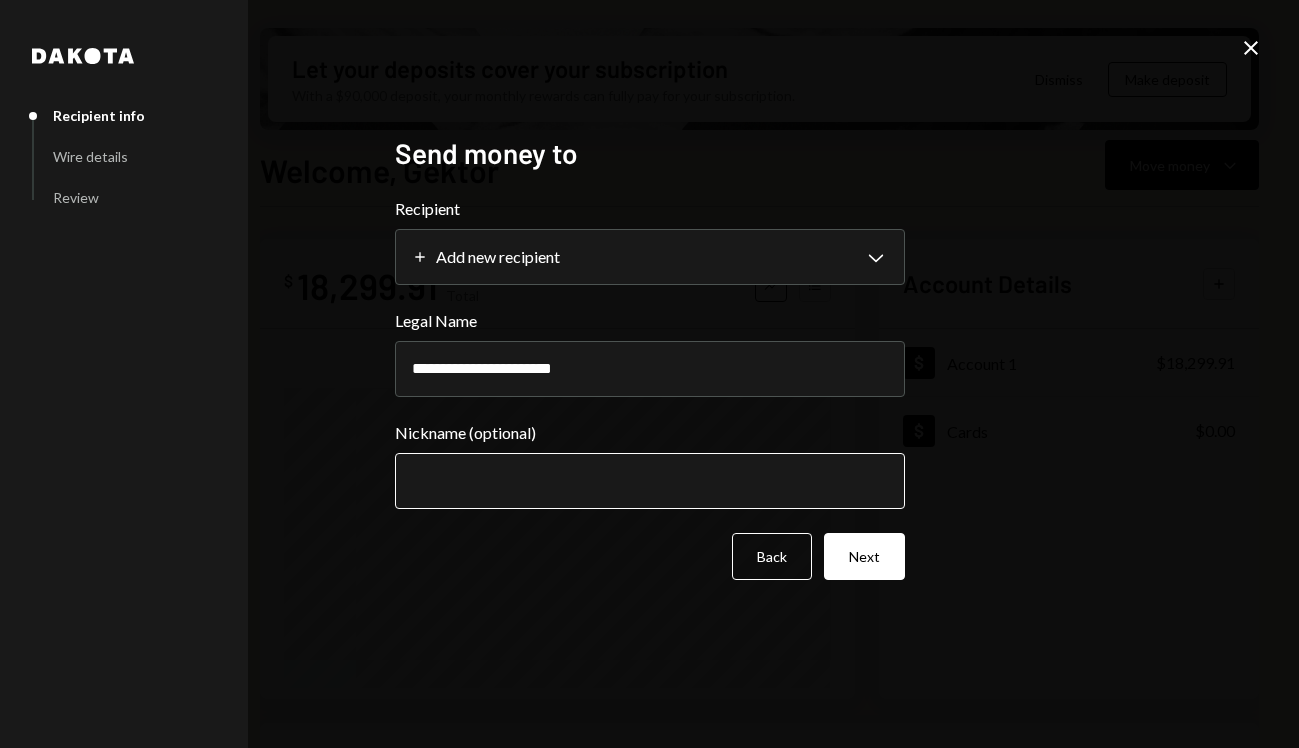 type on "**********" 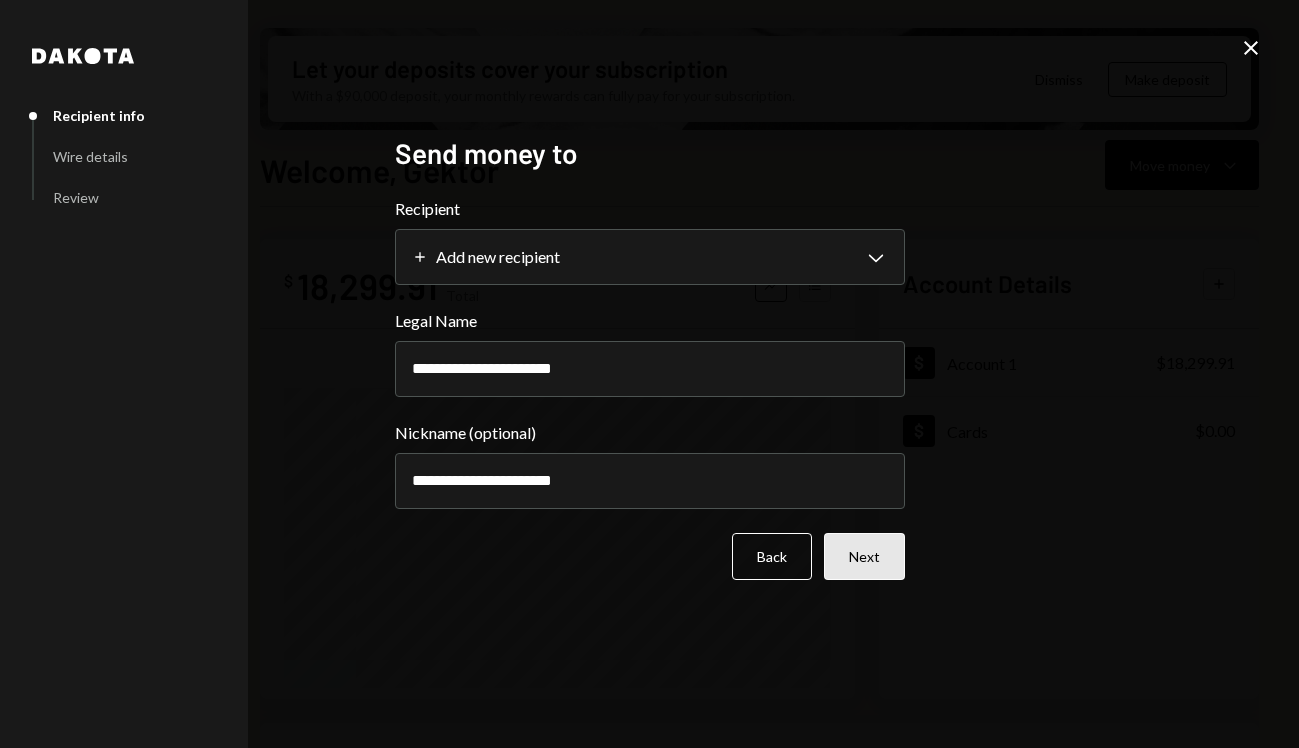 type on "**********" 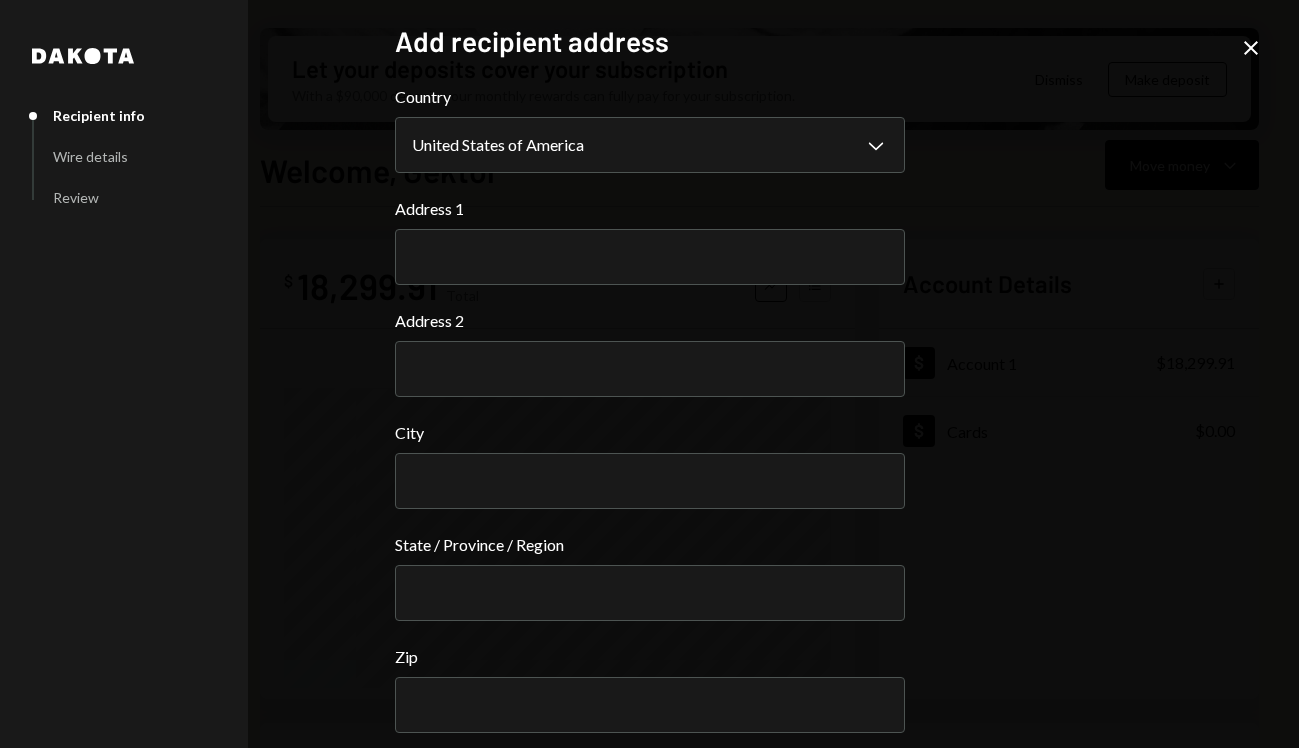 click on "Address 1" at bounding box center (650, 241) 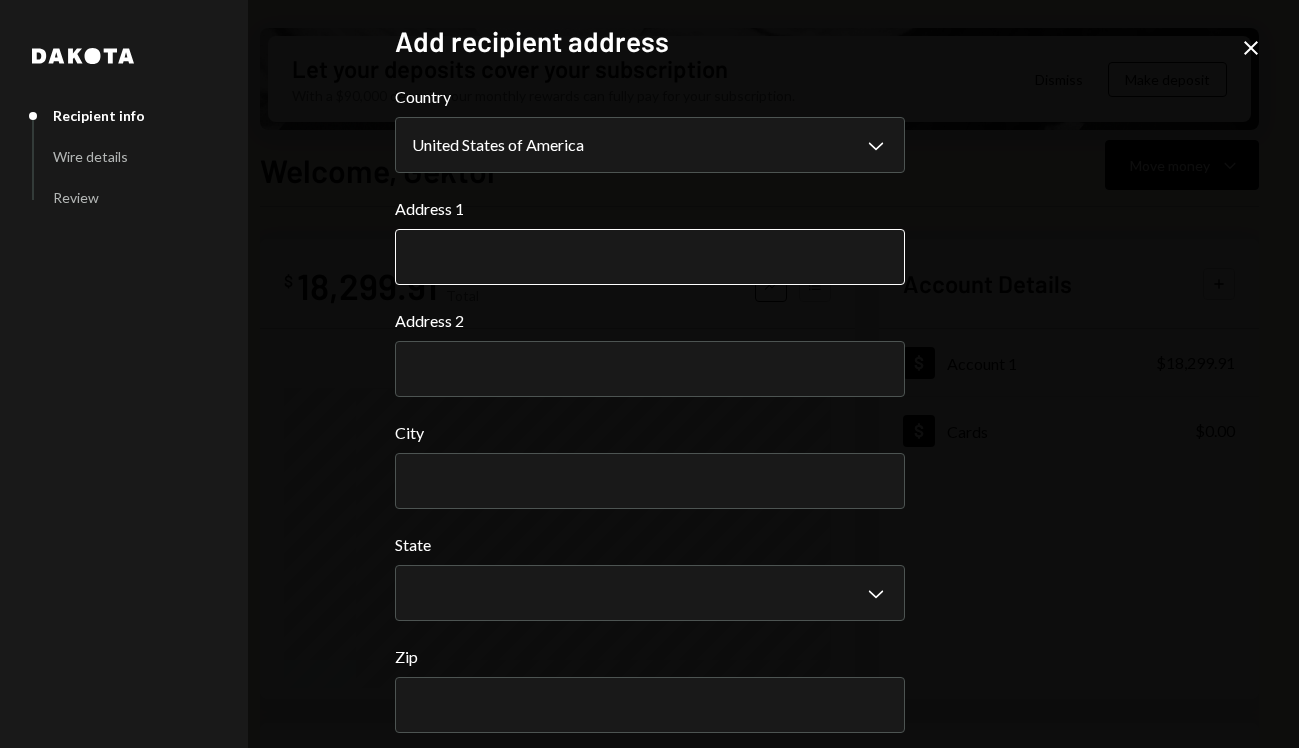 click on "Address 1" at bounding box center (650, 257) 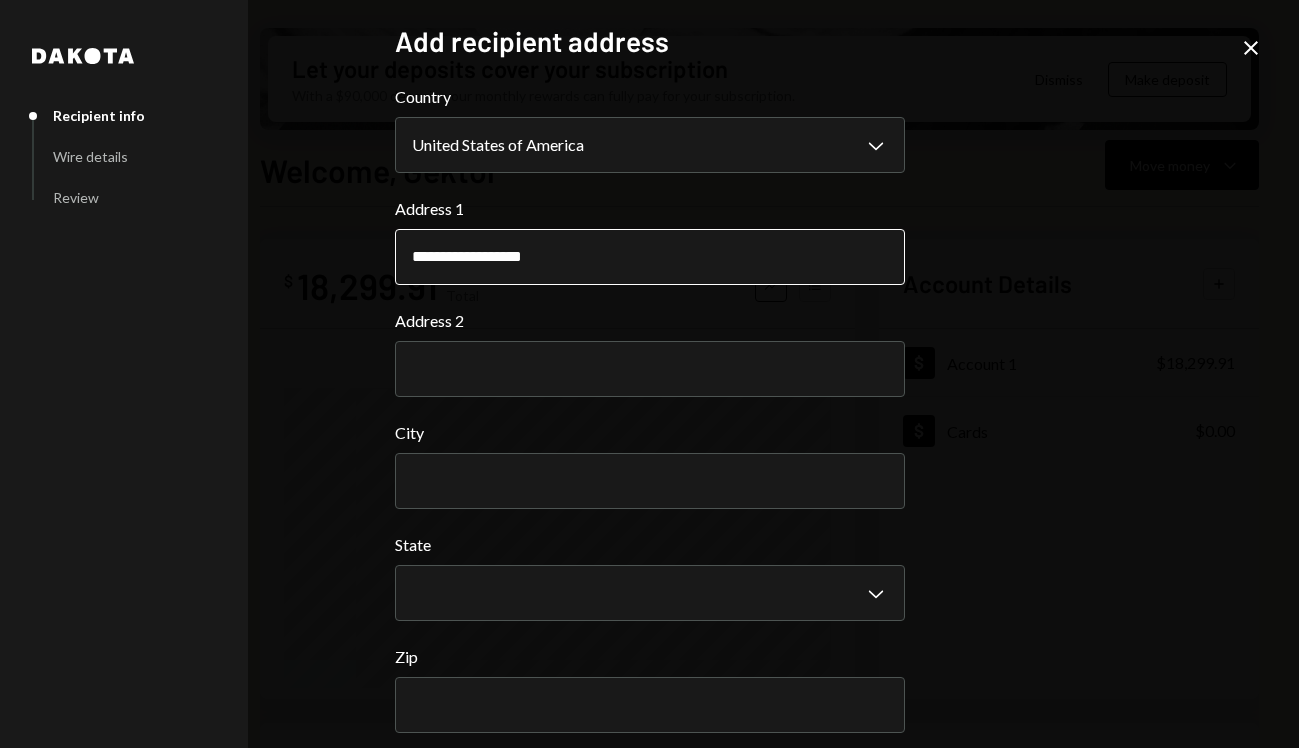 type on "**********" 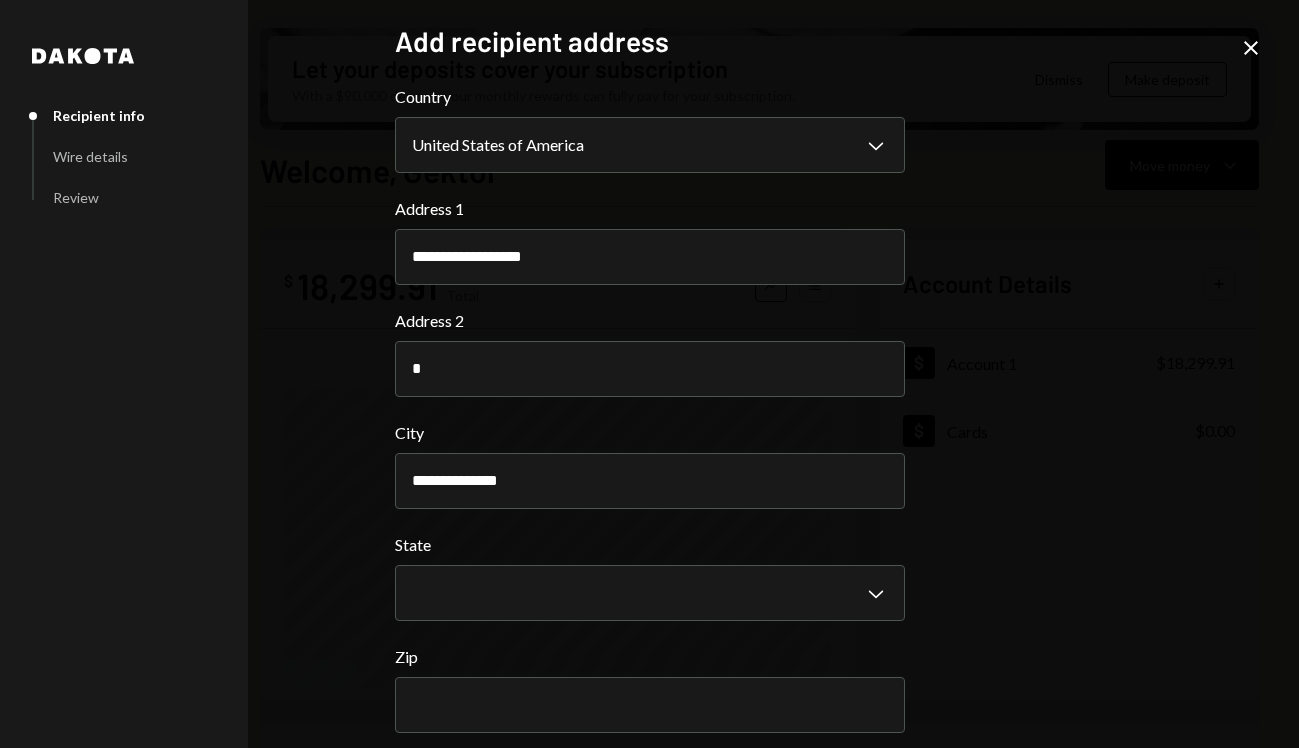 type on "**********" 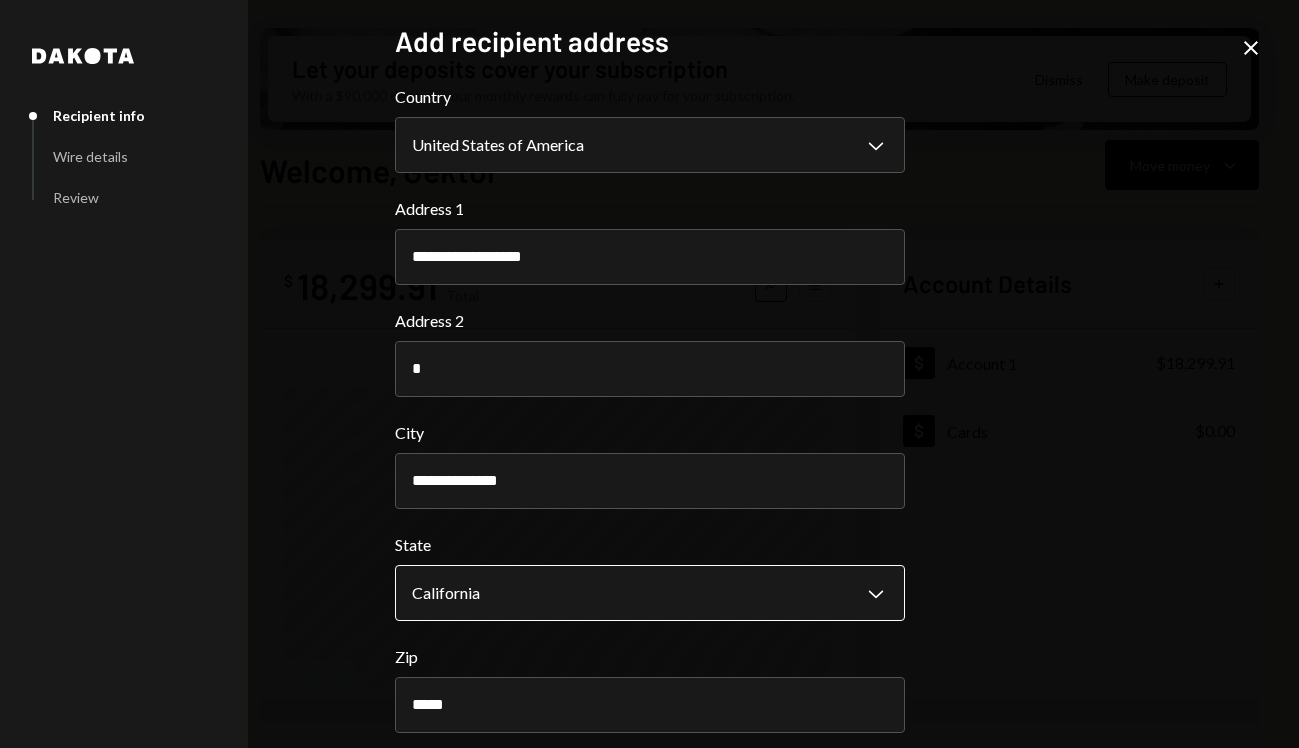 scroll, scrollTop: 87, scrollLeft: 0, axis: vertical 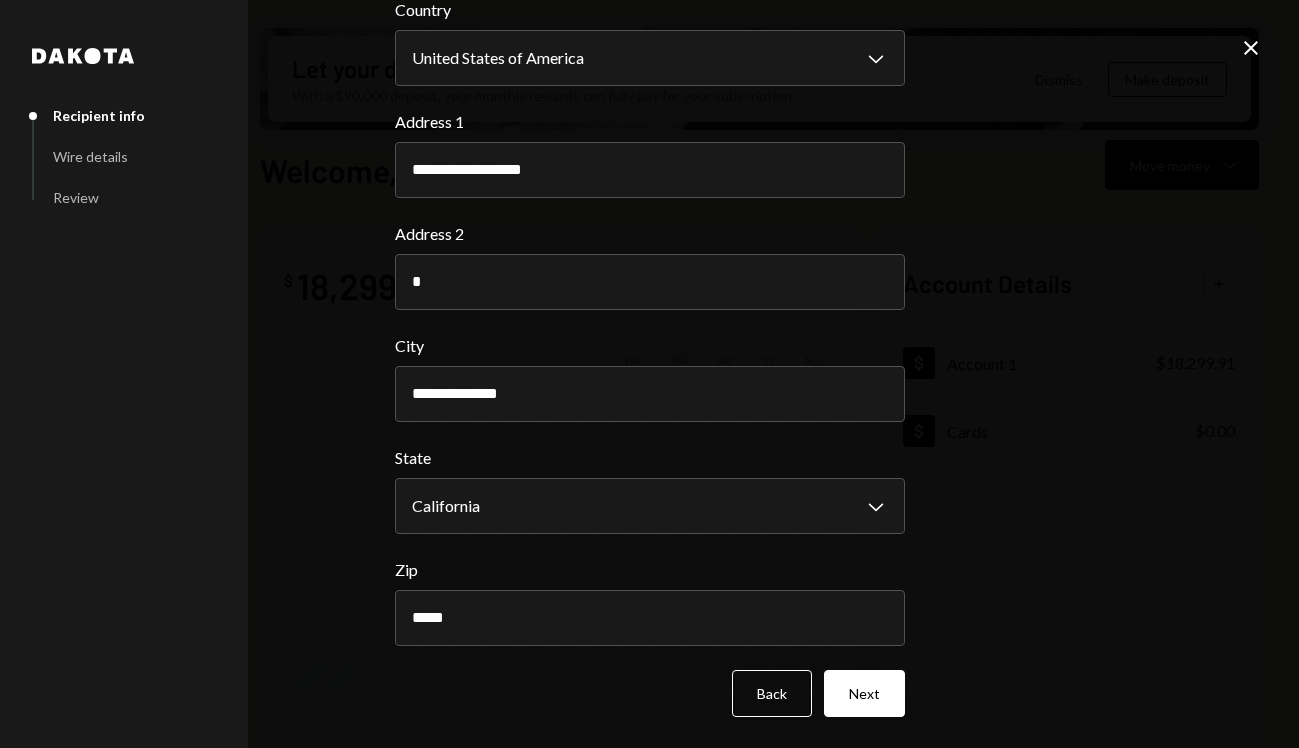 type on "*****" 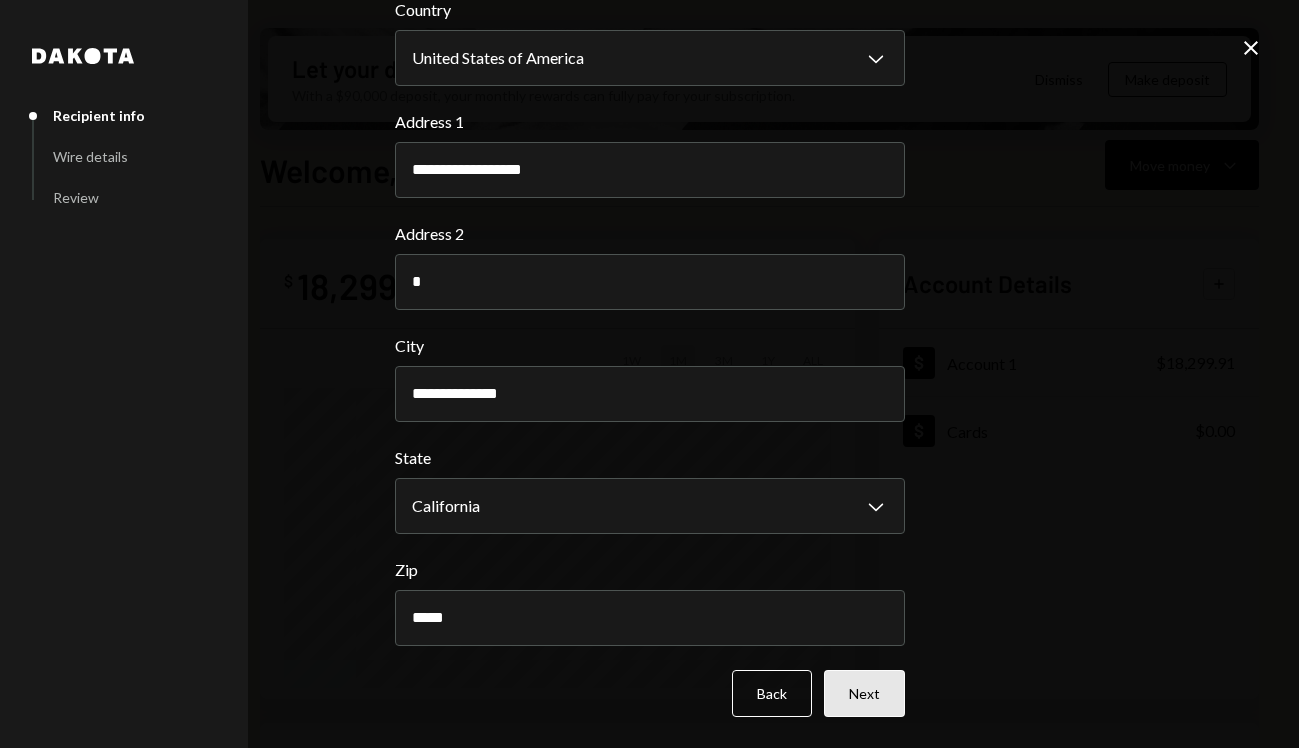 click on "Next" at bounding box center [864, 693] 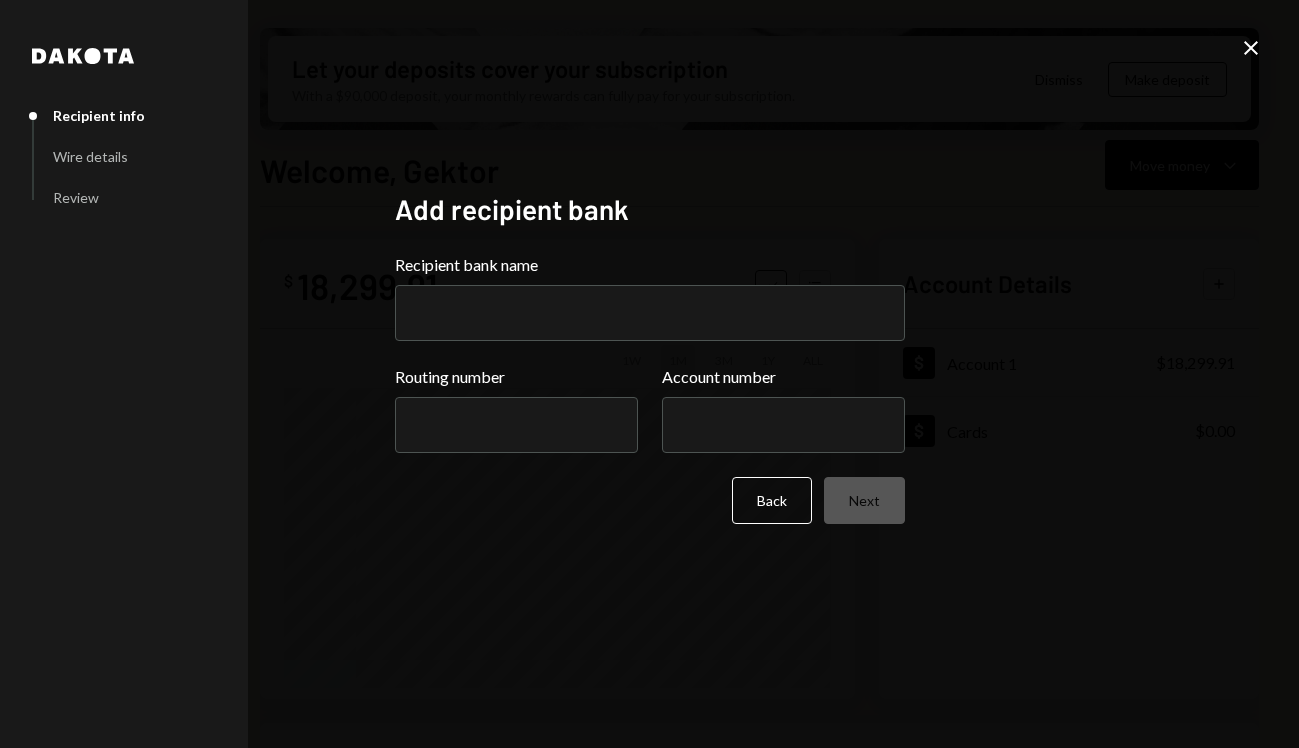 scroll, scrollTop: 0, scrollLeft: 0, axis: both 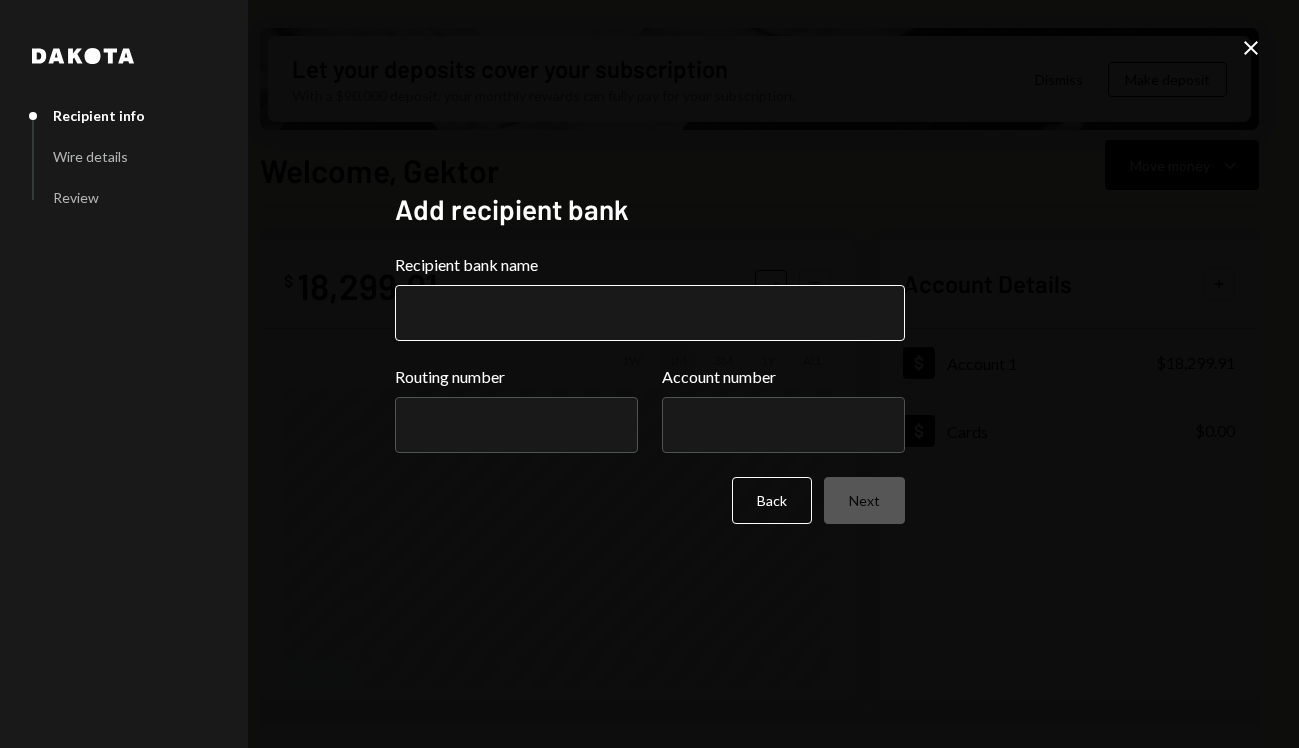 click on "Recipient bank name" at bounding box center [650, 313] 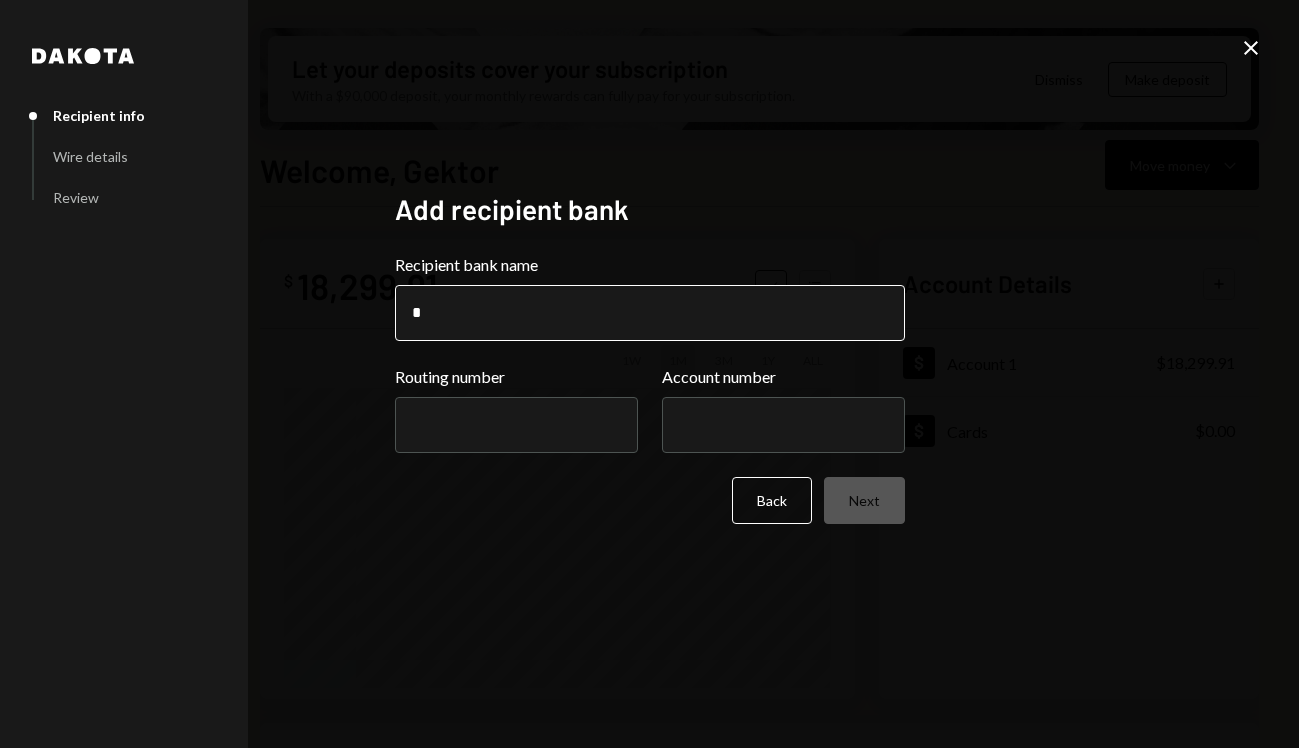 type on "**********" 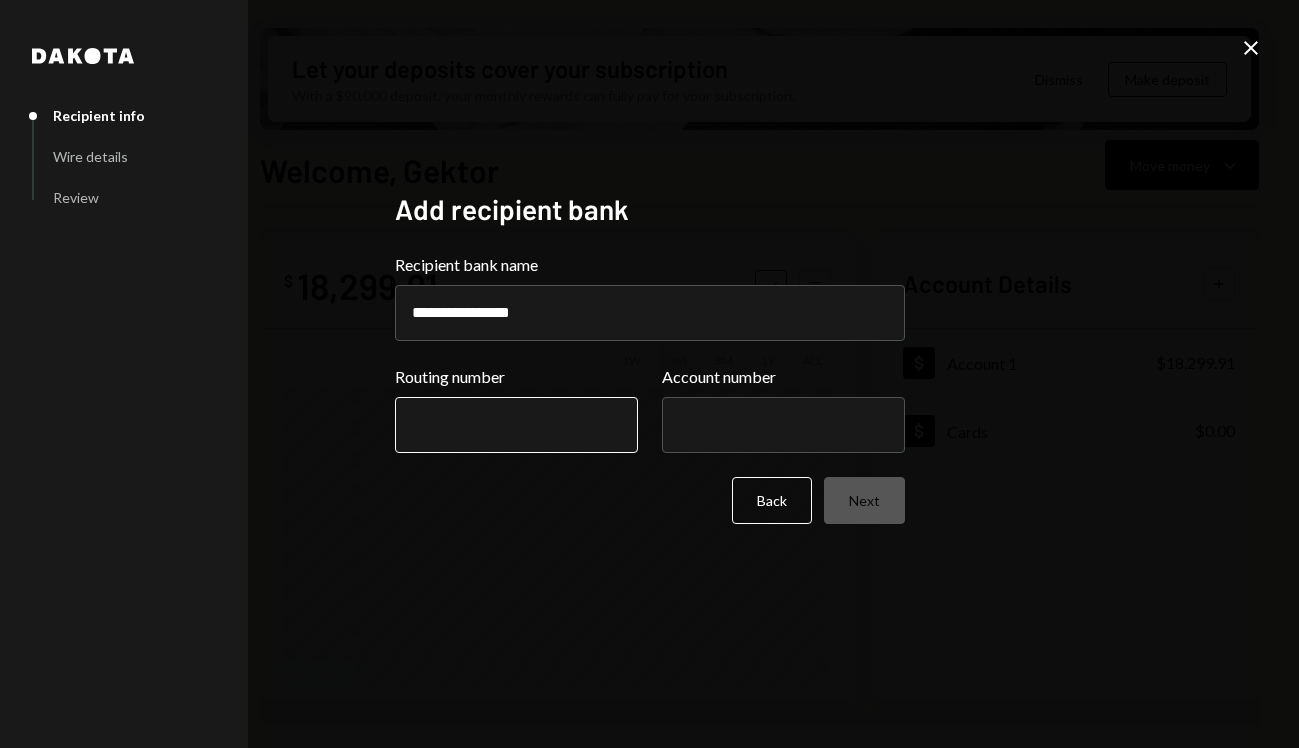 click on "Routing number" at bounding box center [516, 425] 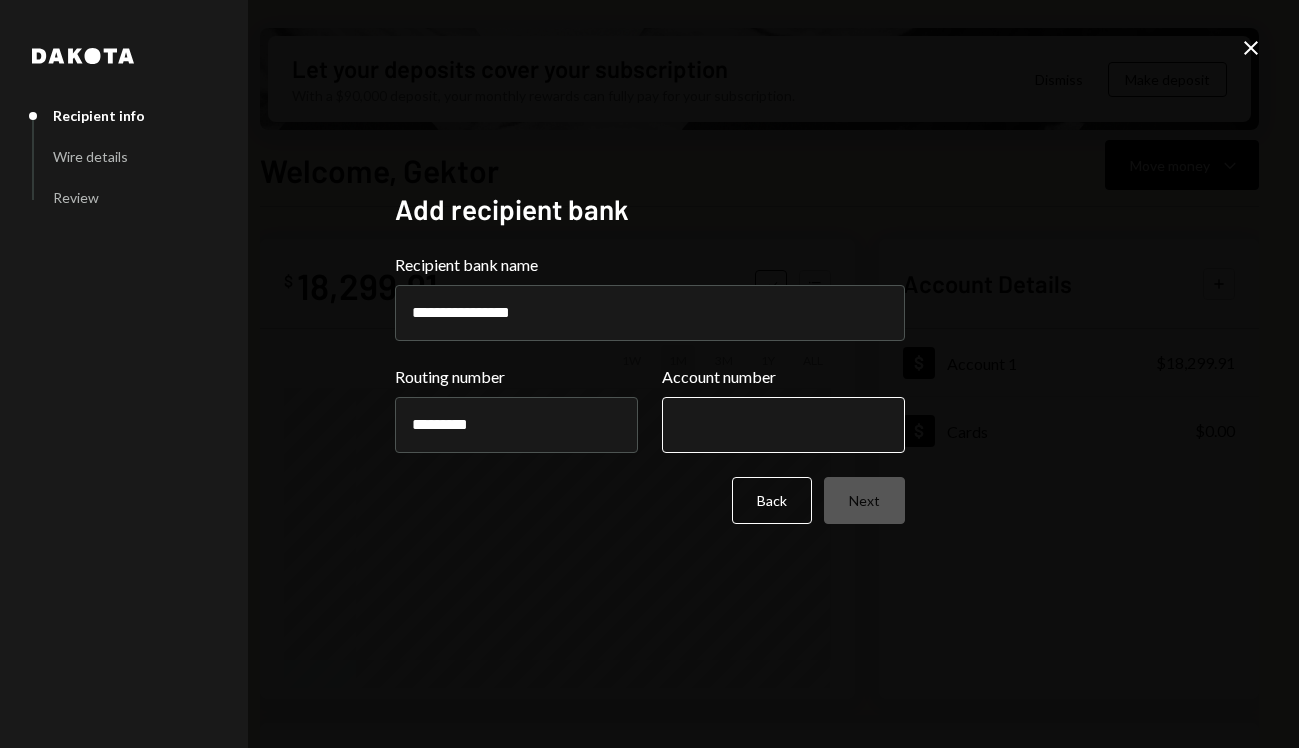 type on "*********" 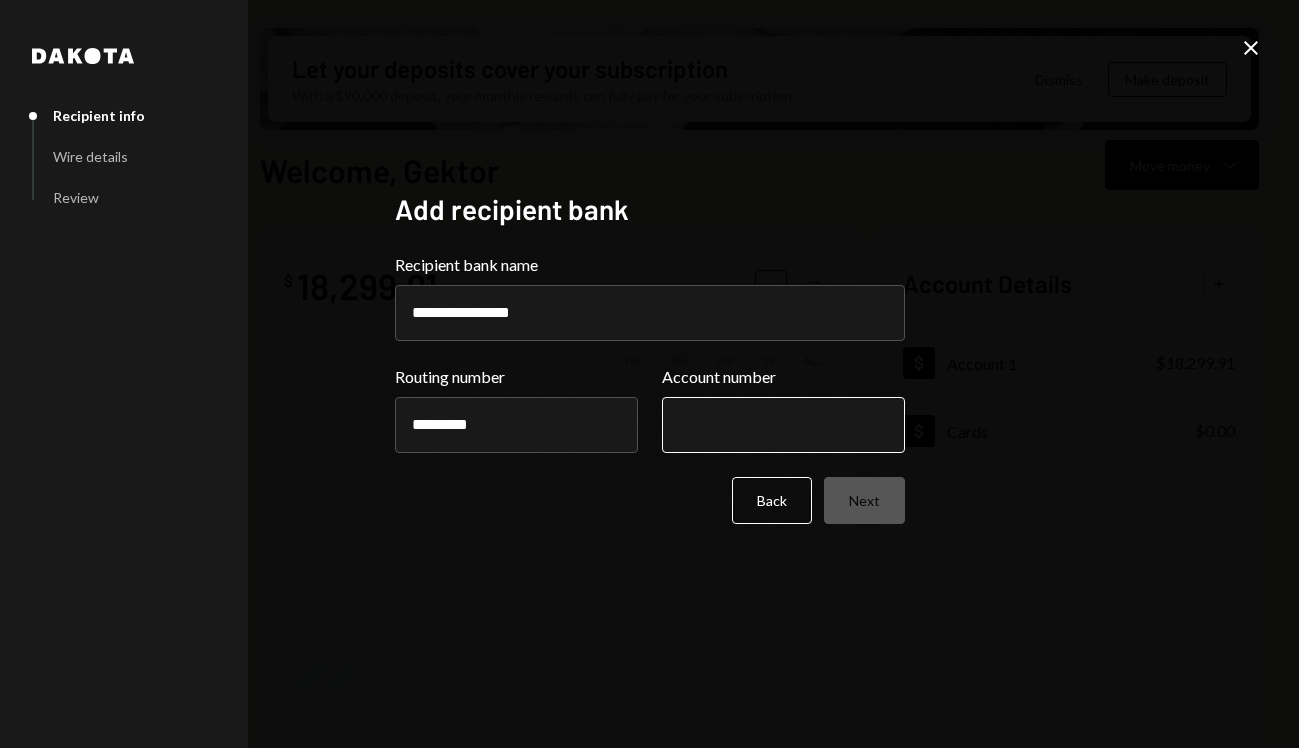 click on "Account number" at bounding box center (783, 425) 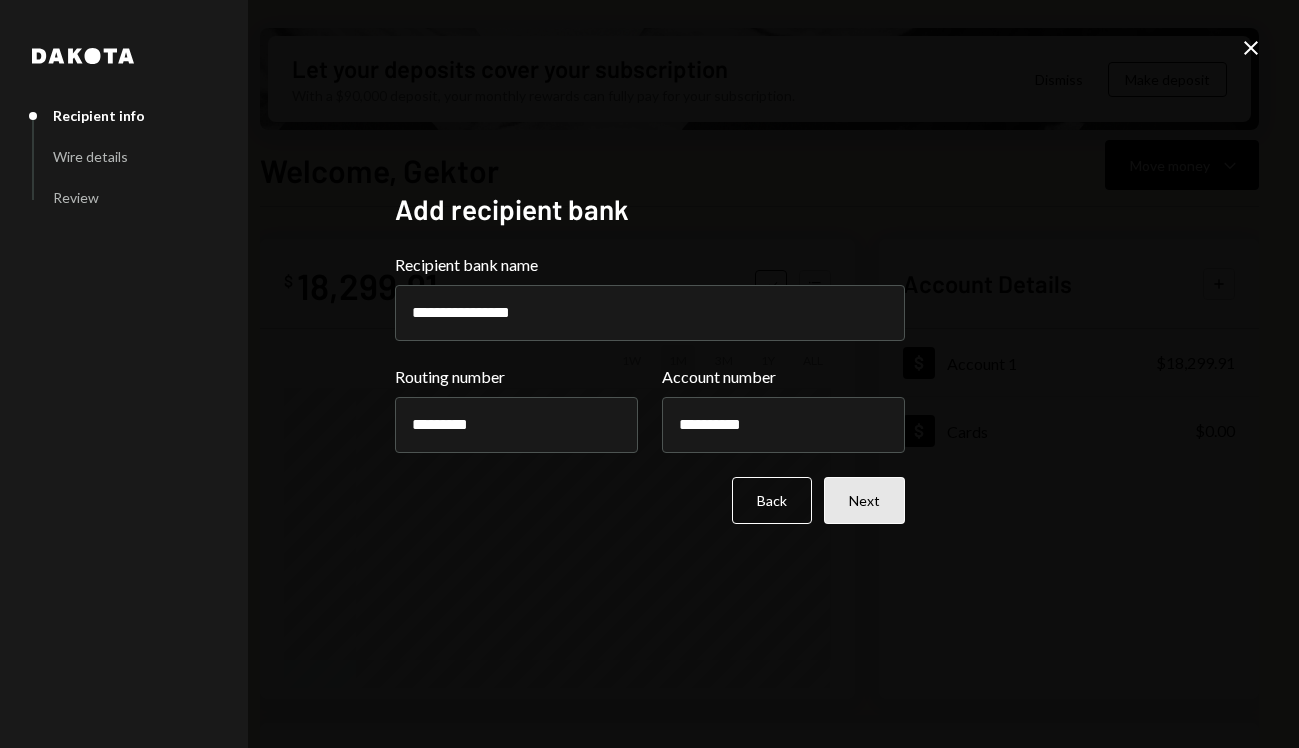 type on "**********" 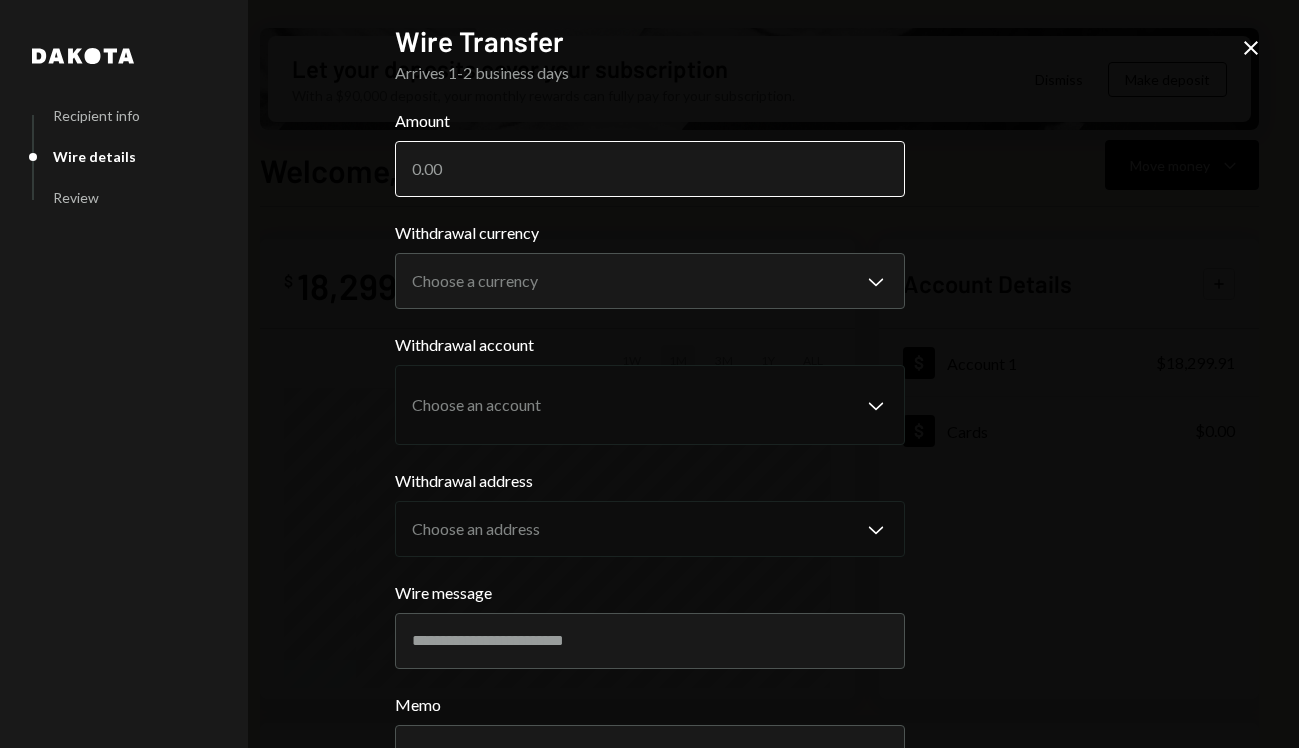 click on "Amount" at bounding box center [650, 169] 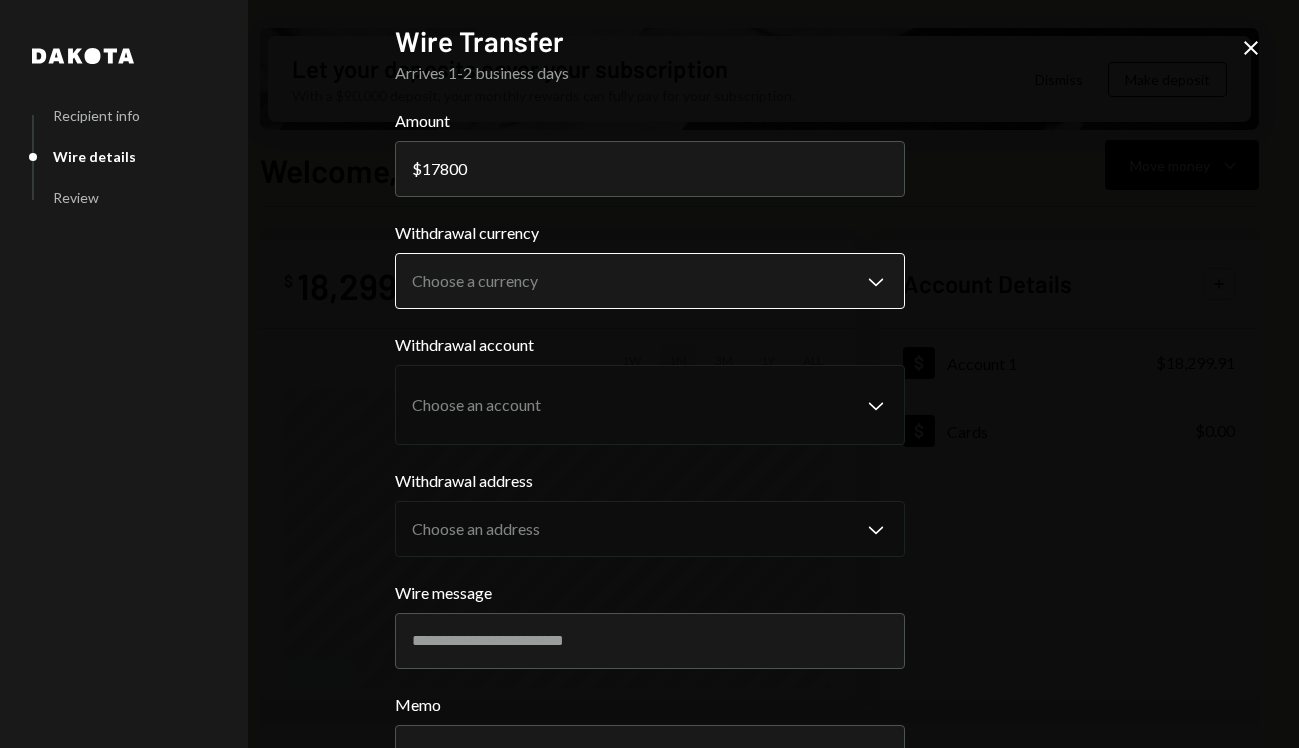 type on "17800" 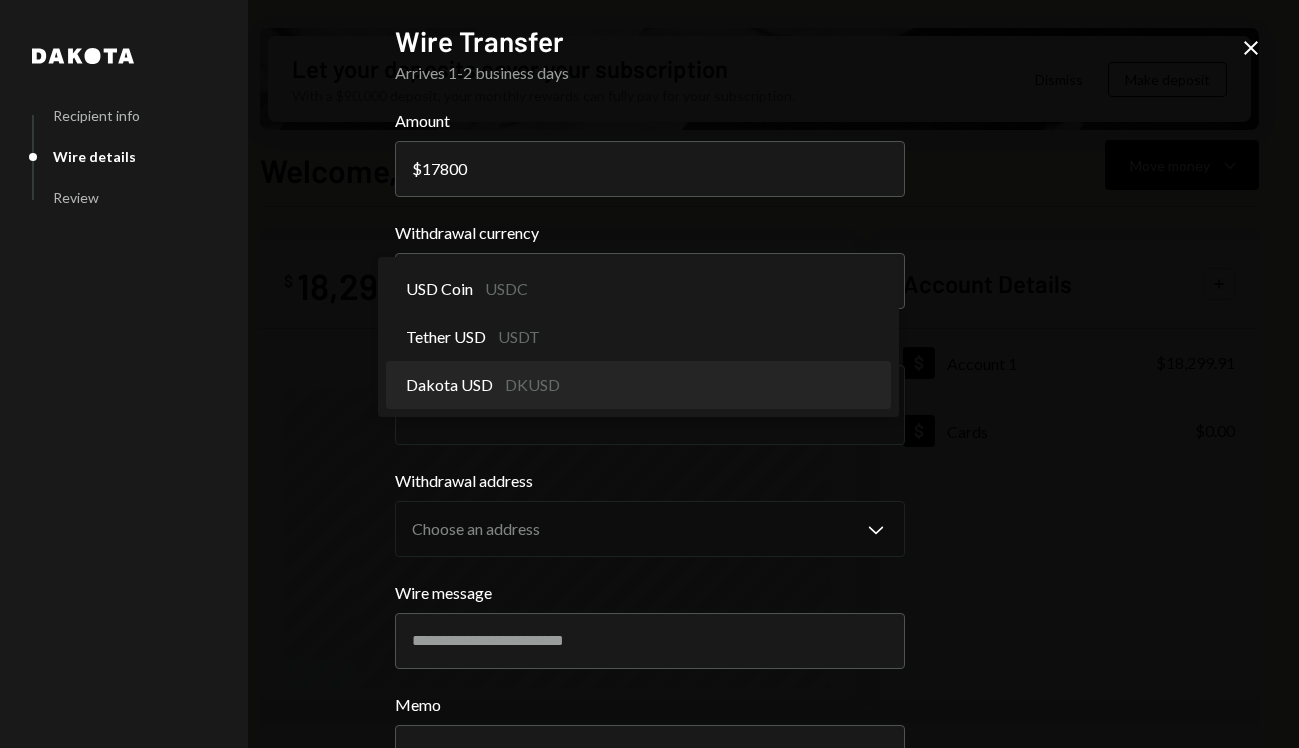 select on "*****" 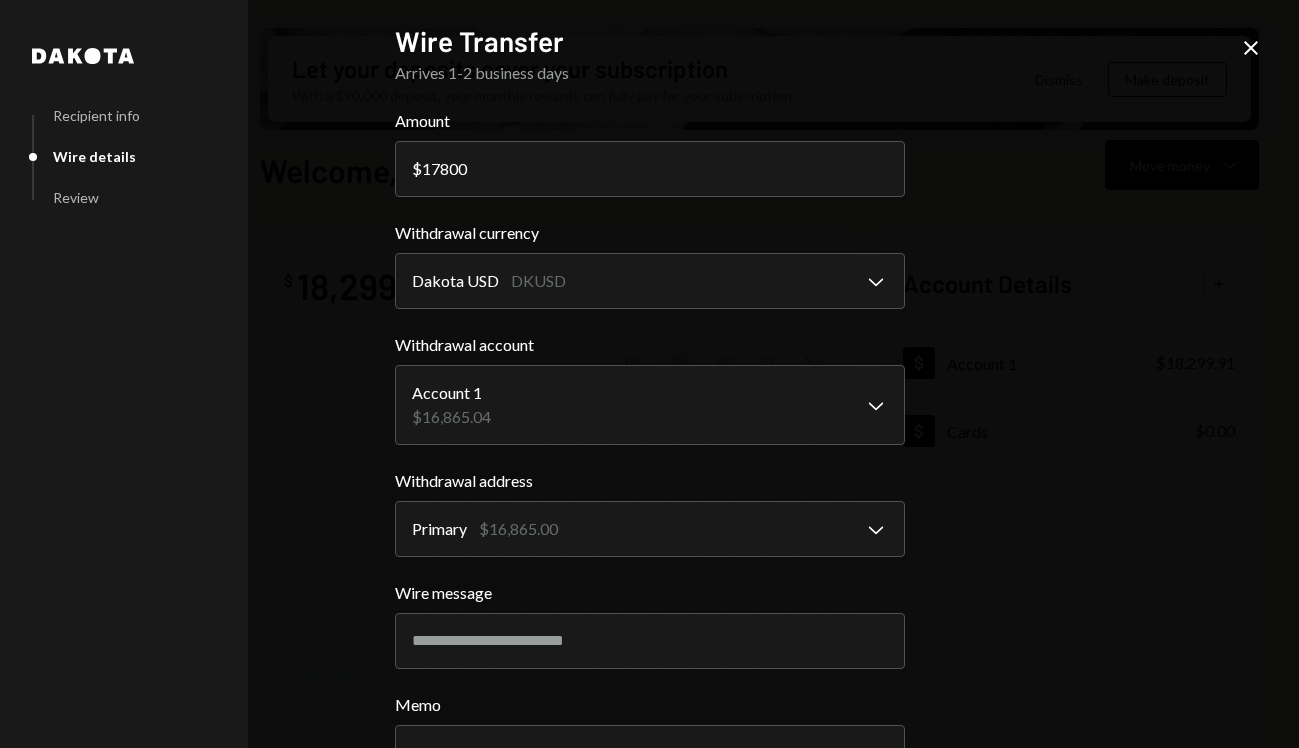 type 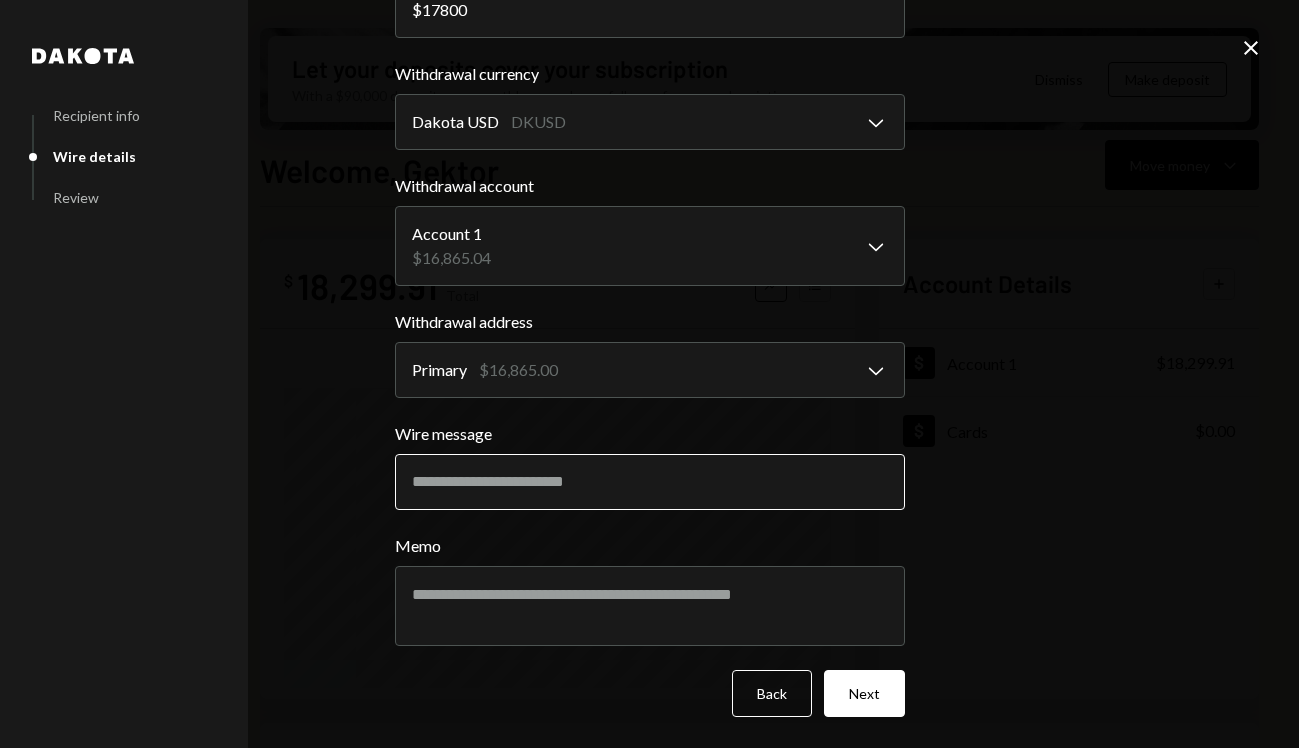click on "Wire message" at bounding box center (650, 482) 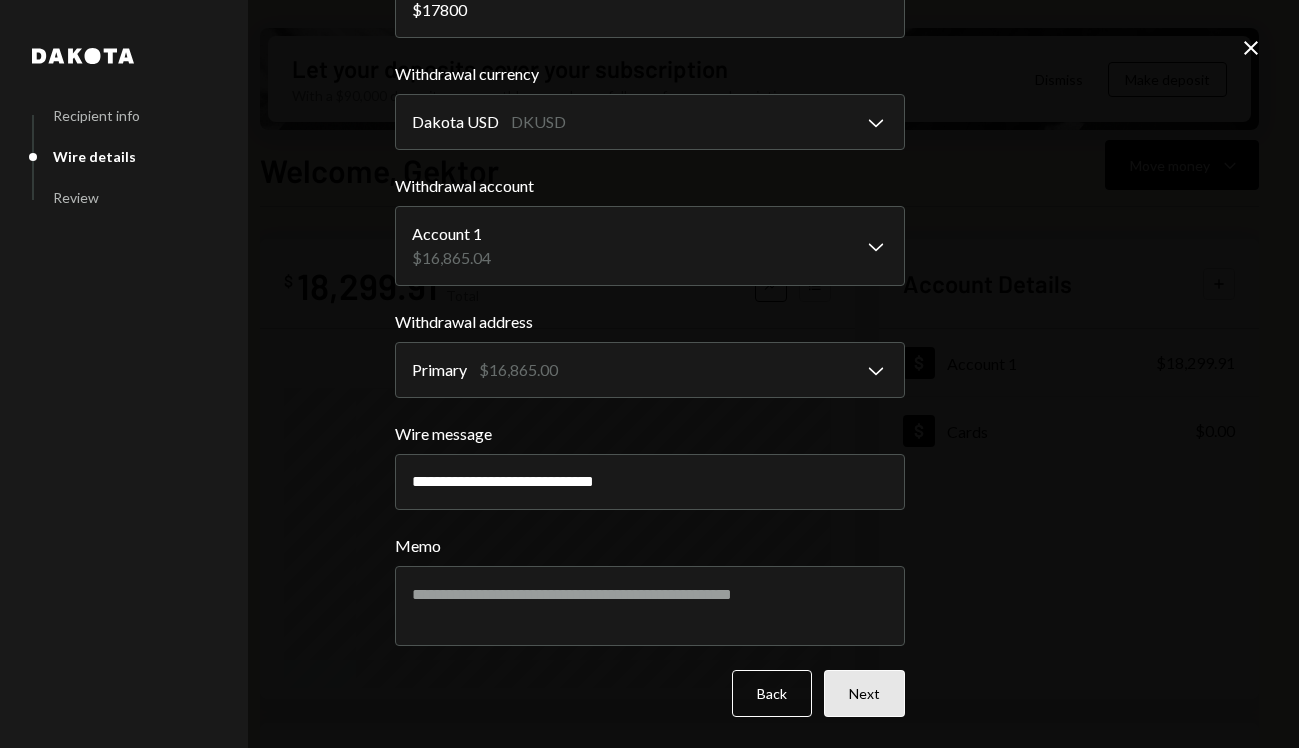 type on "**********" 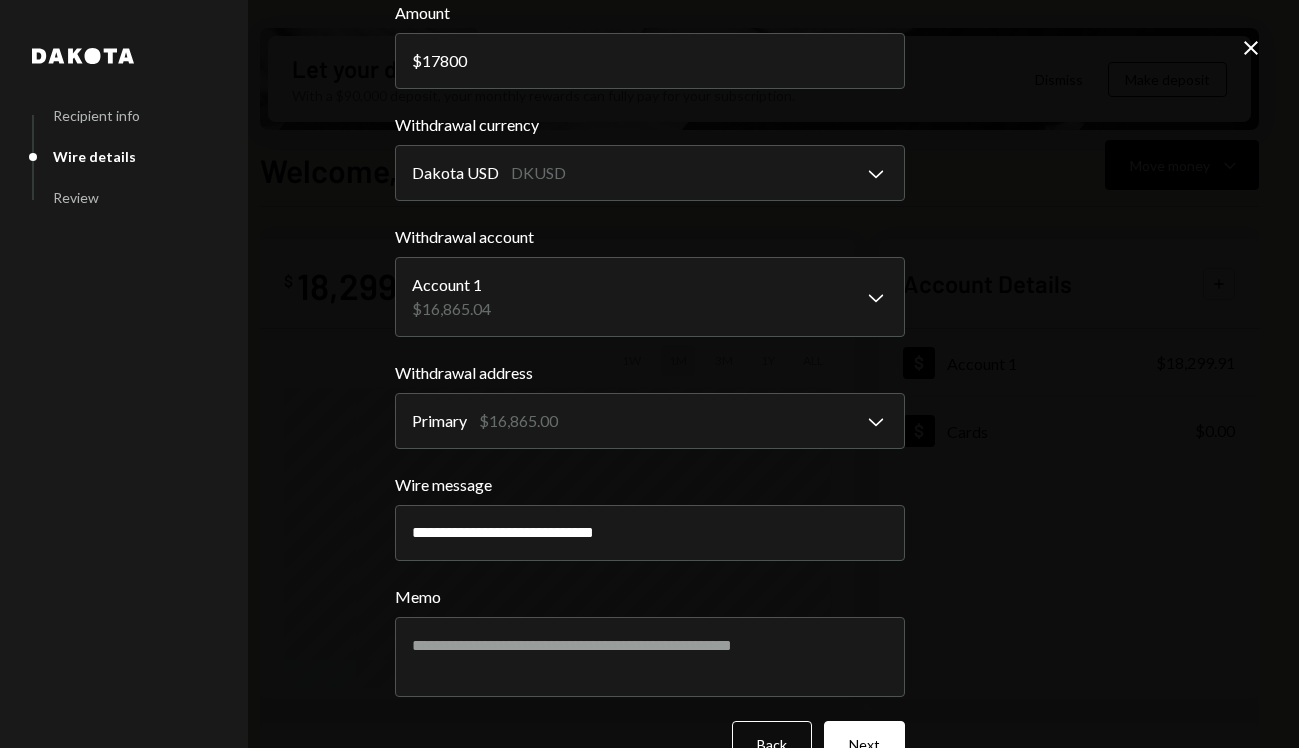 scroll, scrollTop: 294, scrollLeft: 0, axis: vertical 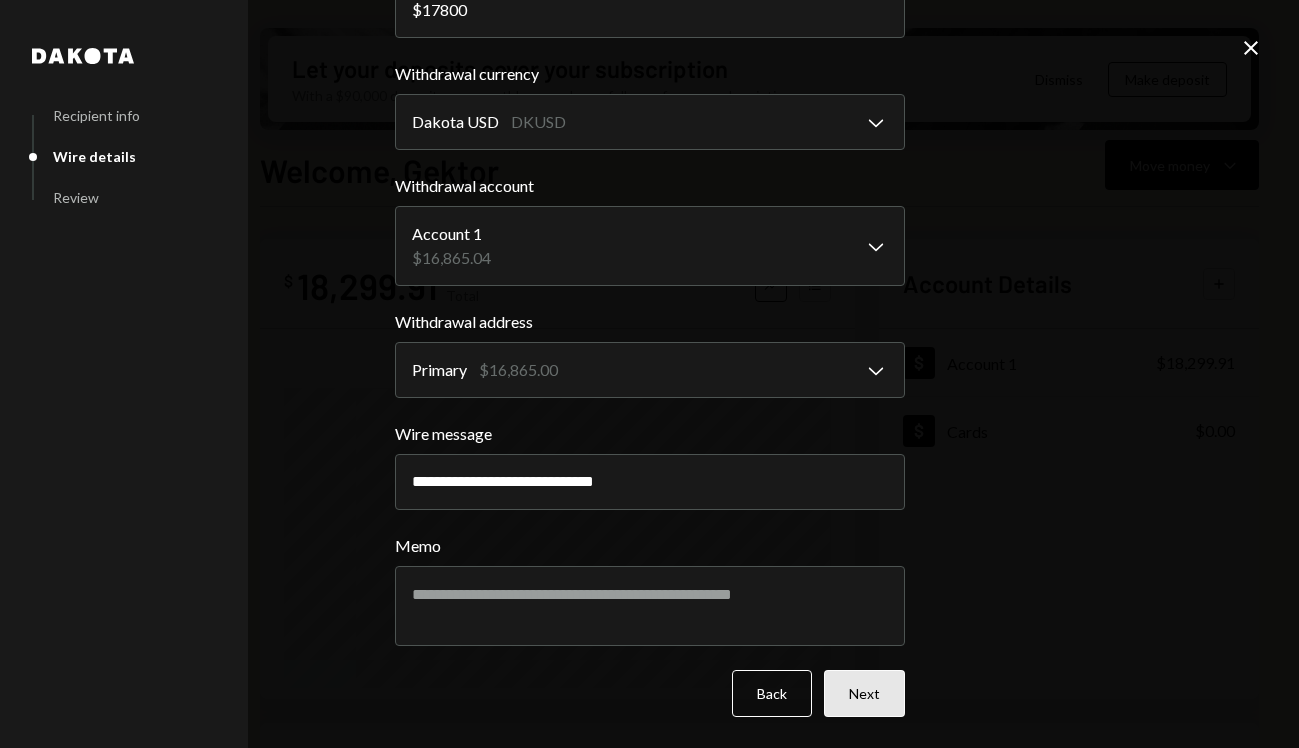 click on "Next" at bounding box center [864, 693] 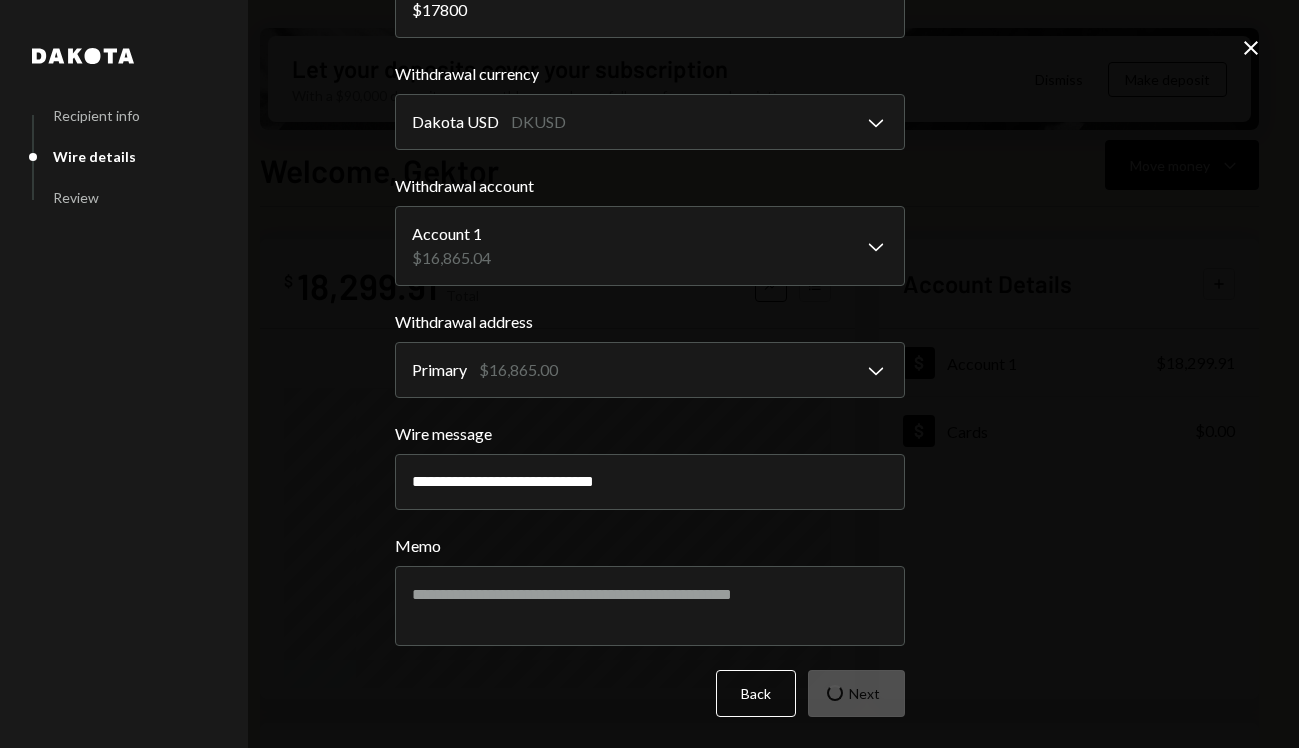 click on "Back Next" at bounding box center [650, 693] 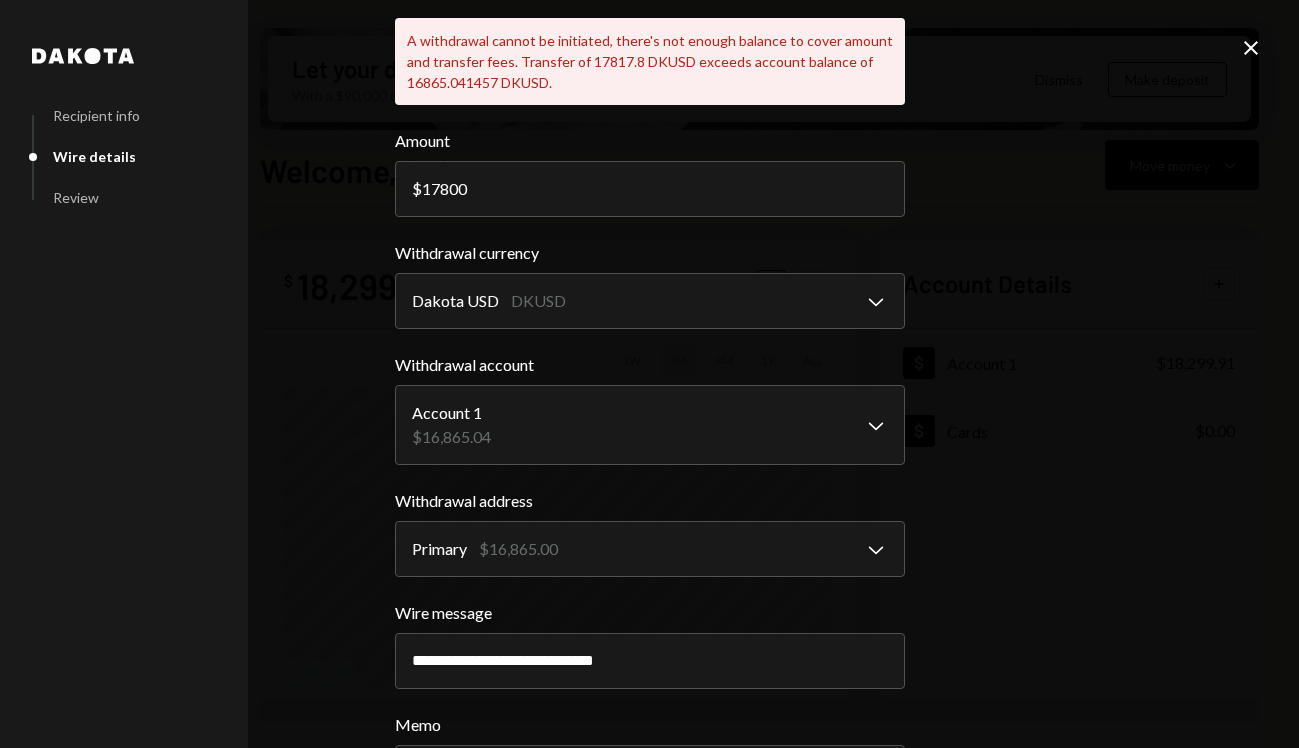 scroll, scrollTop: 0, scrollLeft: 0, axis: both 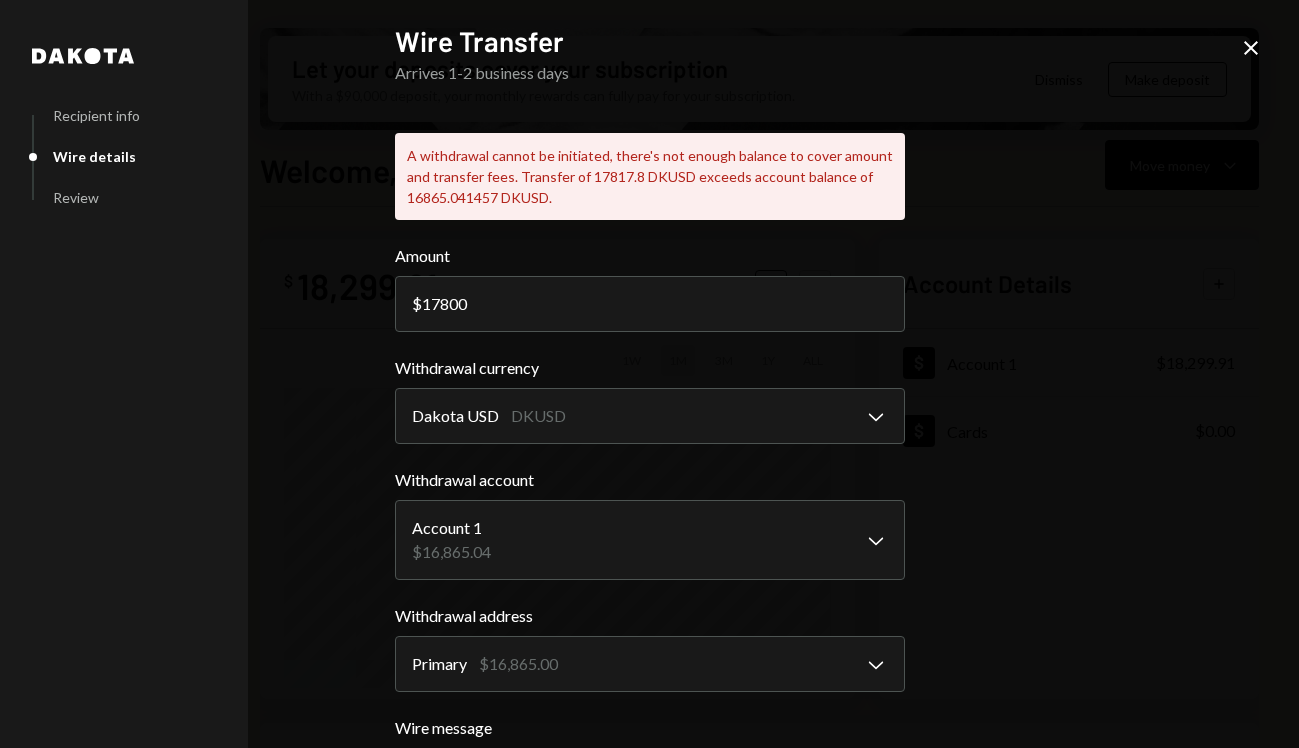 click on "**********" at bounding box center [649, 374] 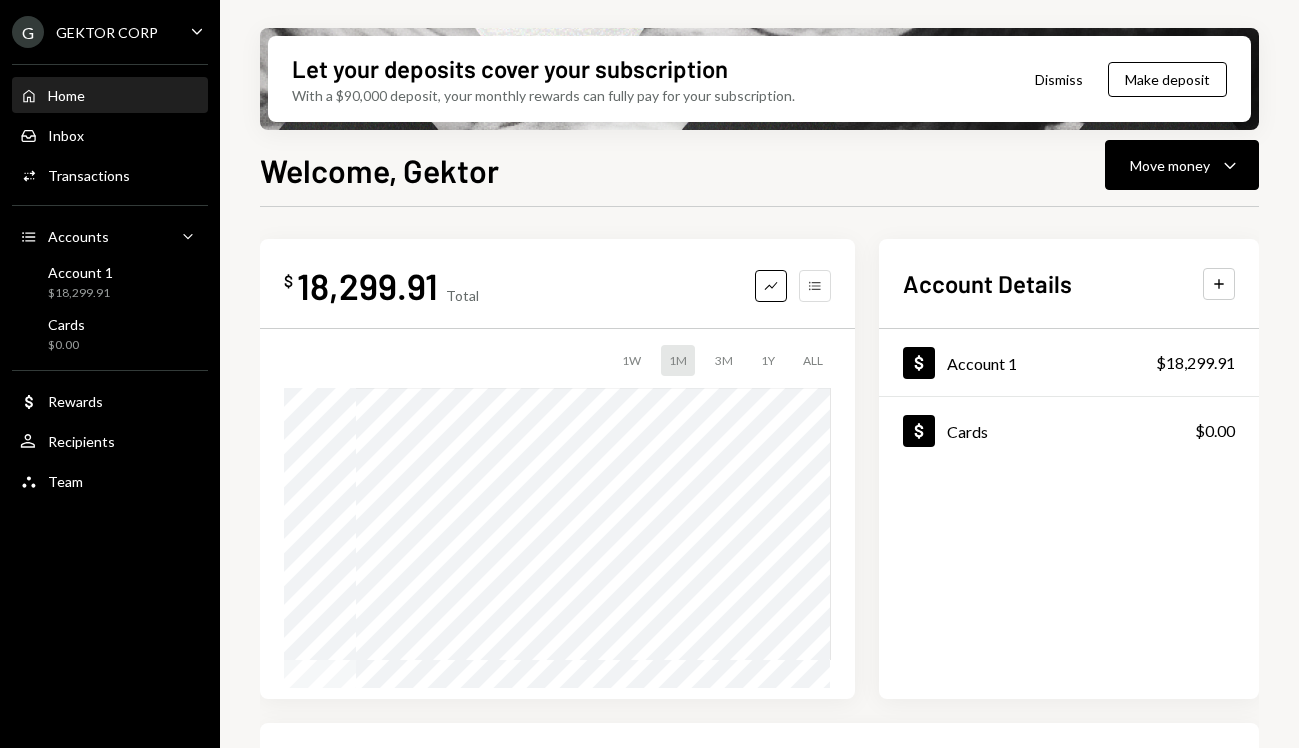 click on "Accounts" at bounding box center (815, 286) 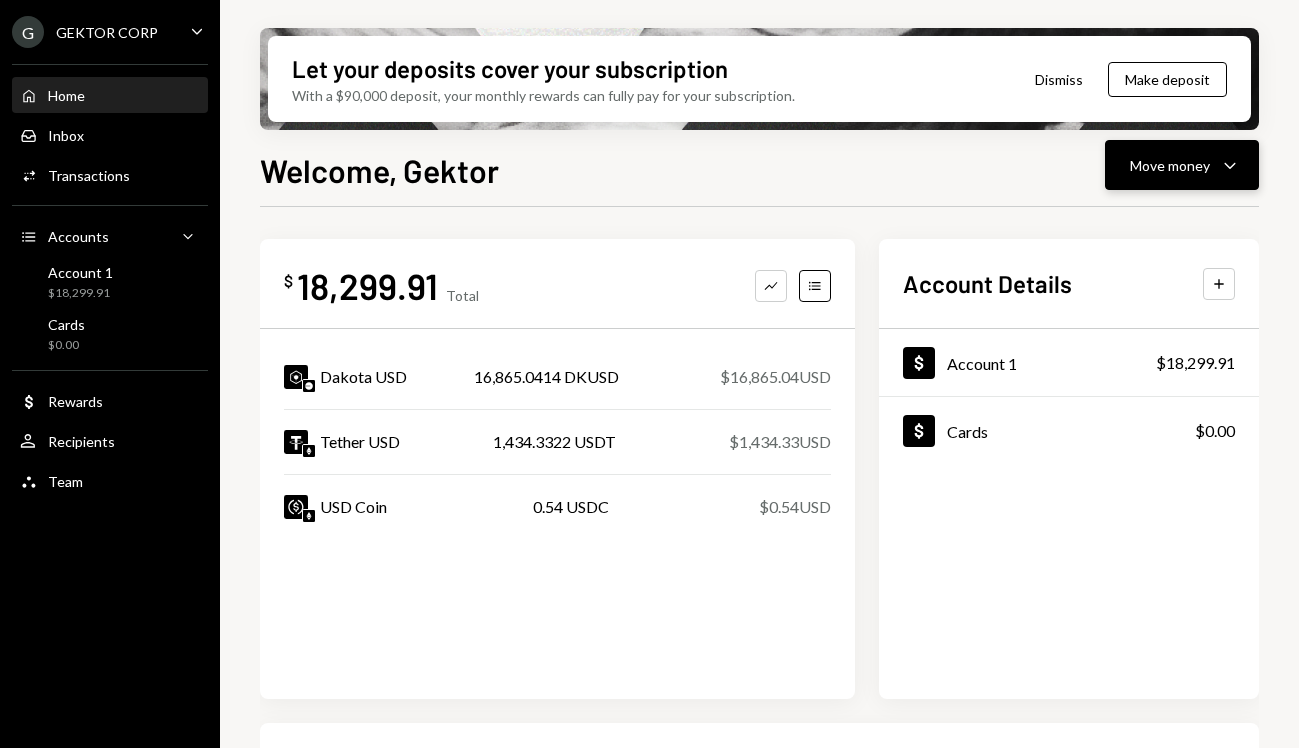 click on "Move money" at bounding box center [1170, 165] 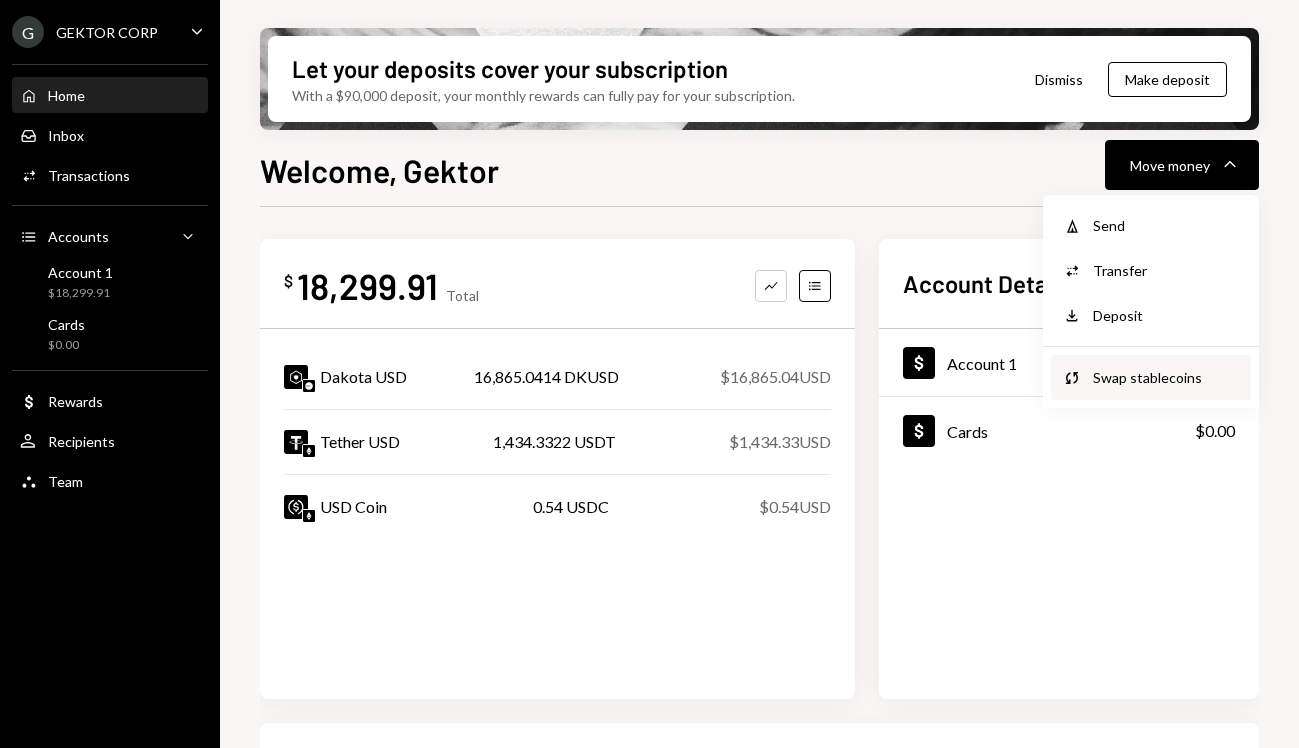 click on "Swap stablecoins" at bounding box center [1166, 377] 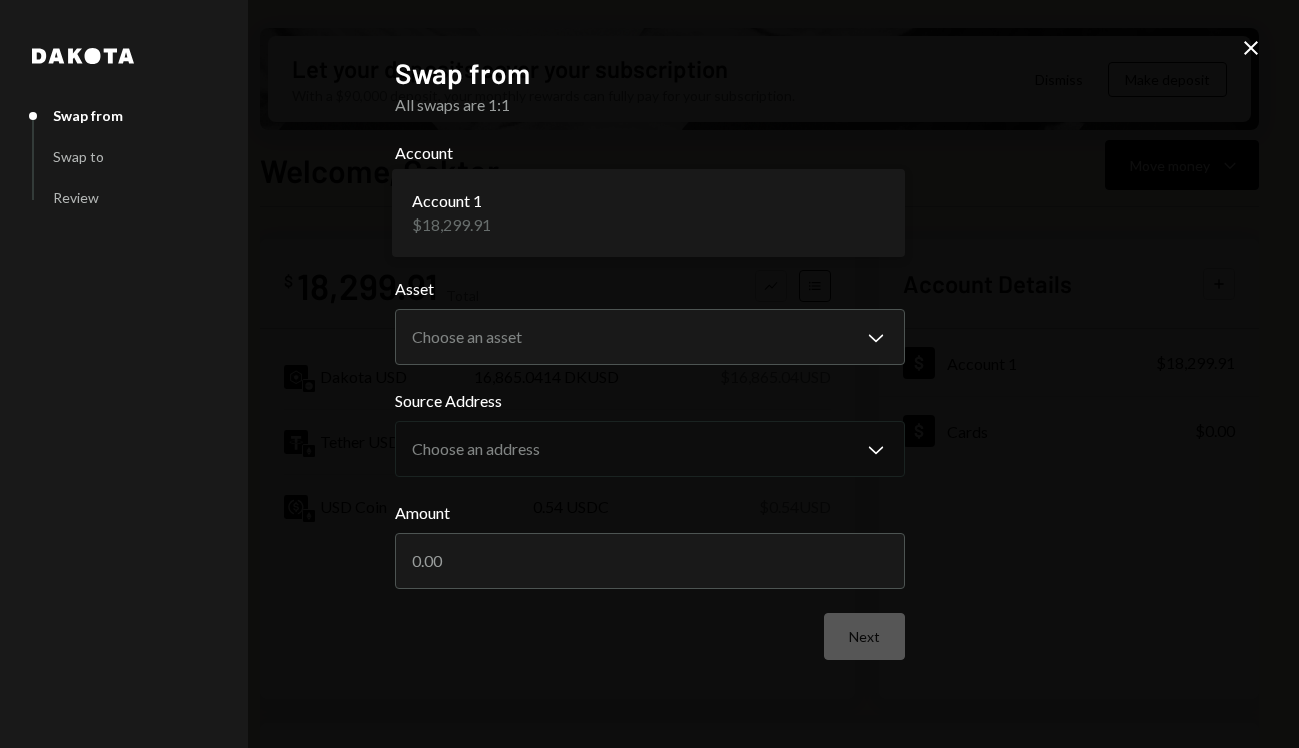 click on "G GEKTOR CORP Caret Down Home Home Inbox Inbox Activities Transactions Accounts Accounts Caret Down Account 1 $18,299.91 Cards $0.00 Dollar Rewards User Recipients Team Team Let your deposits cover your subscription With a $90,000 deposit, your monthly rewards can fully pay for your subscription. Dismiss Make deposit Welcome, Gektor Move money Caret Down $ 18,299.91 Total Graph Accounts Dakota USD 16,865.0414  DKUSD $16,865.04  USD Tether USD 1,434.3322  USDT $1,434.33  USD USD Coin 0.54  USDC $0.54  USD Account Details Plus Dollar Account 1 $18,299.91 Dollar Cards $0.00 Recent Transactions View all Type Initiated By Initiated At Account Status Bank Payment $6,006.00 Gektor 10:50 PM Account 1 Pending Bank Deposit $20,000.00 VANESA DEFEY SOSA CUCHA CUCHA 1034 9:51 PM Account 1 Pending Bank Deposit $4,000.00 EUGENIO F HILLMAN 9:03 PM Account 1 Completed Deposit 18,565.57  DKUSD 0x4c2c...A200B8 Copy 8:30 PM Account 1 Completed Bank Payment $18,268.25 Gektor 8:25 PM Account 1 Completed Welcome, Gektor - Dakota" at bounding box center [649, 374] 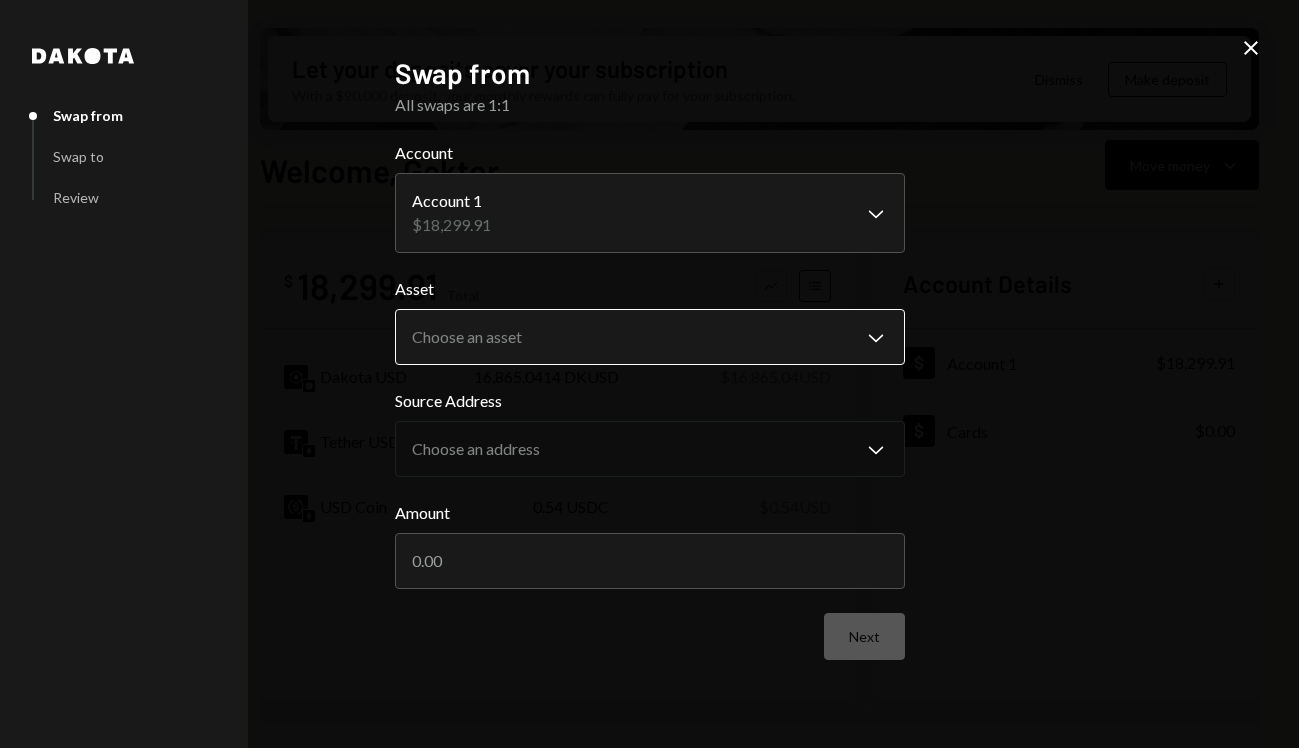 click on "G GEKTOR CORP Caret Down Home Home Inbox Inbox Activities Transactions Accounts Accounts Caret Down Account 1 $18,299.91 Cards $0.00 Dollar Rewards User Recipients Team Team Let your deposits cover your subscription With a $90,000 deposit, your monthly rewards can fully pay for your subscription. Dismiss Make deposit Welcome, Gektor Move money Caret Down $ 18,299.91 Total Graph Accounts Dakota USD 16,865.0414  DKUSD $16,865.04  USD Tether USD 1,434.3322  USDT $1,434.33  USD USD Coin 0.54  USDC $0.54  USD Account Details Plus Dollar Account 1 $18,299.91 Dollar Cards $0.00 Recent Transactions View all Type Initiated By Initiated At Account Status Bank Payment $6,006.00 Gektor 10:50 PM Account 1 Pending Bank Deposit $20,000.00 VANESA DEFEY SOSA CUCHA CUCHA 1034 9:51 PM Account 1 Pending Bank Deposit $4,000.00 EUGENIO F HILLMAN 9:03 PM Account 1 Completed Deposit 18,565.57  DKUSD 0x4c2c...A200B8 Copy 8:30 PM Account 1 Completed Bank Payment $18,268.25 Gektor 8:25 PM Account 1 Completed Welcome, Gektor - Dakota" at bounding box center [649, 374] 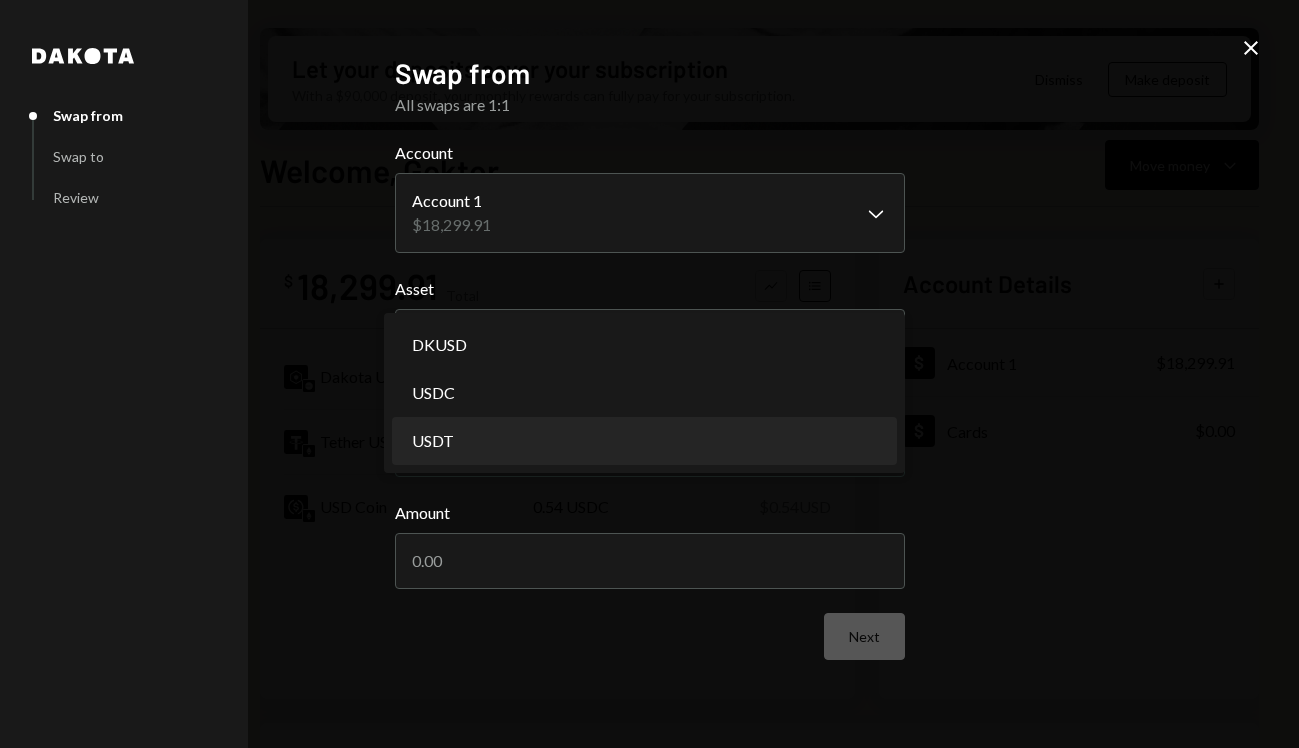 select on "****" 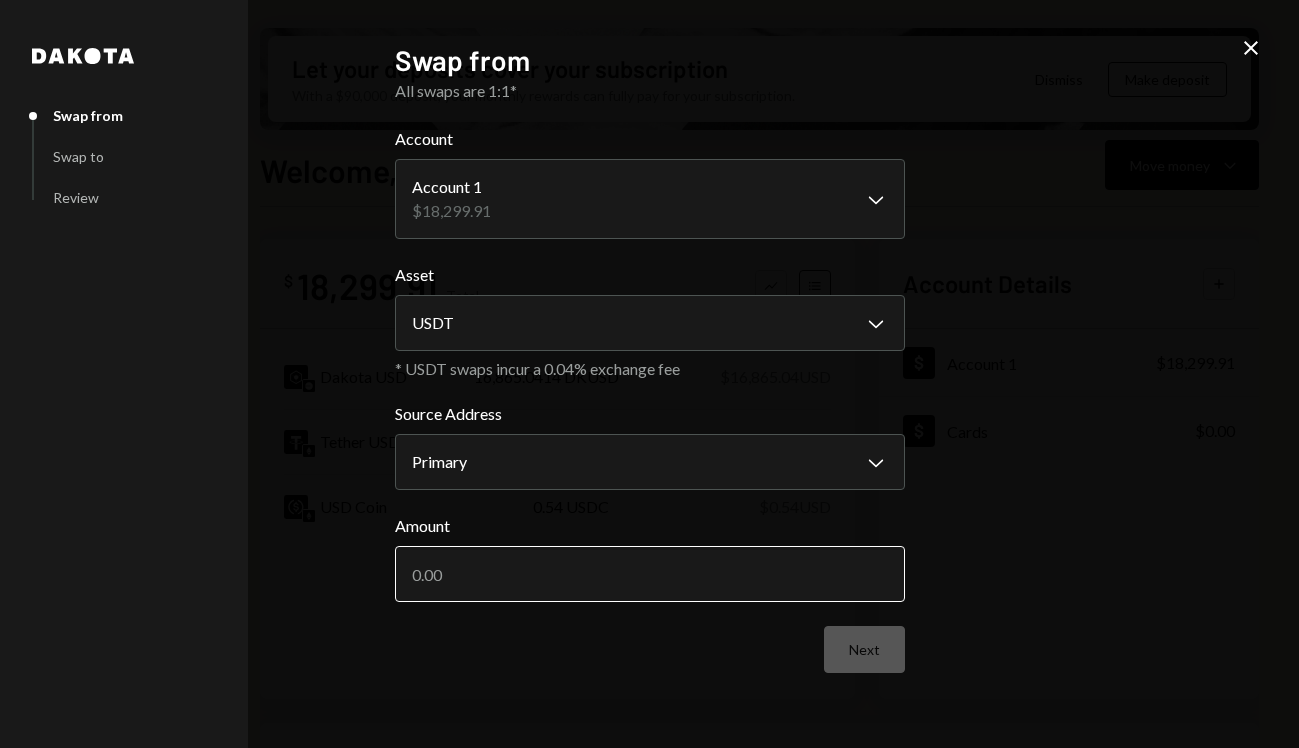 click on "Amount" at bounding box center (650, 574) 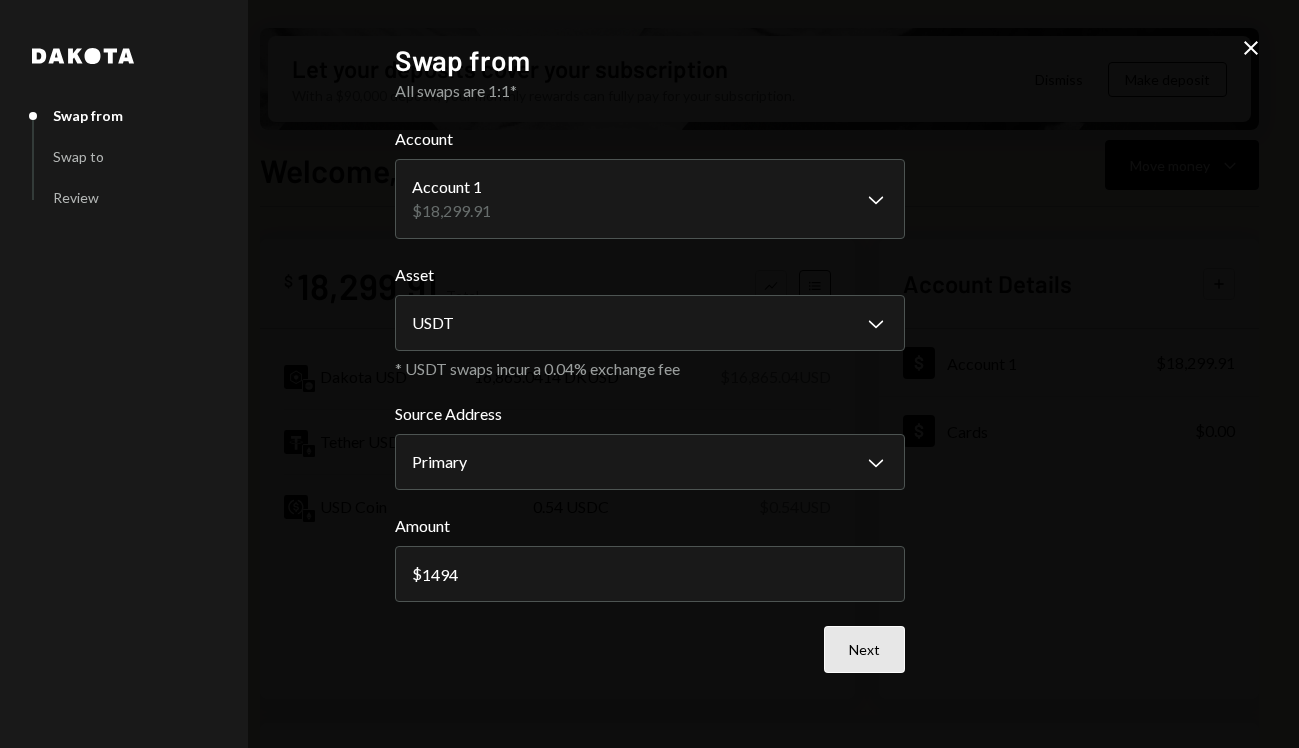 click on "Next" at bounding box center [864, 649] 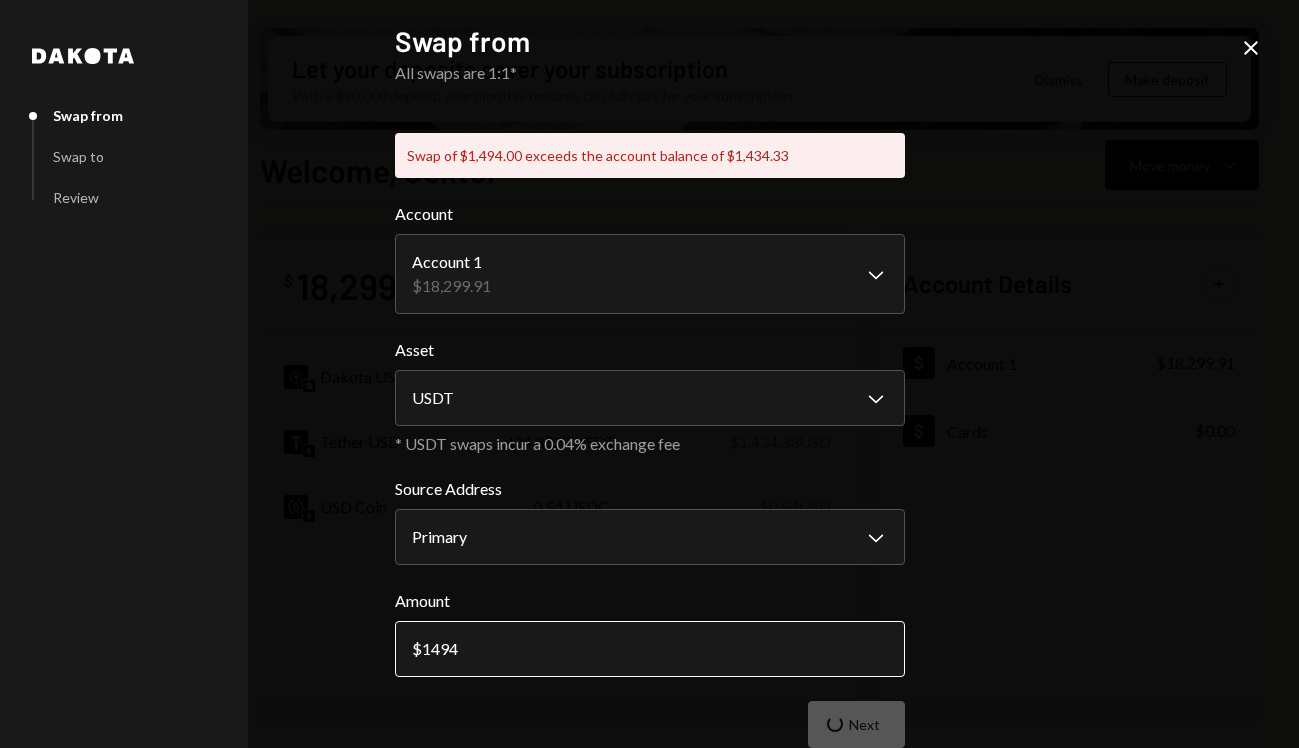 click on "1494" at bounding box center (650, 649) 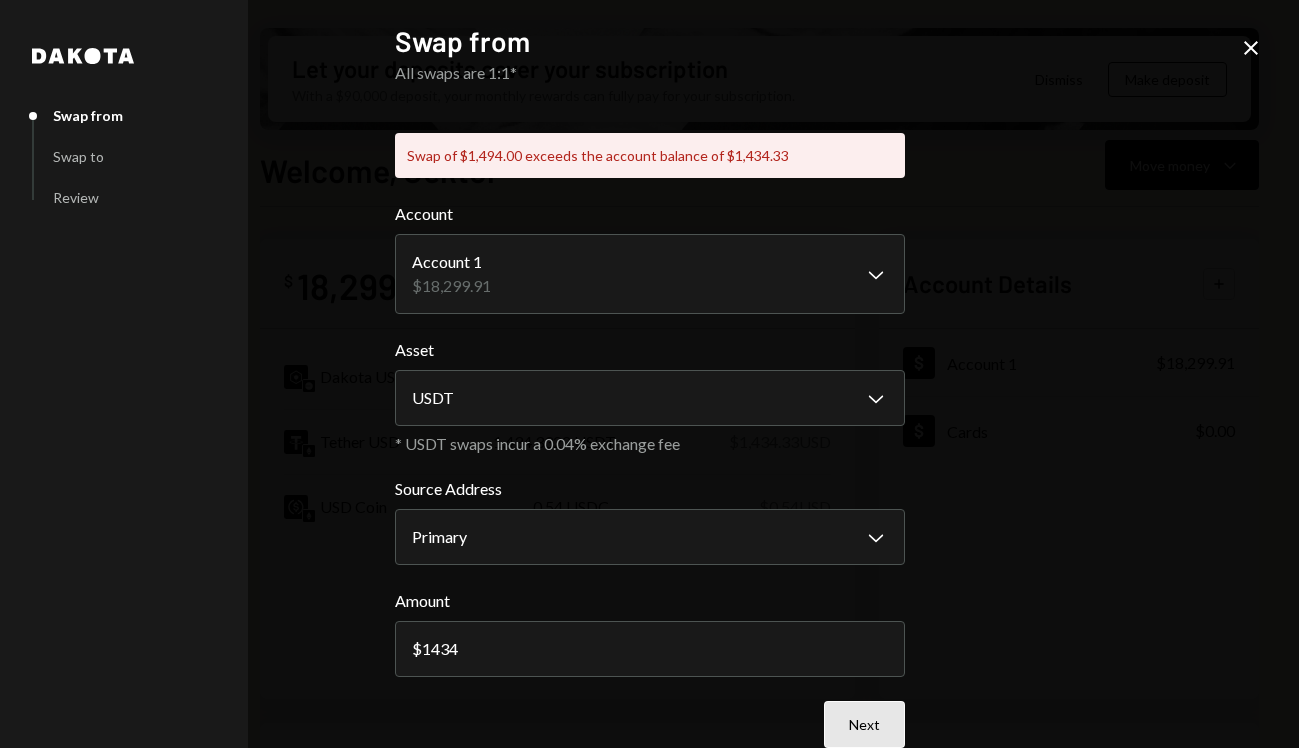 type on "1434" 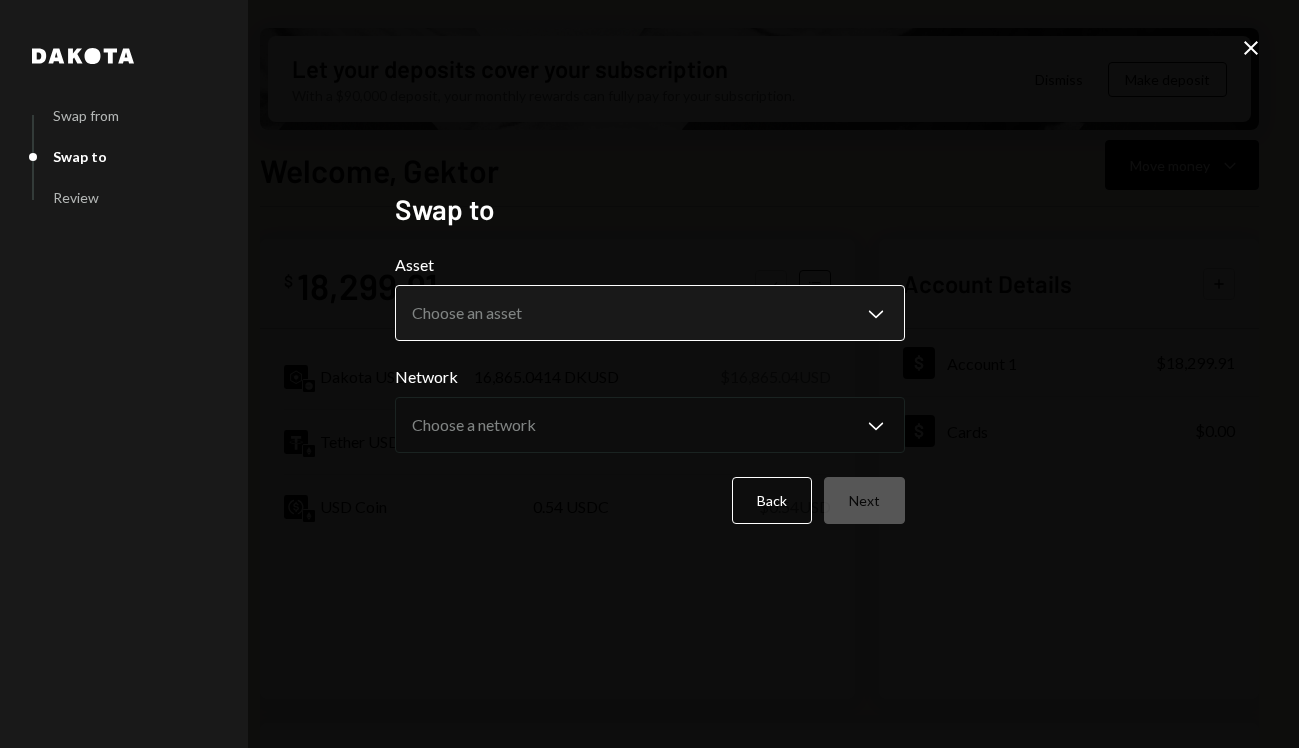 click on "G GEKTOR CORP Caret Down Home Home Inbox Inbox Activities Transactions Accounts Accounts Caret Down Account 1 $18,299.91 Cards $0.00 Dollar Rewards User Recipients Team Team Let your deposits cover your subscription With a $90,000 deposit, your monthly rewards can fully pay for your subscription. Dismiss Make deposit Welcome, Gektor Move money Caret Down $ 18,299.91 Total Graph Accounts Dakota USD 16,865.0414  DKUSD $16,865.04  USD Tether USD 1,434.3322  USDT $1,434.33  USD USD Coin 0.54  USDC $0.54  USD Account Details Plus Dollar Account 1 $18,299.91 Dollar Cards $0.00 Recent Transactions View all Type Initiated By Initiated At Account Status Bank Payment $6,006.00 Gektor 10:50 PM Account 1 Pending Bank Deposit $20,000.00 VANESA DEFEY SOSA CUCHA CUCHA 1034 9:51 PM Account 1 Pending Bank Deposit $4,000.00 EUGENIO F HILLMAN 9:03 PM Account 1 Completed Deposit 18,565.57  DKUSD 0x4c2c...A200B8 Copy 8:30 PM Account 1 Completed Bank Payment $18,268.25 Gektor 8:25 PM Account 1 Completed Welcome, Gektor - Dakota" at bounding box center (649, 374) 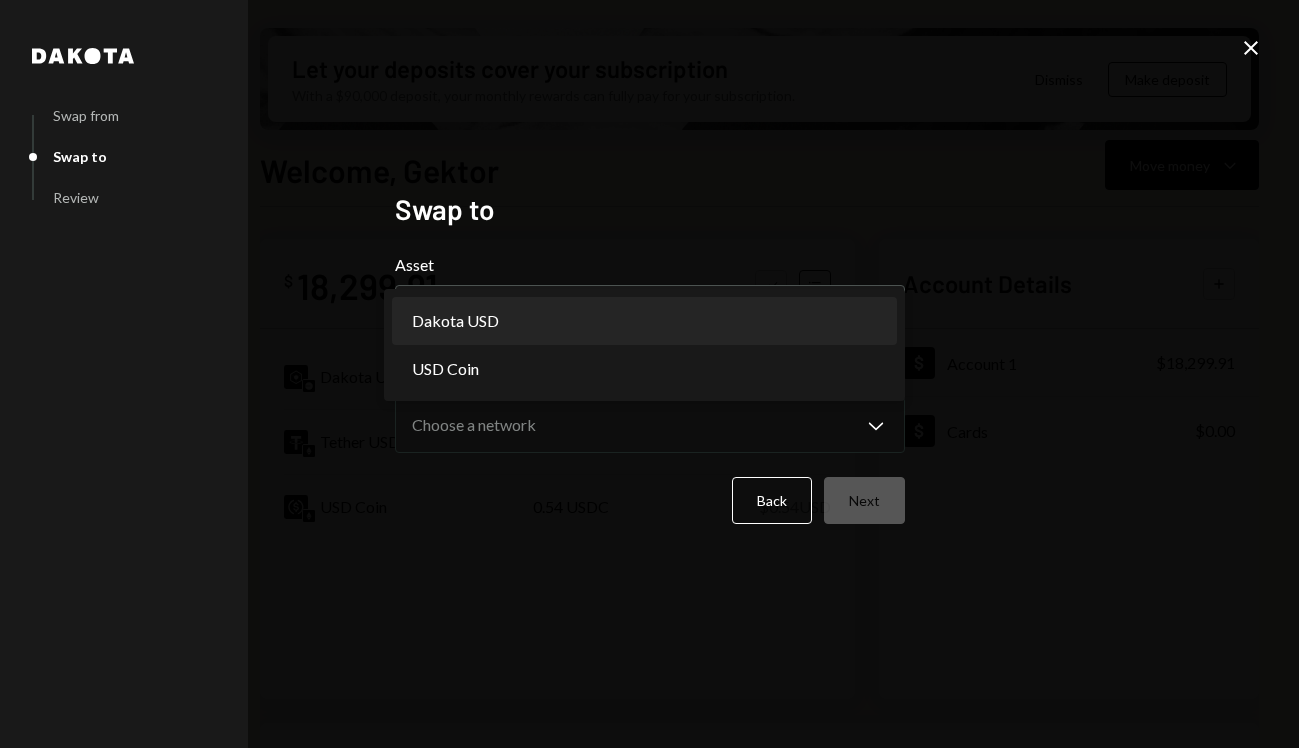 select on "*****" 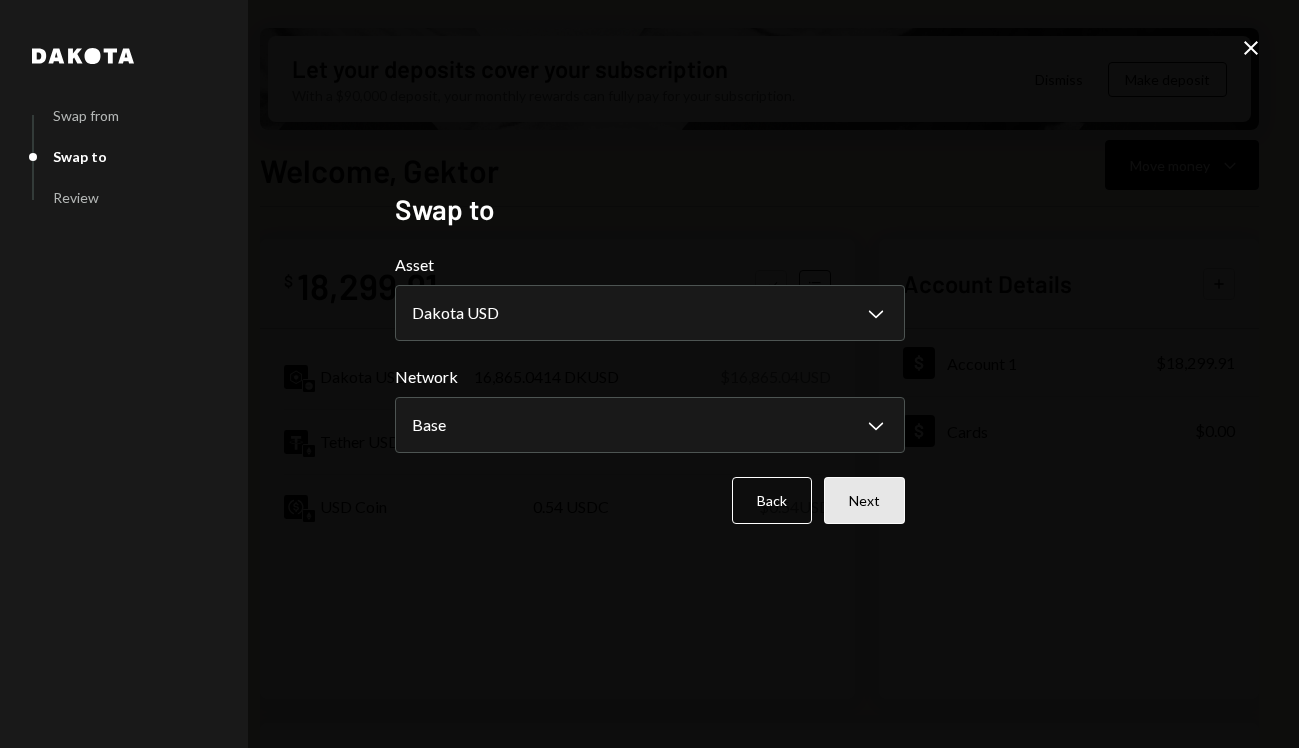 click on "Next" at bounding box center (864, 500) 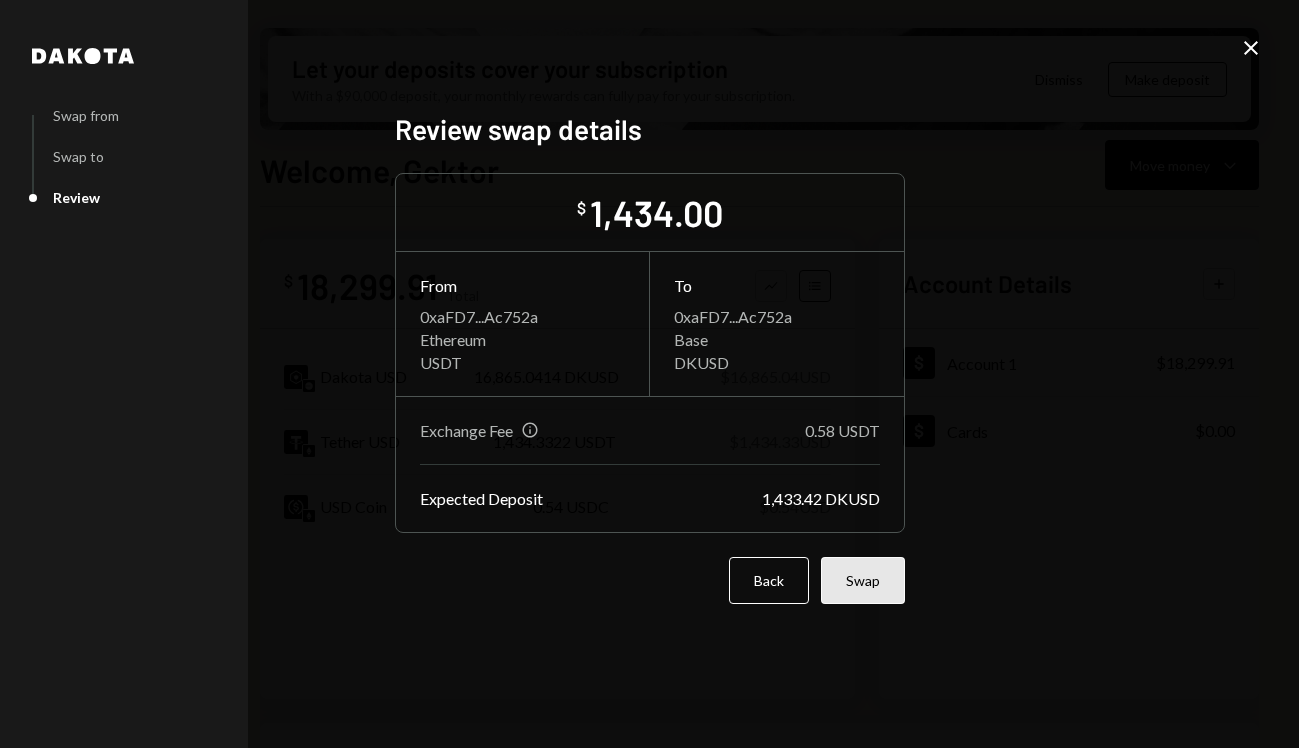click on "Swap" at bounding box center (863, 580) 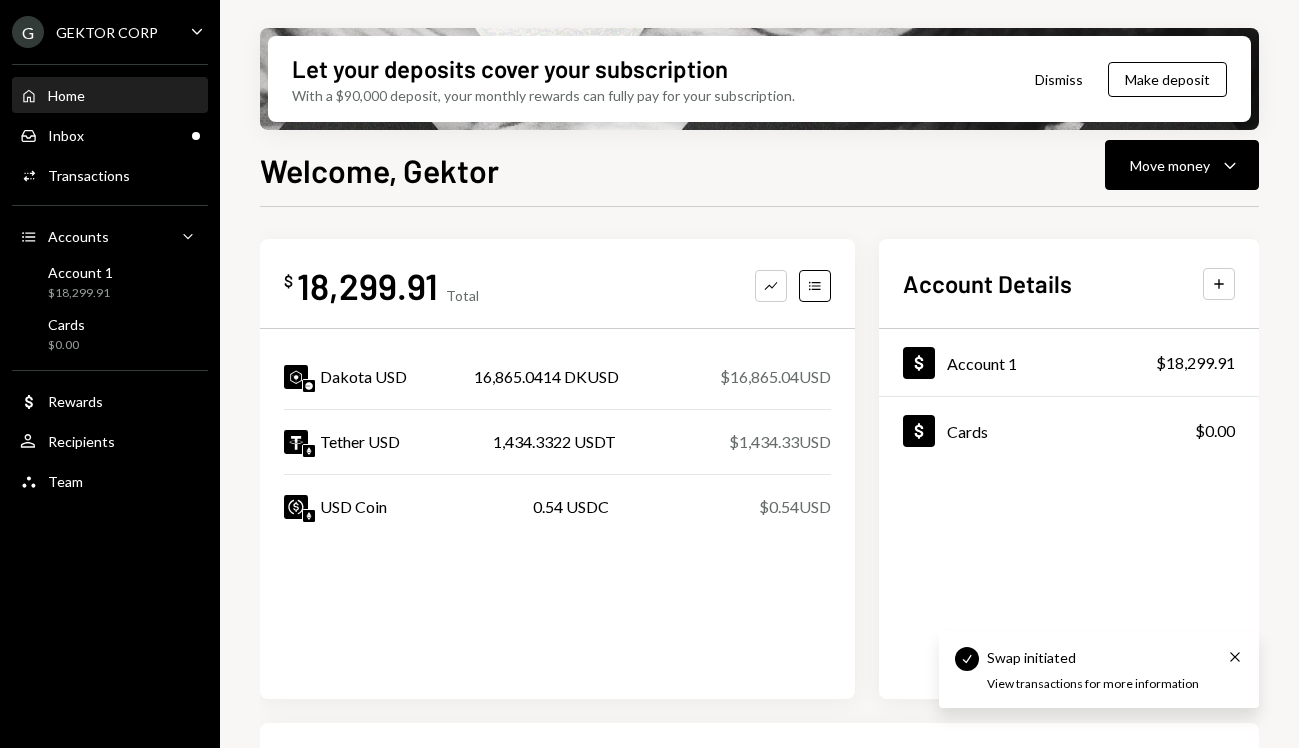 click on "Home Home Inbox Inbox Activities Transactions Accounts Accounts Caret Down Account 1 $18,299.91 Cards $0.00 Dollar Rewards User Recipients Team Team" at bounding box center [110, 277] 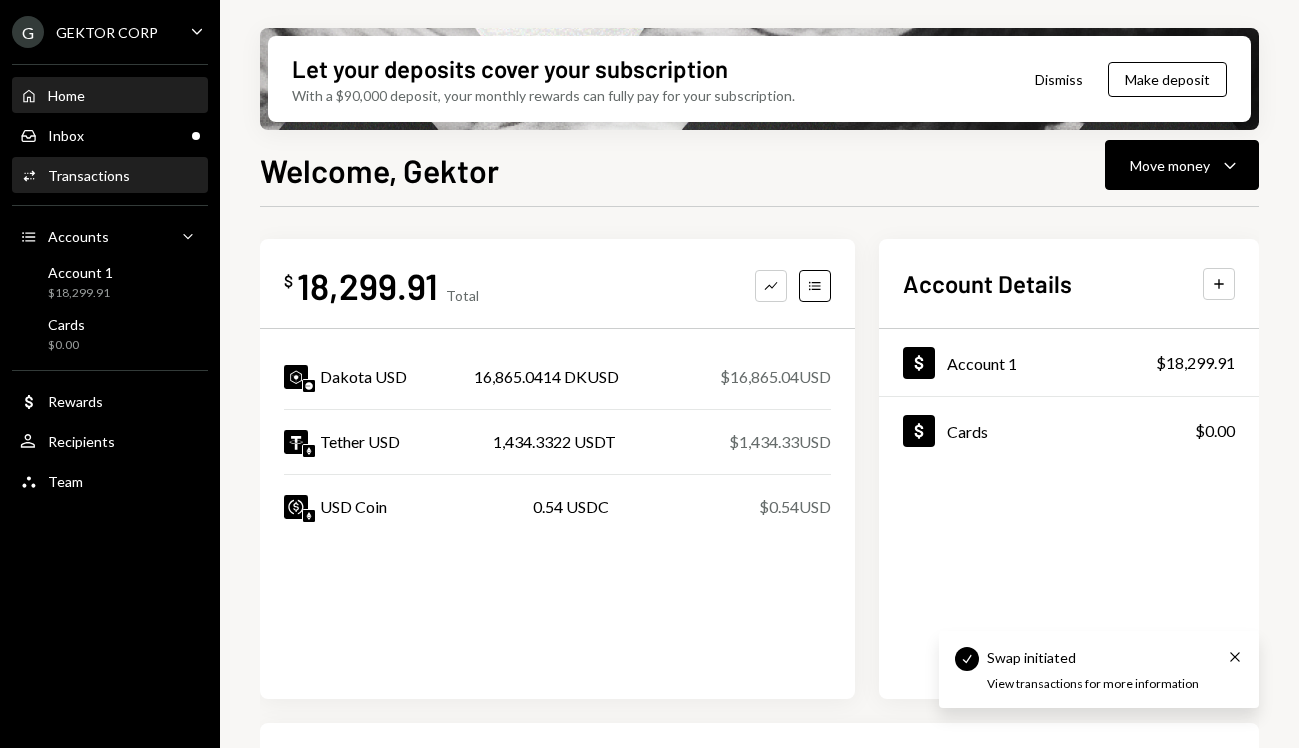 click on "Activities Transactions" at bounding box center (110, 176) 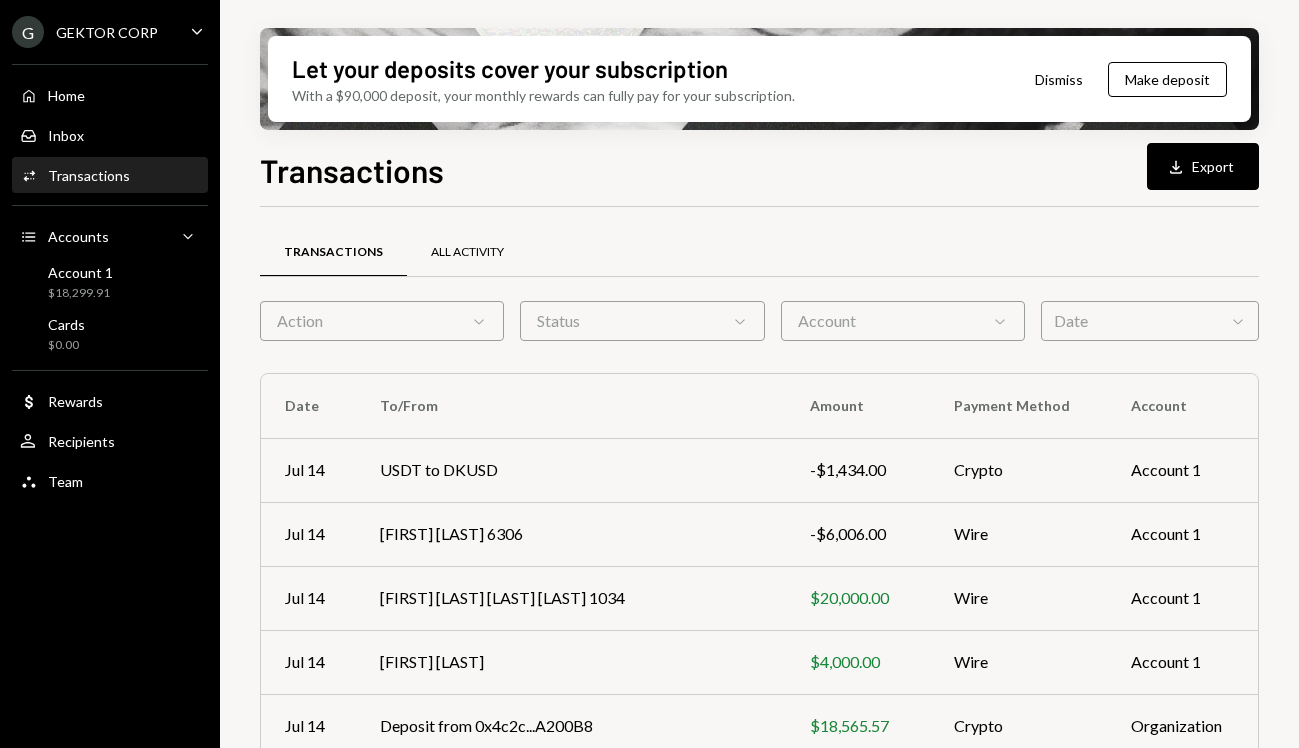 click on "All Activity" at bounding box center (467, 253) 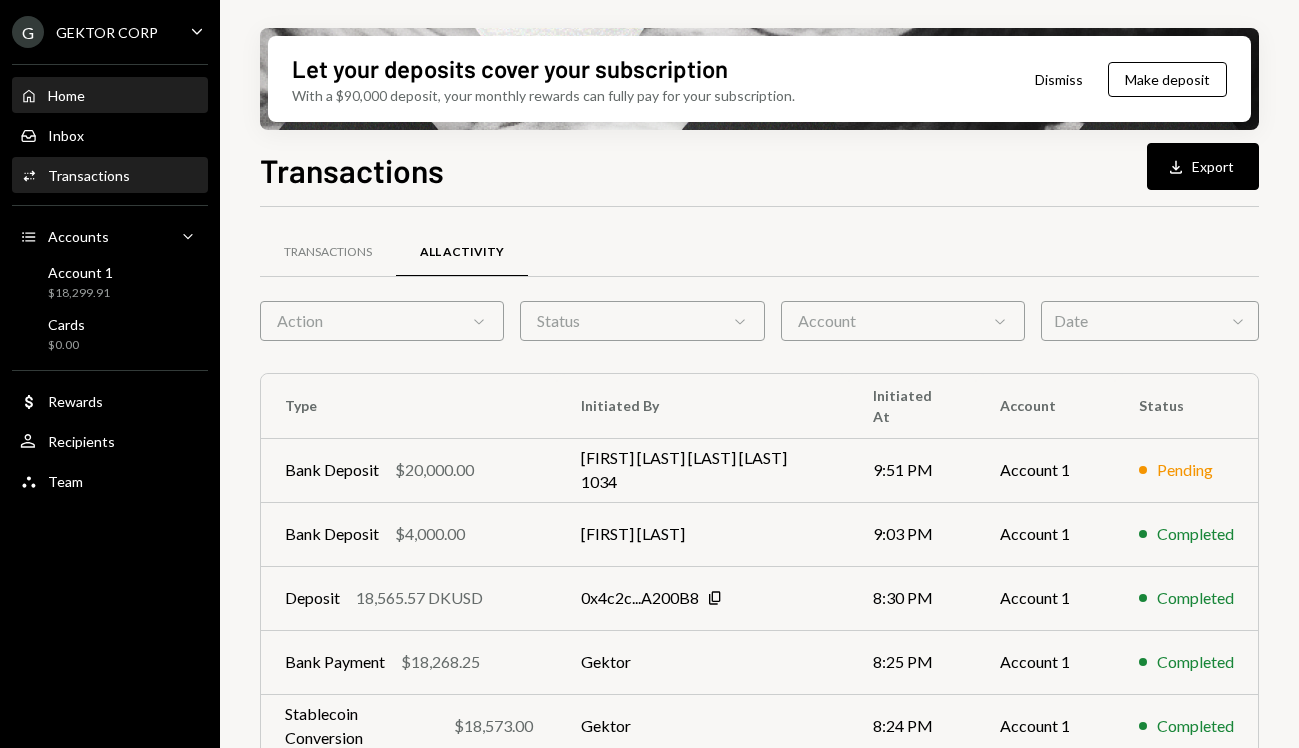 click on "Home Home" at bounding box center [110, 96] 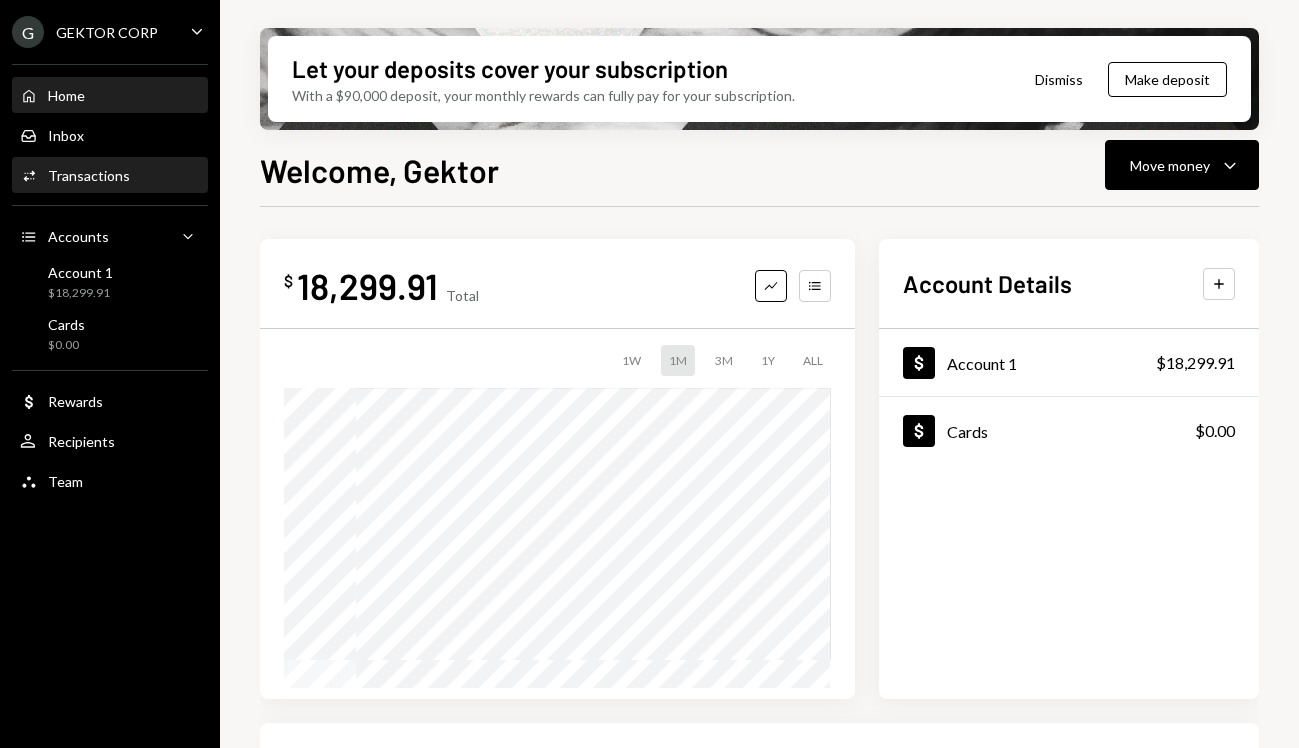 click on "Transactions" at bounding box center (89, 175) 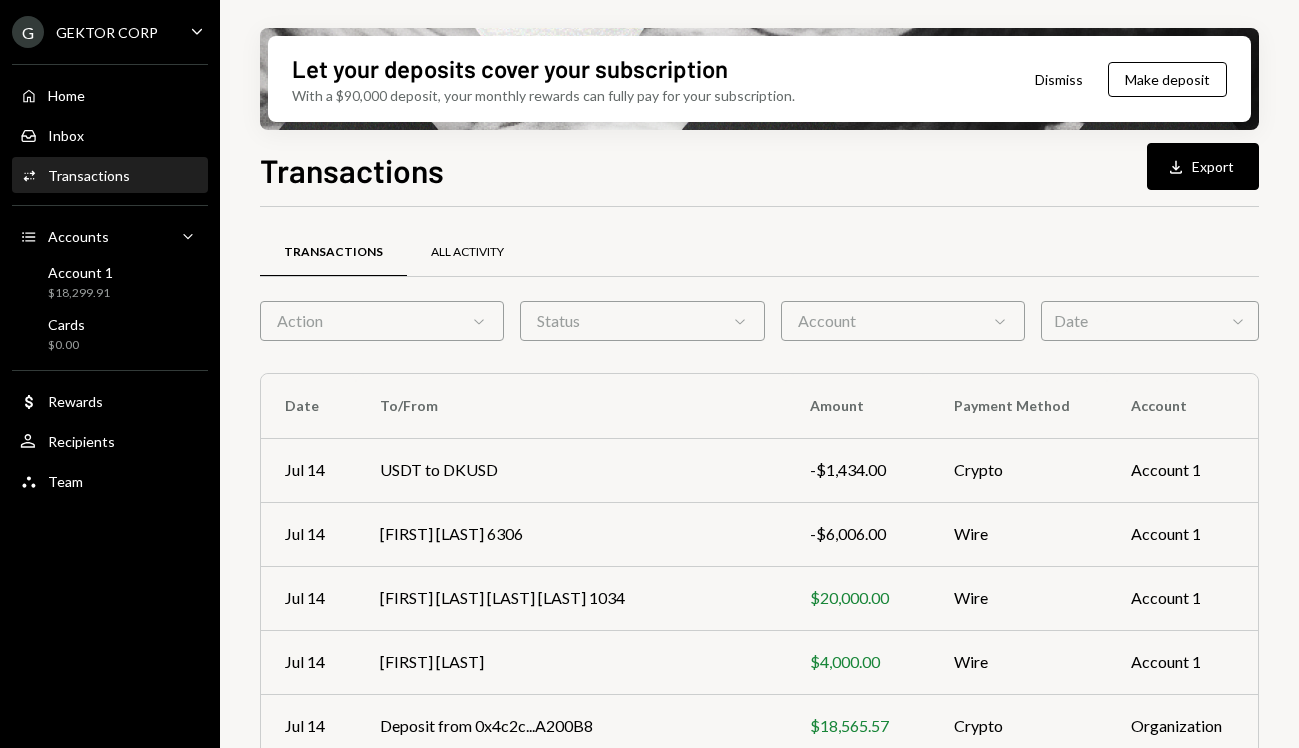 click on "All Activity" at bounding box center (467, 252) 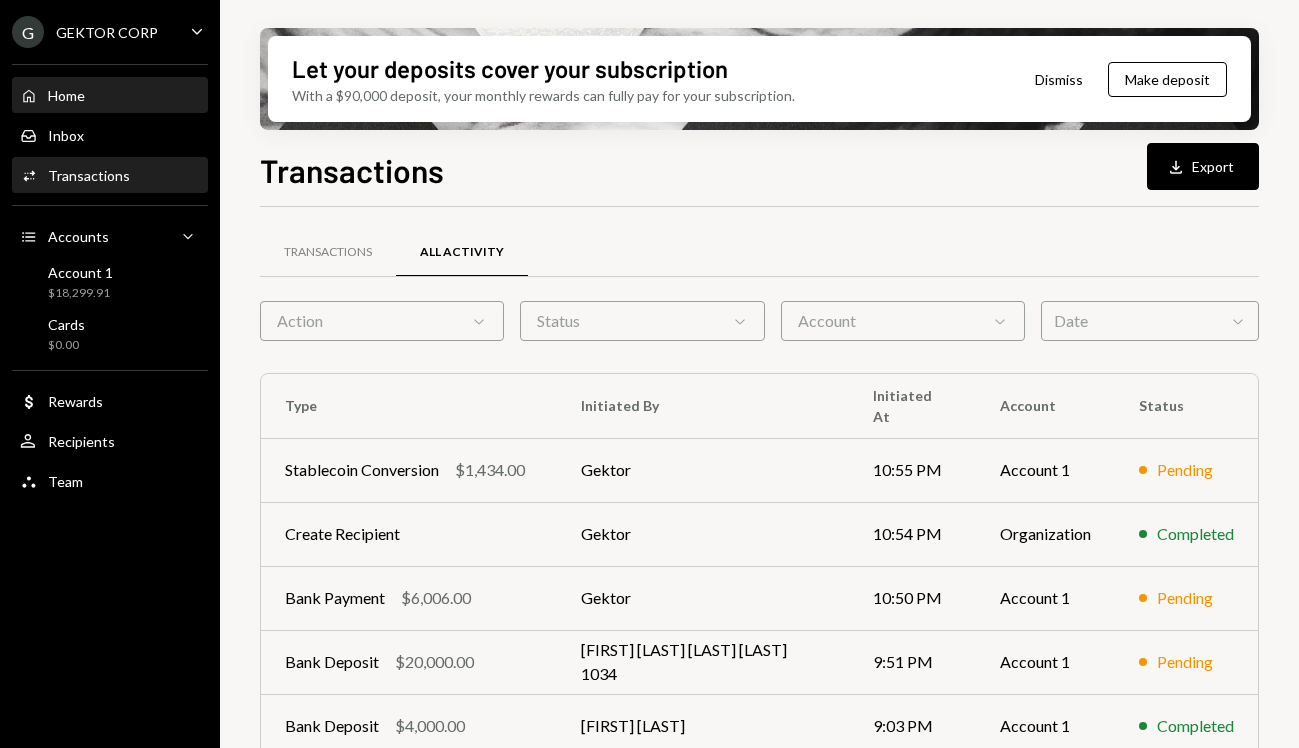 click on "Home Home" at bounding box center [110, 96] 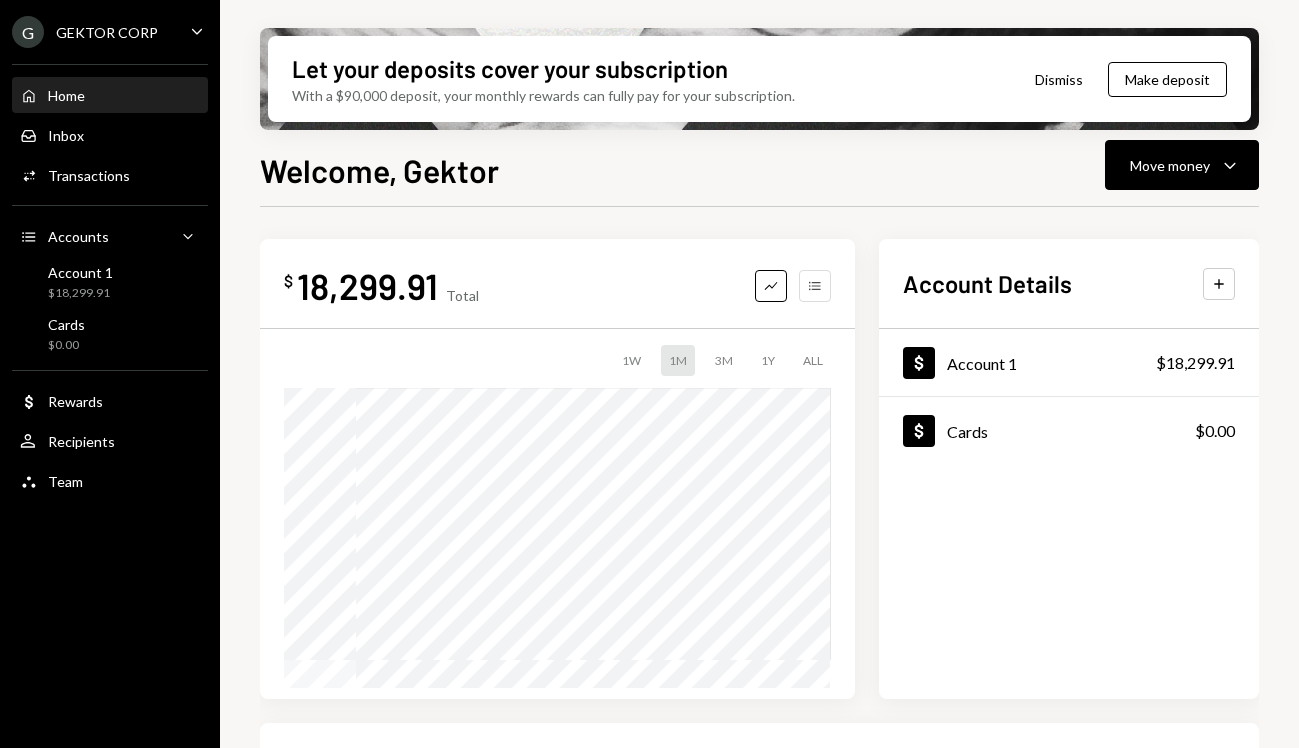 click on "Accounts" 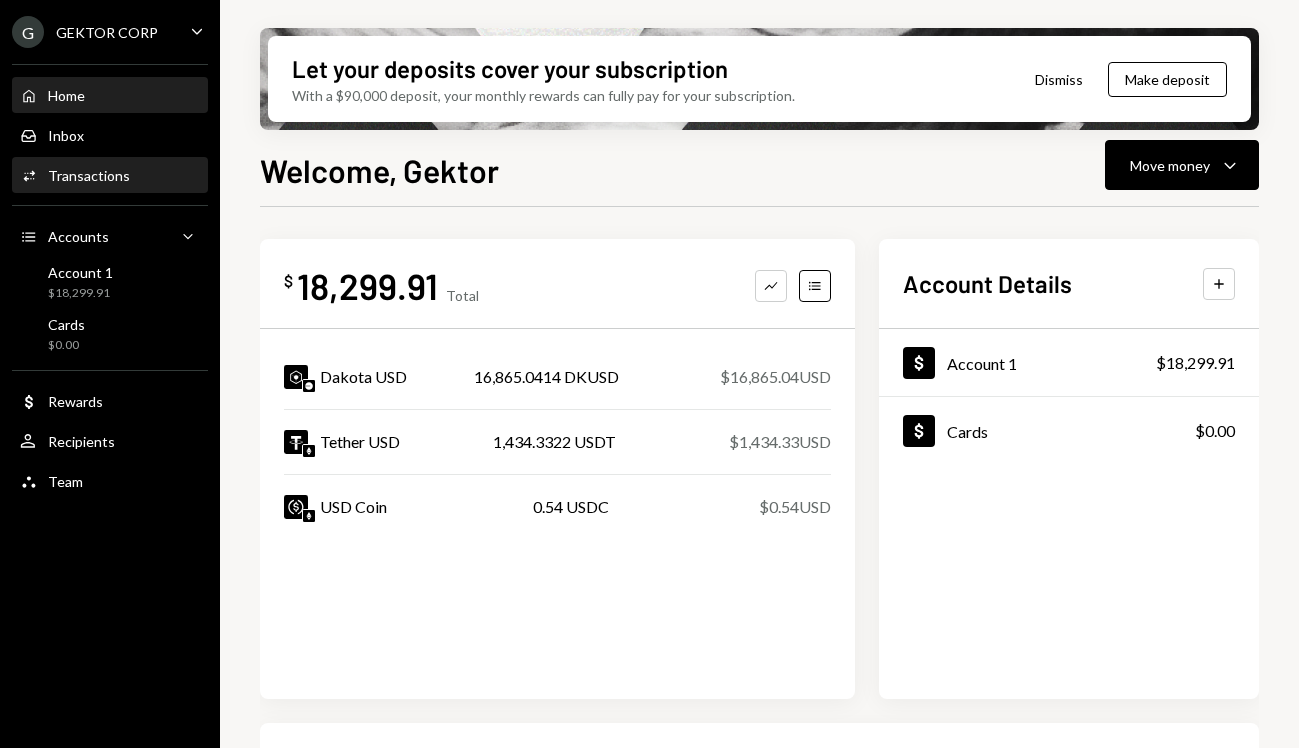 click on "Activities Transactions" at bounding box center [110, 176] 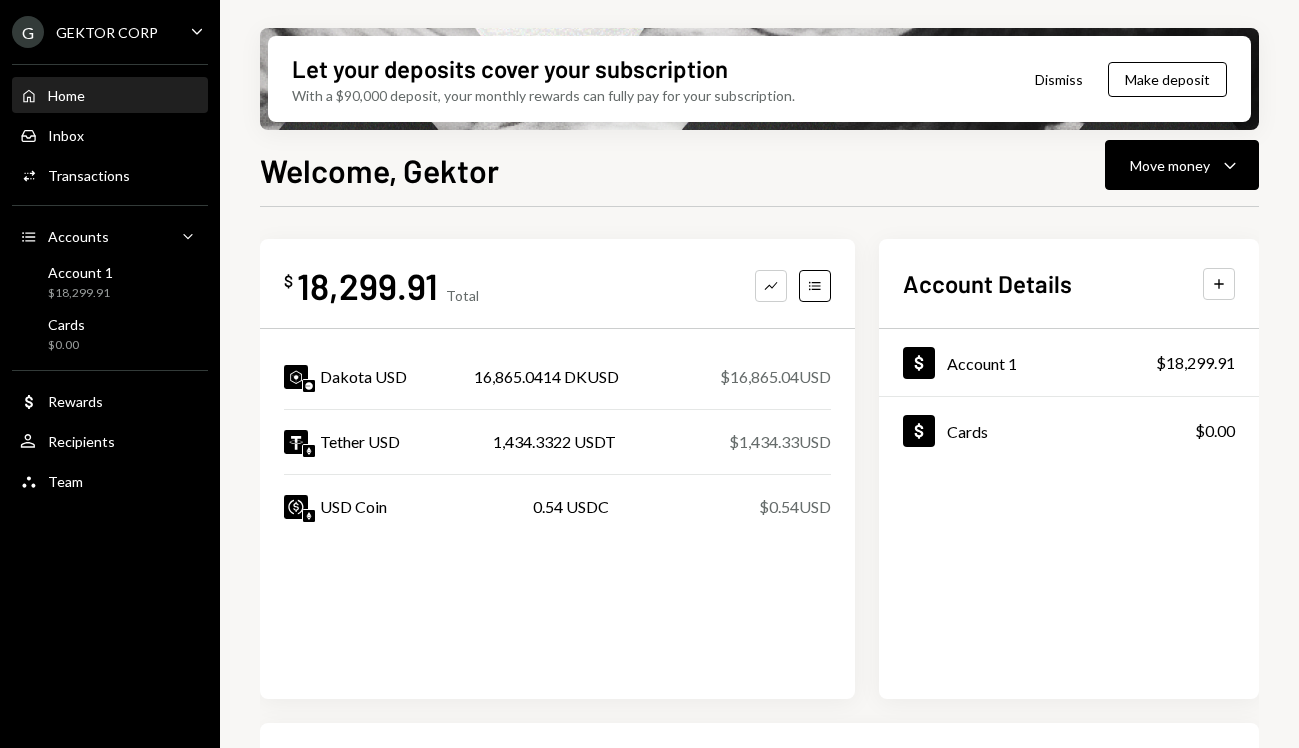 scroll, scrollTop: 0, scrollLeft: 0, axis: both 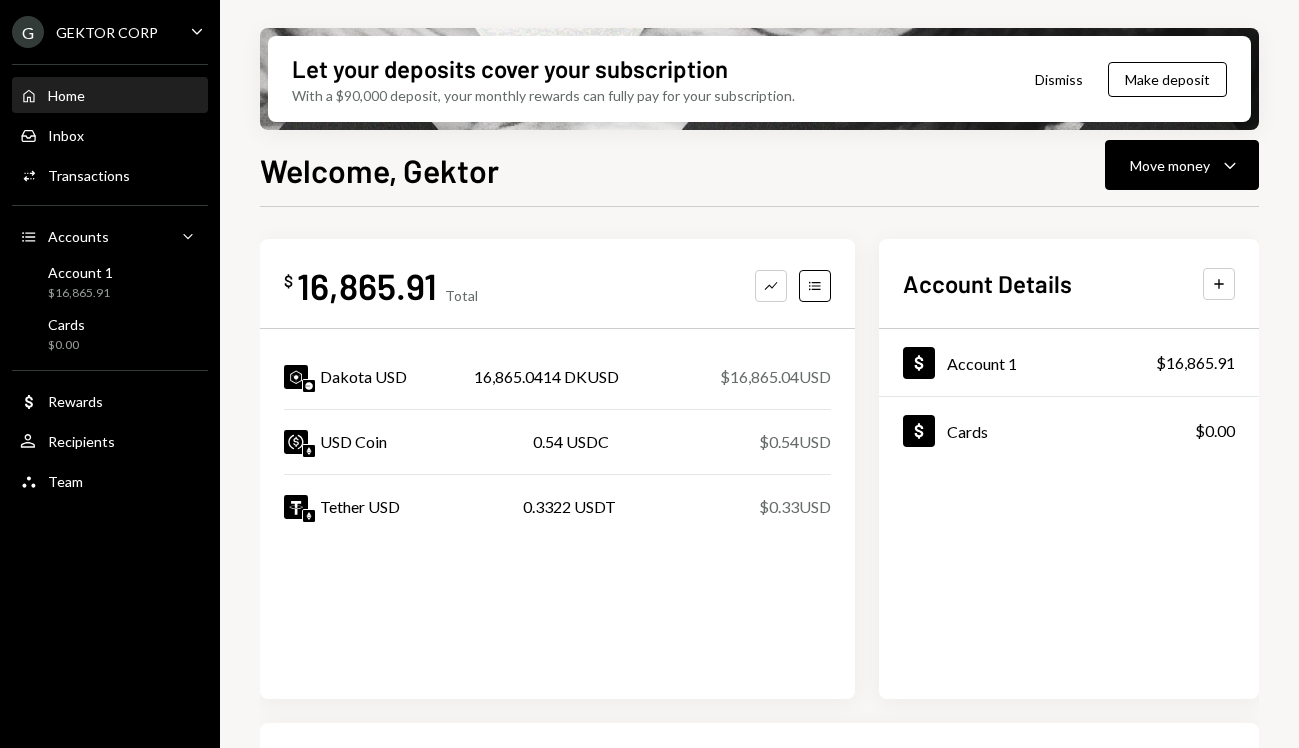 click on "Home Home Inbox Inbox Activities Transactions Accounts Accounts Caret Down Account 1 $[AMOUNT] Cards $0.00 Dollar Rewards User Recipients Team Team" at bounding box center [110, 277] 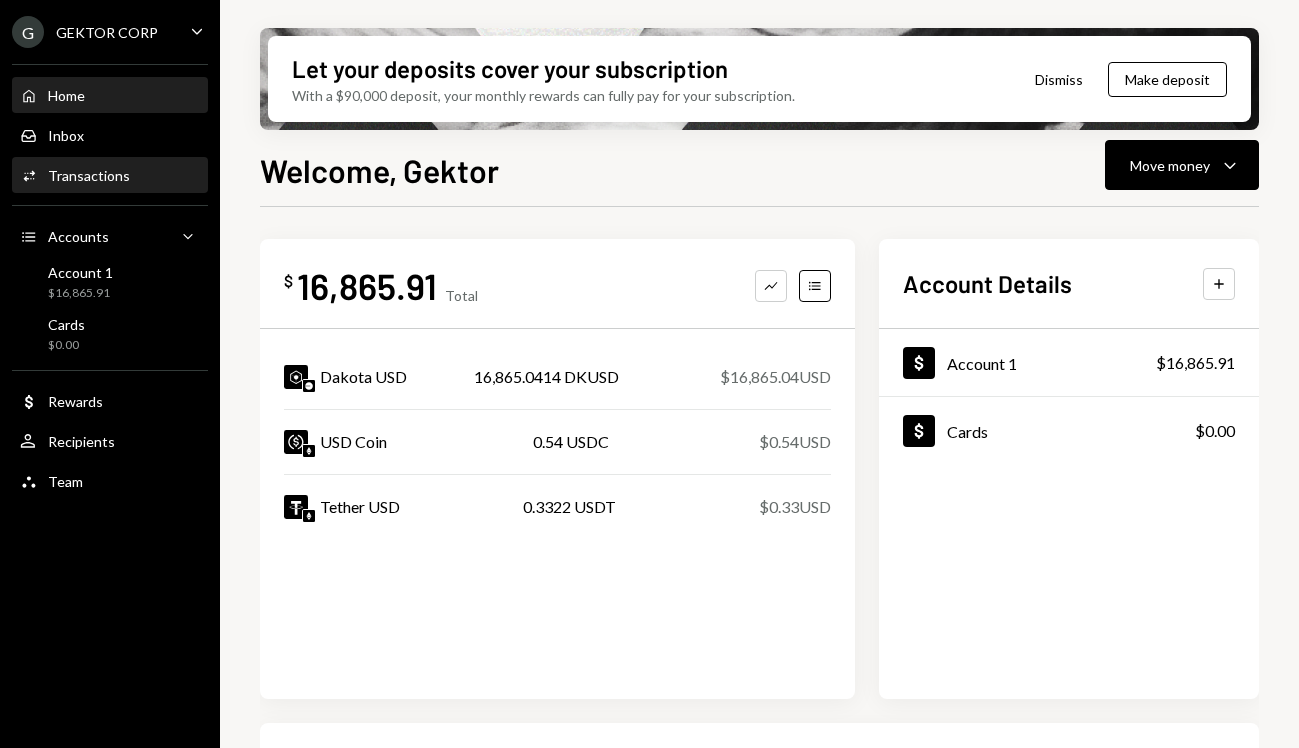 click on "Activities Transactions" at bounding box center (110, 176) 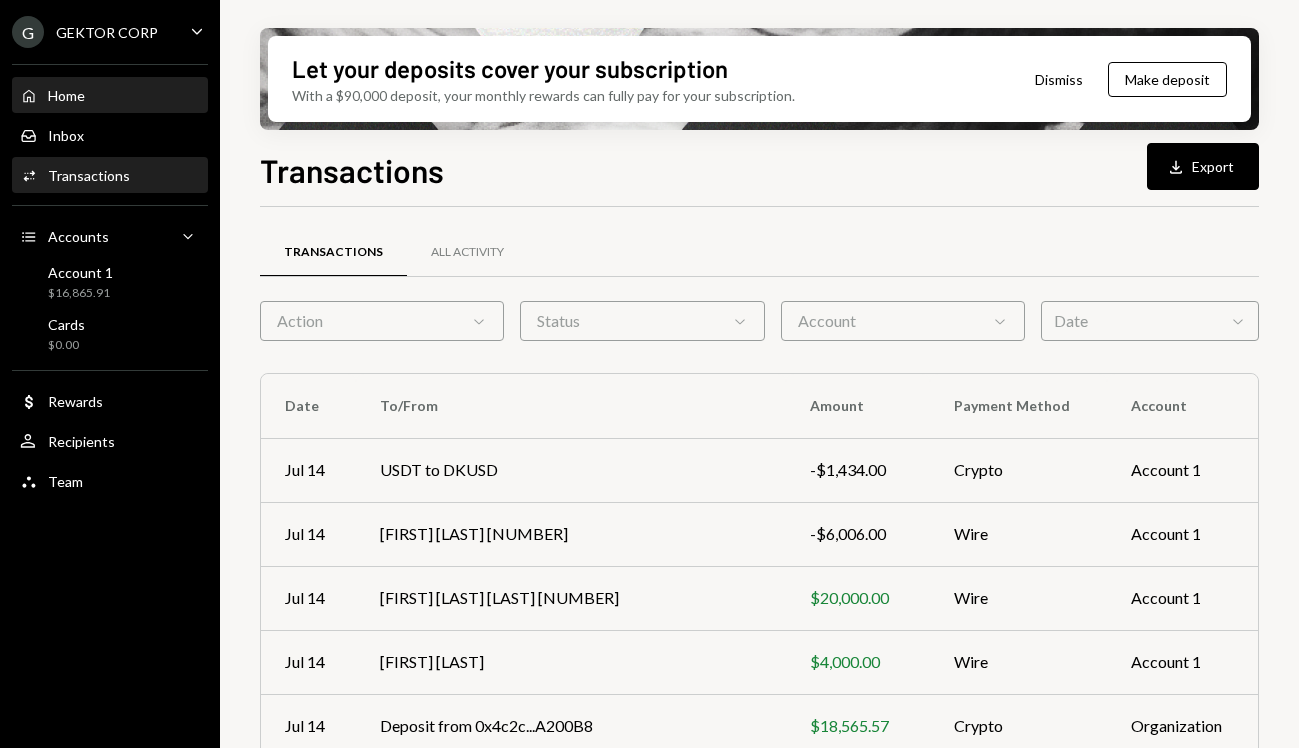 click on "Home Home" at bounding box center (110, 96) 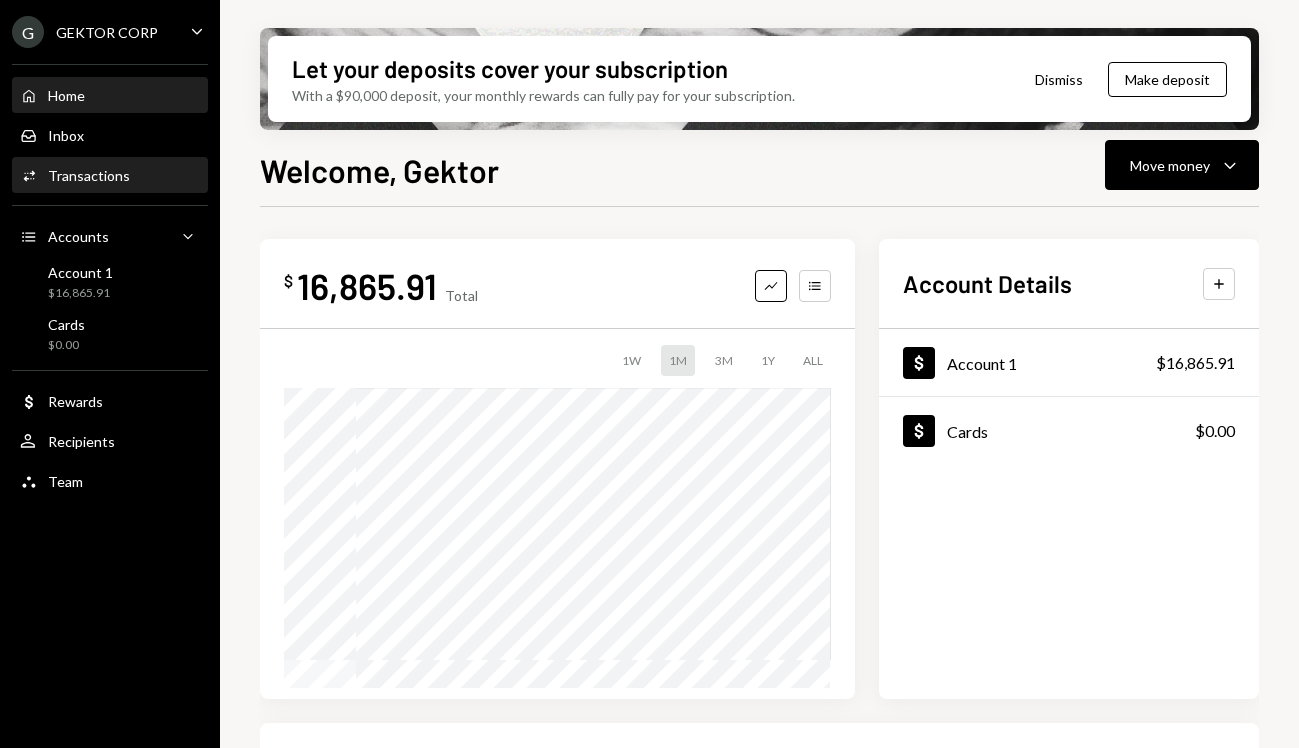 click on "Transactions" at bounding box center [89, 175] 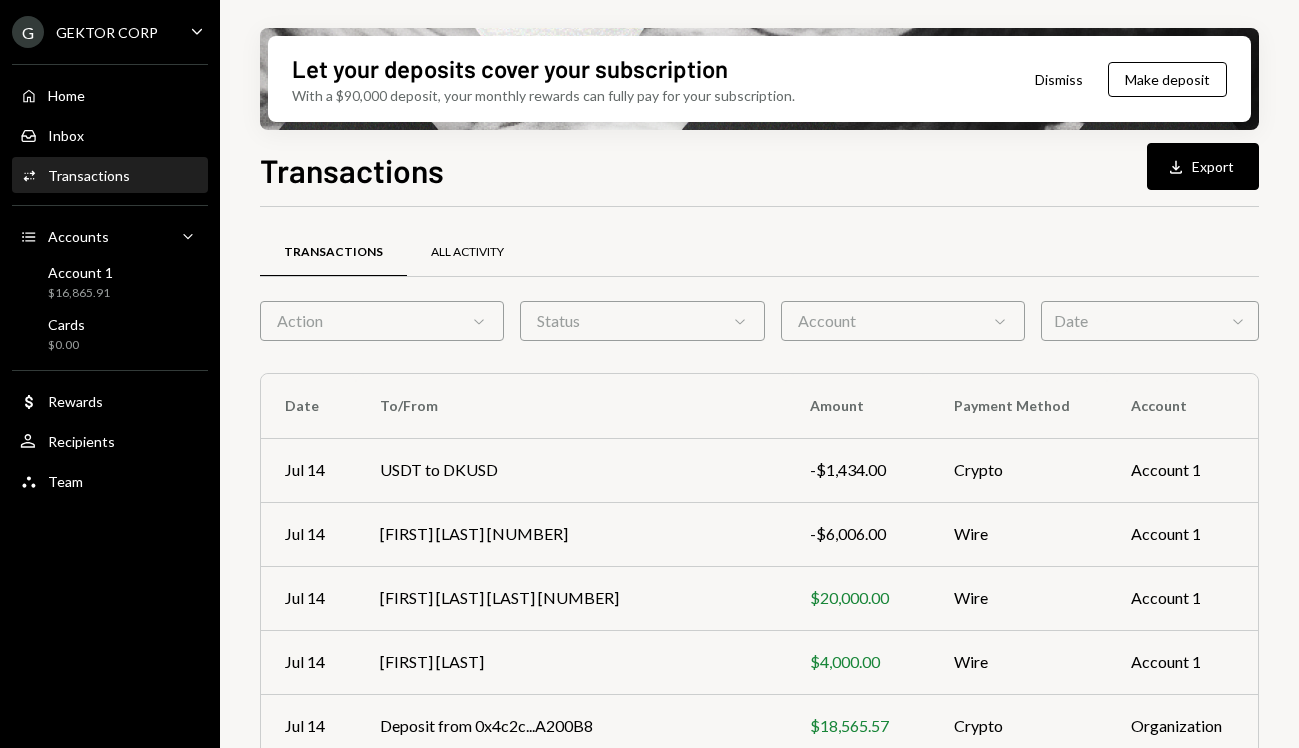 click on "All Activity" at bounding box center [467, 253] 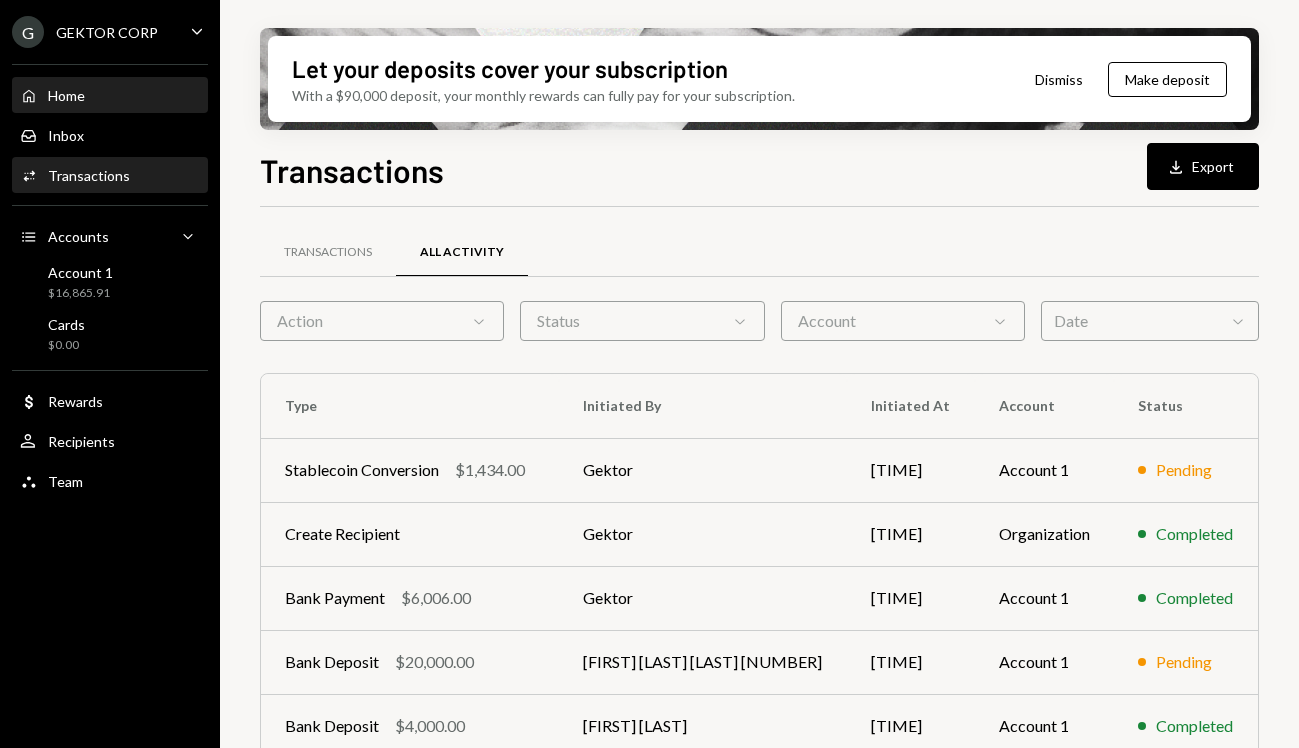 click on "Home Home" at bounding box center (110, 96) 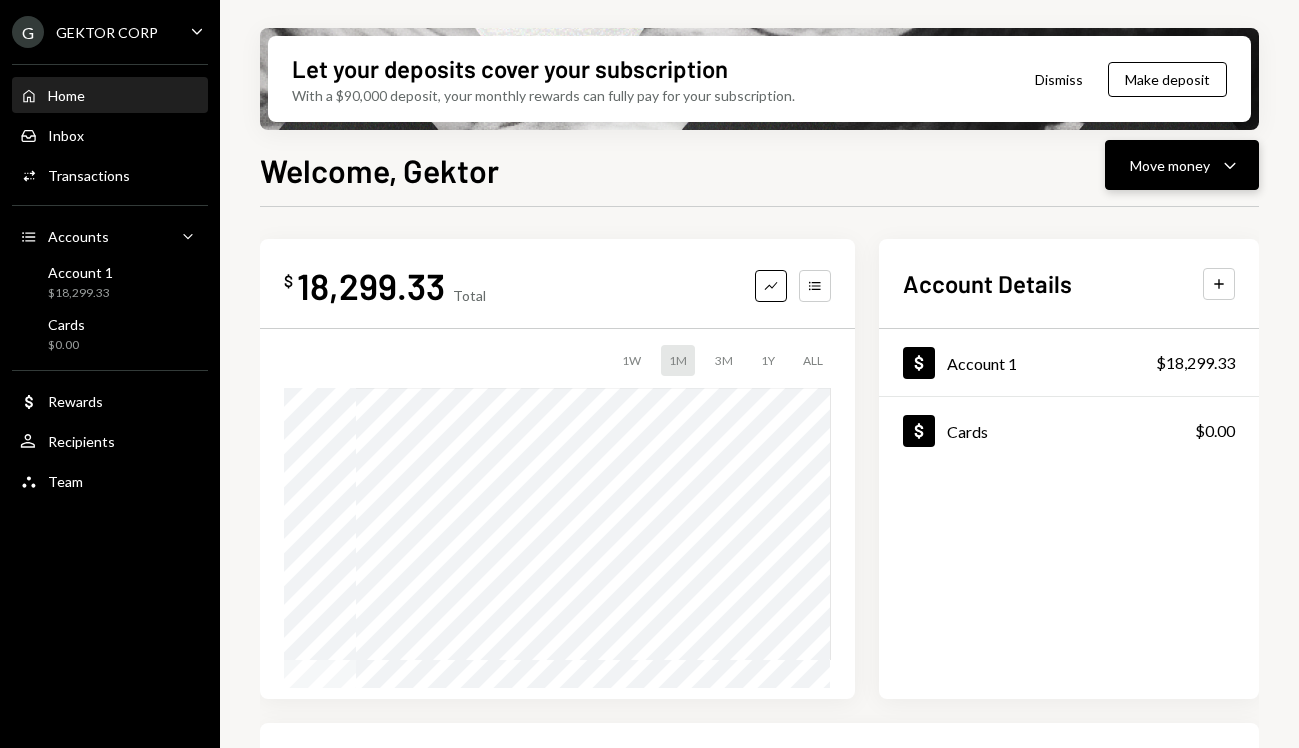 click on "Move money" at bounding box center (1170, 165) 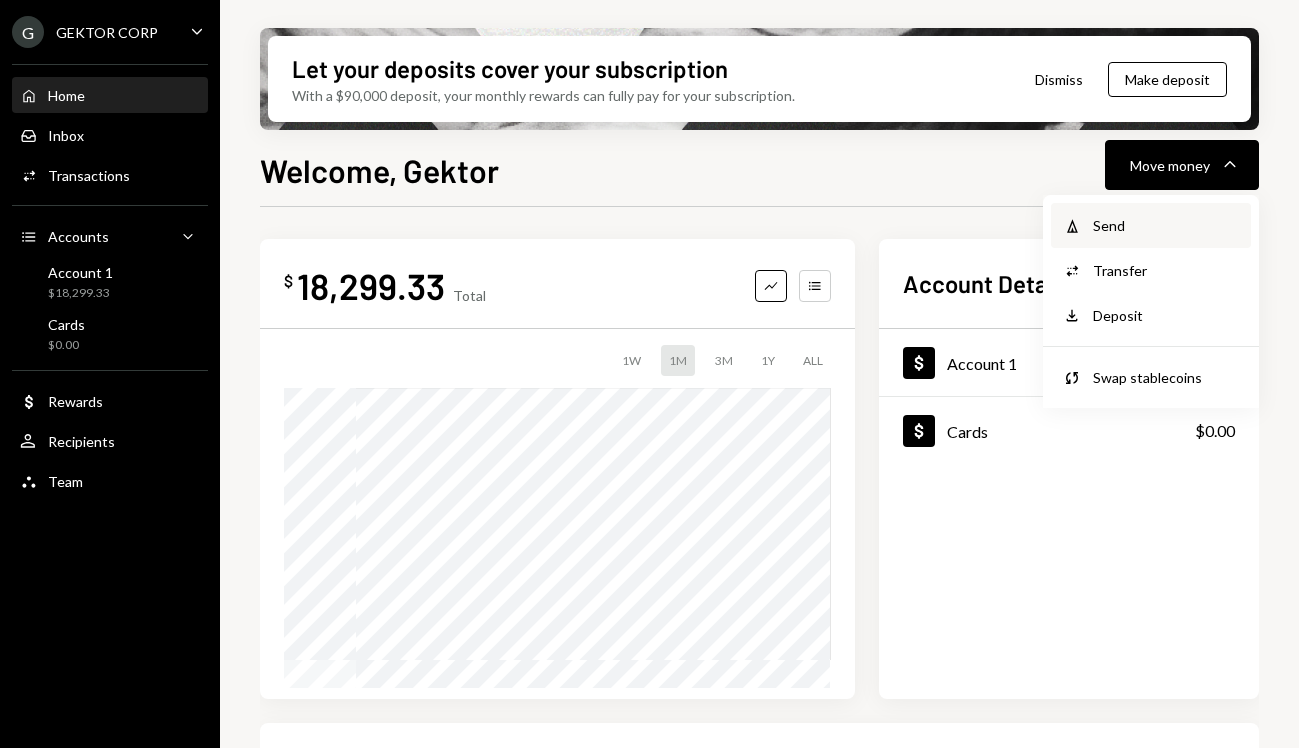 click on "Withdraw Send" at bounding box center (1151, 225) 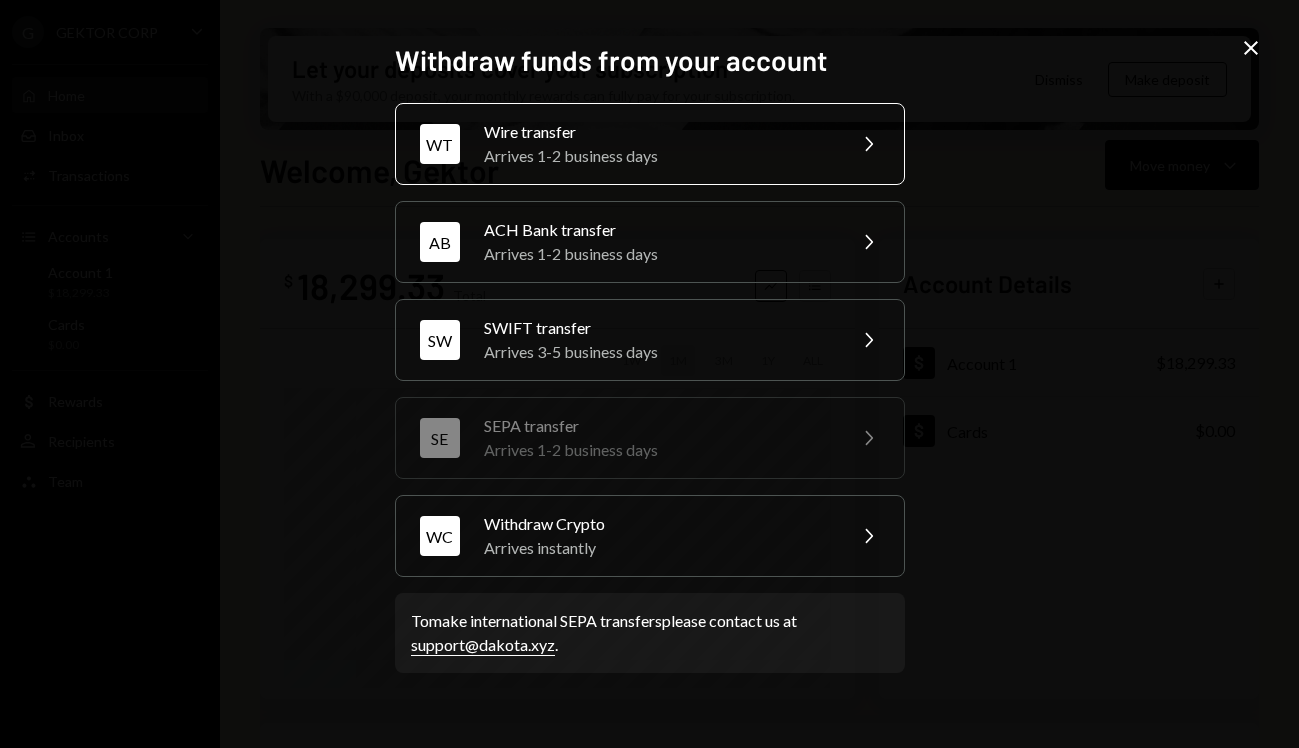 click on "Wire transfer" at bounding box center (658, 132) 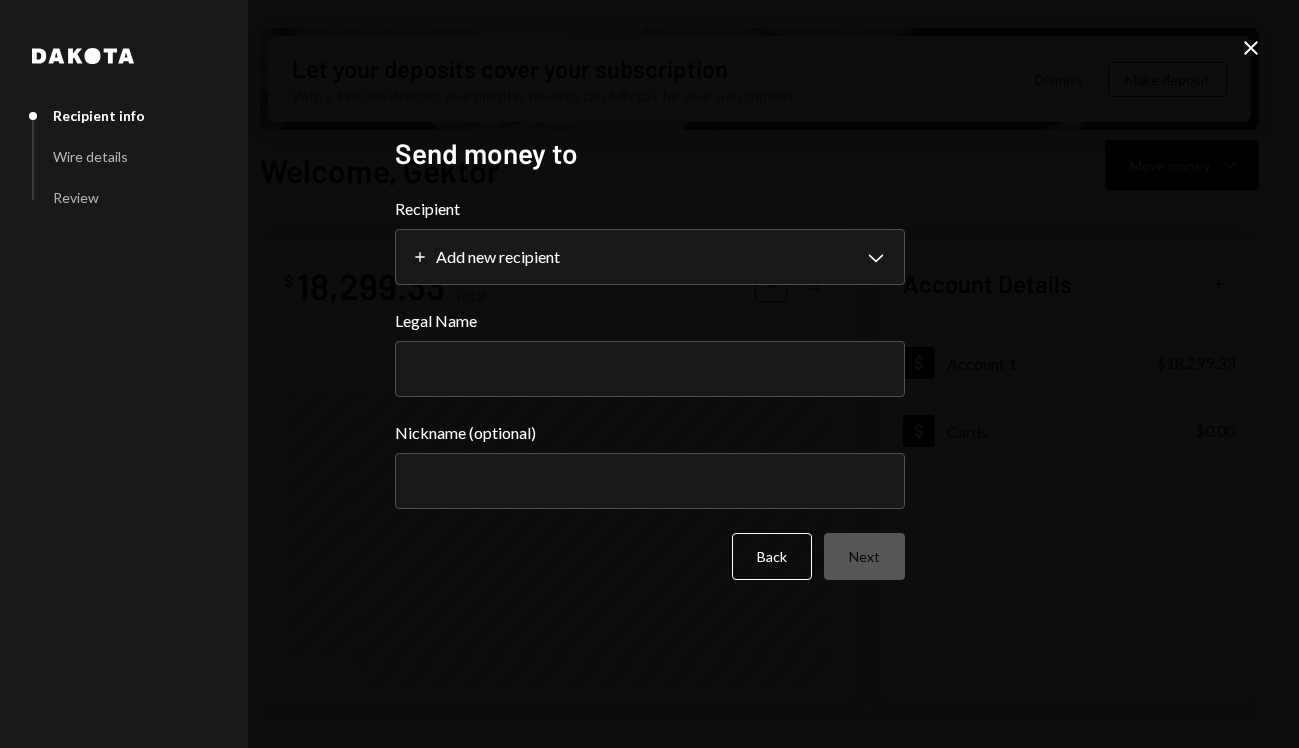 select 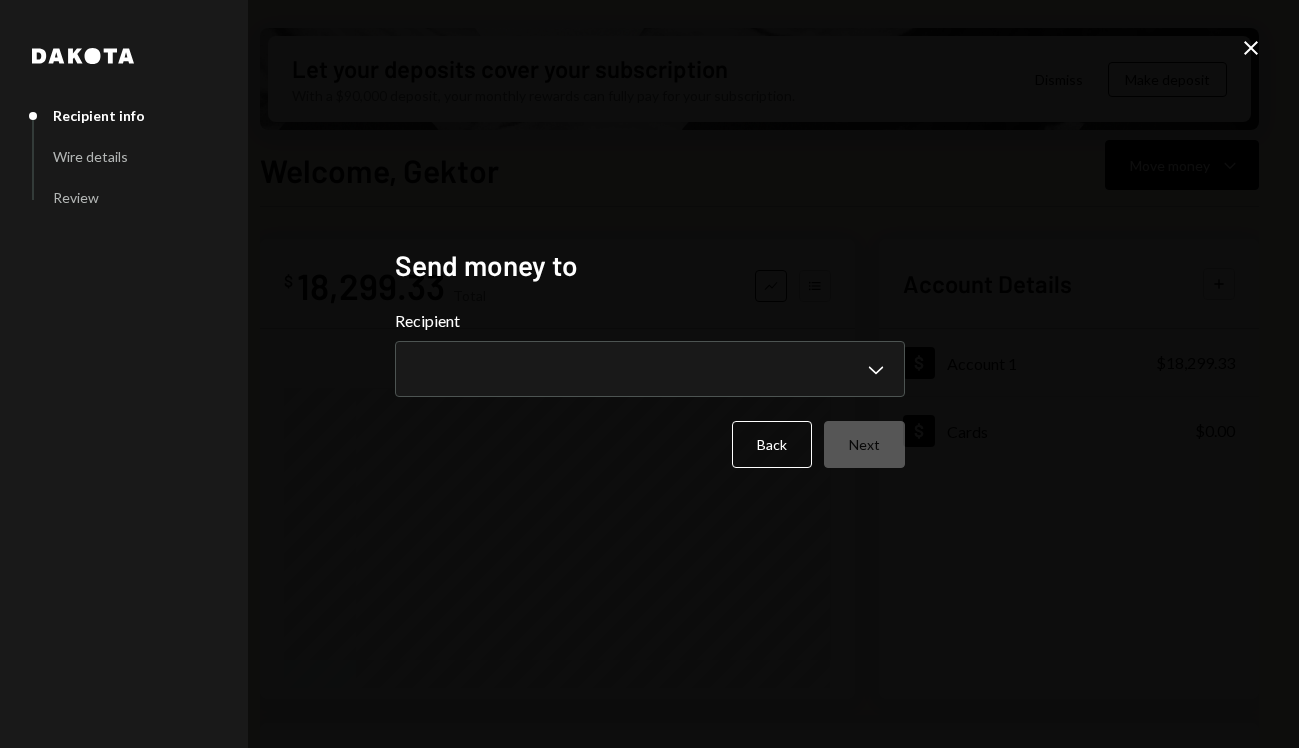 type 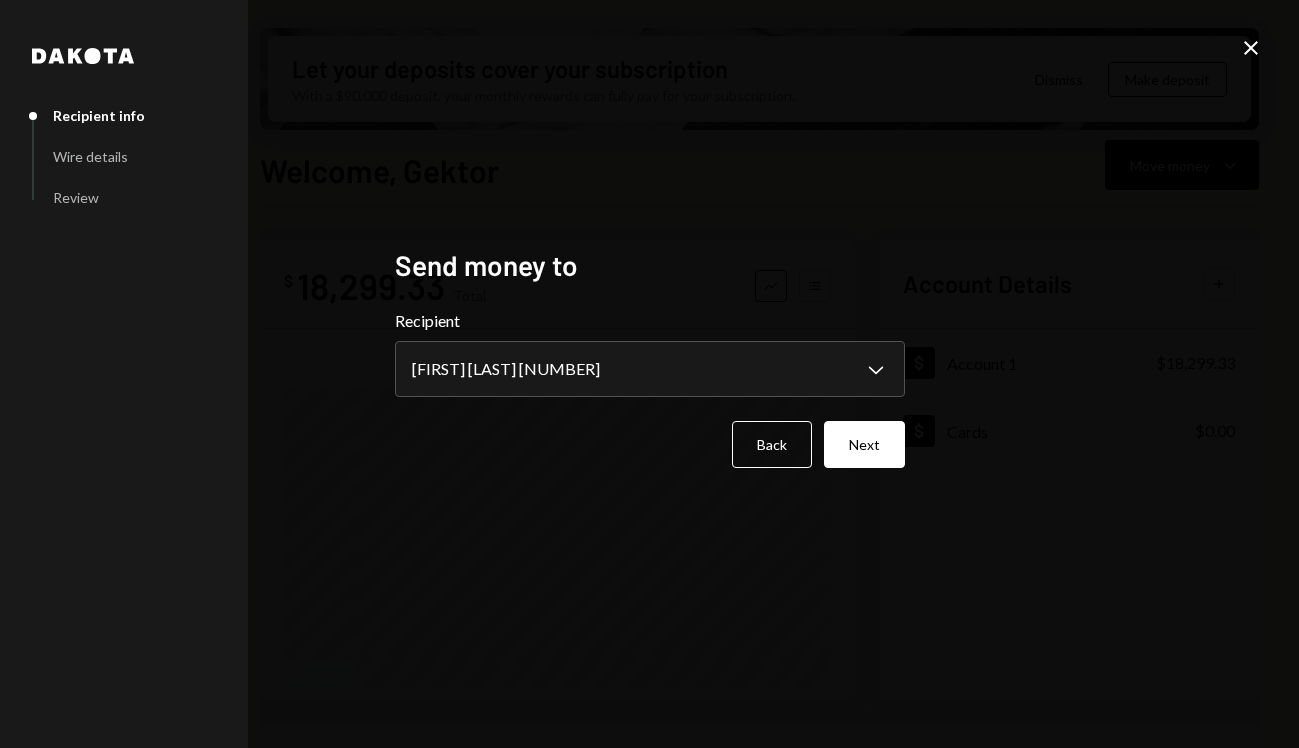 select on "**********" 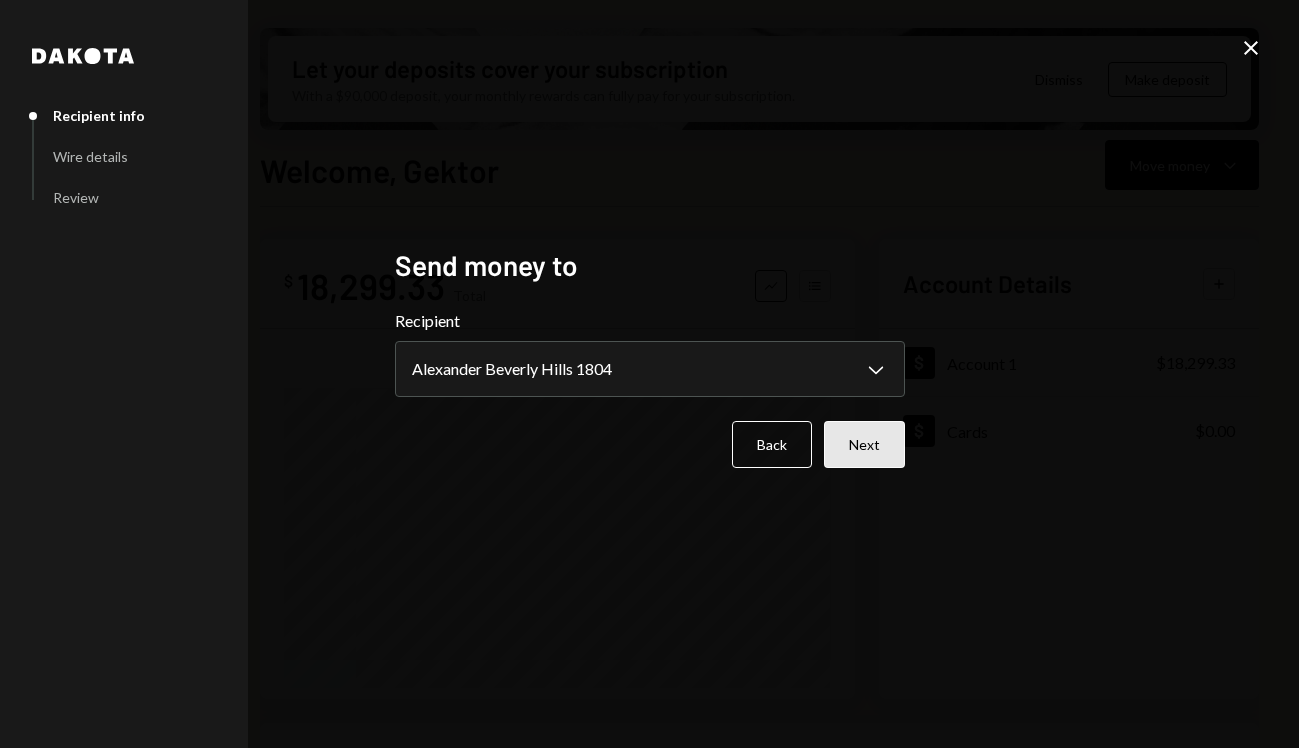 click on "Next" at bounding box center (864, 444) 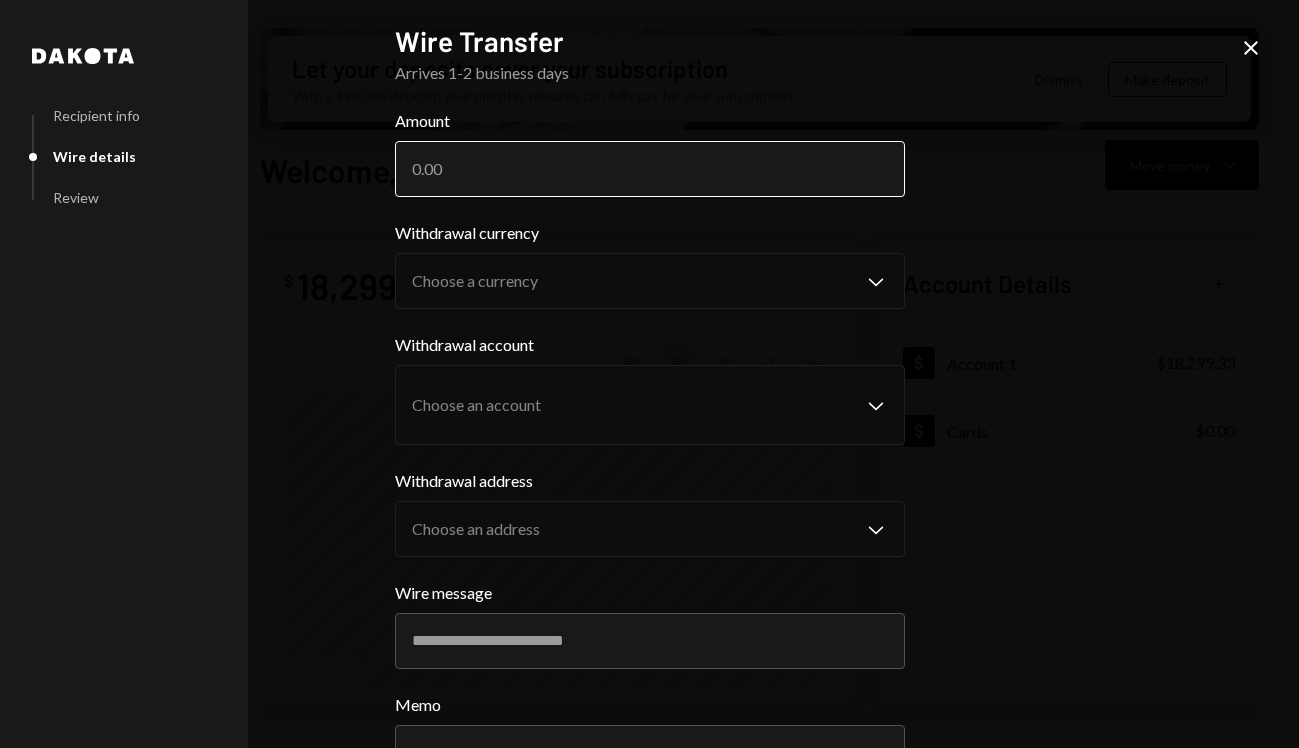 click on "Amount" at bounding box center [650, 169] 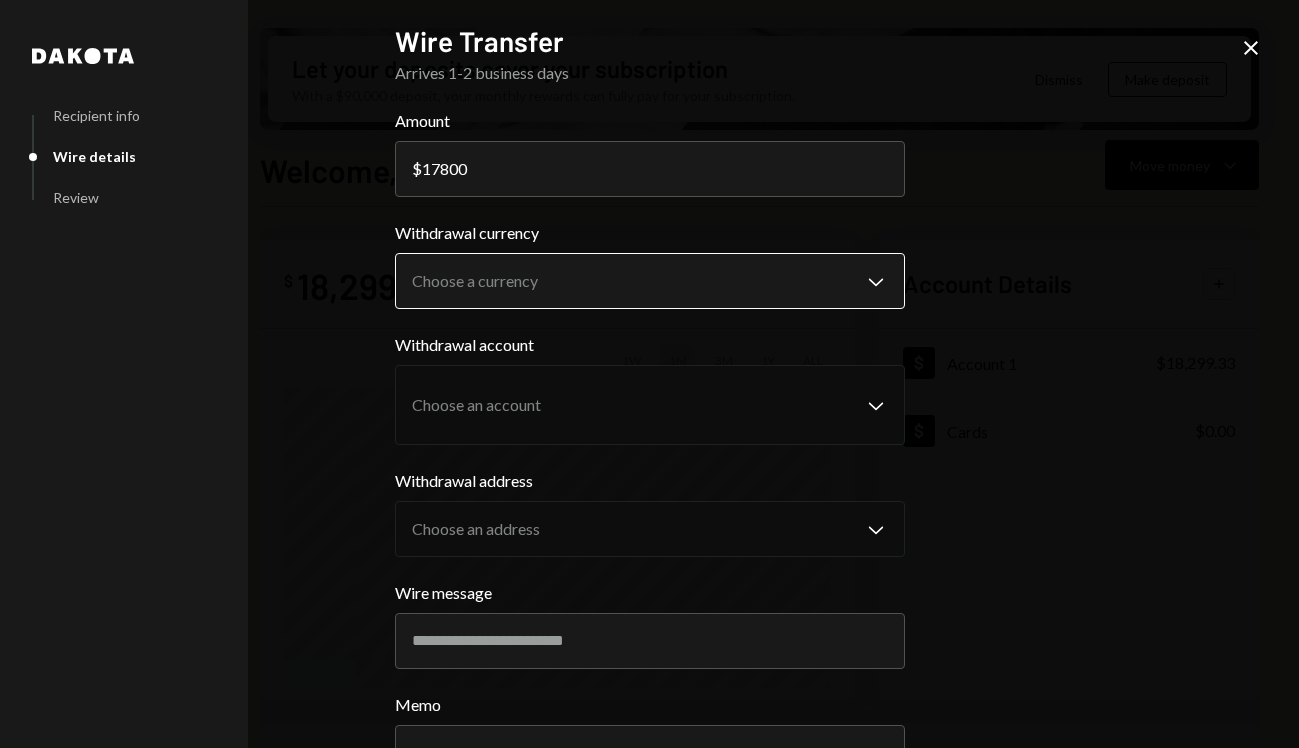 type on "17800" 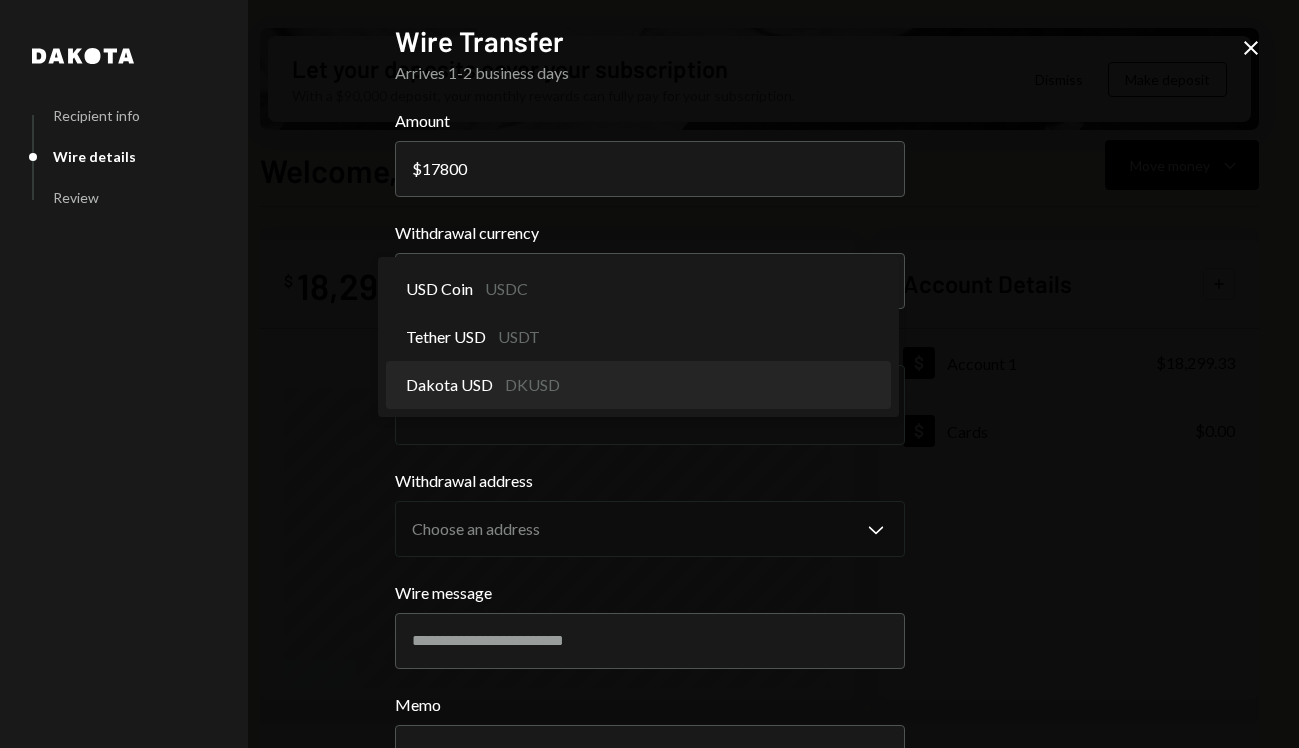 select on "*****" 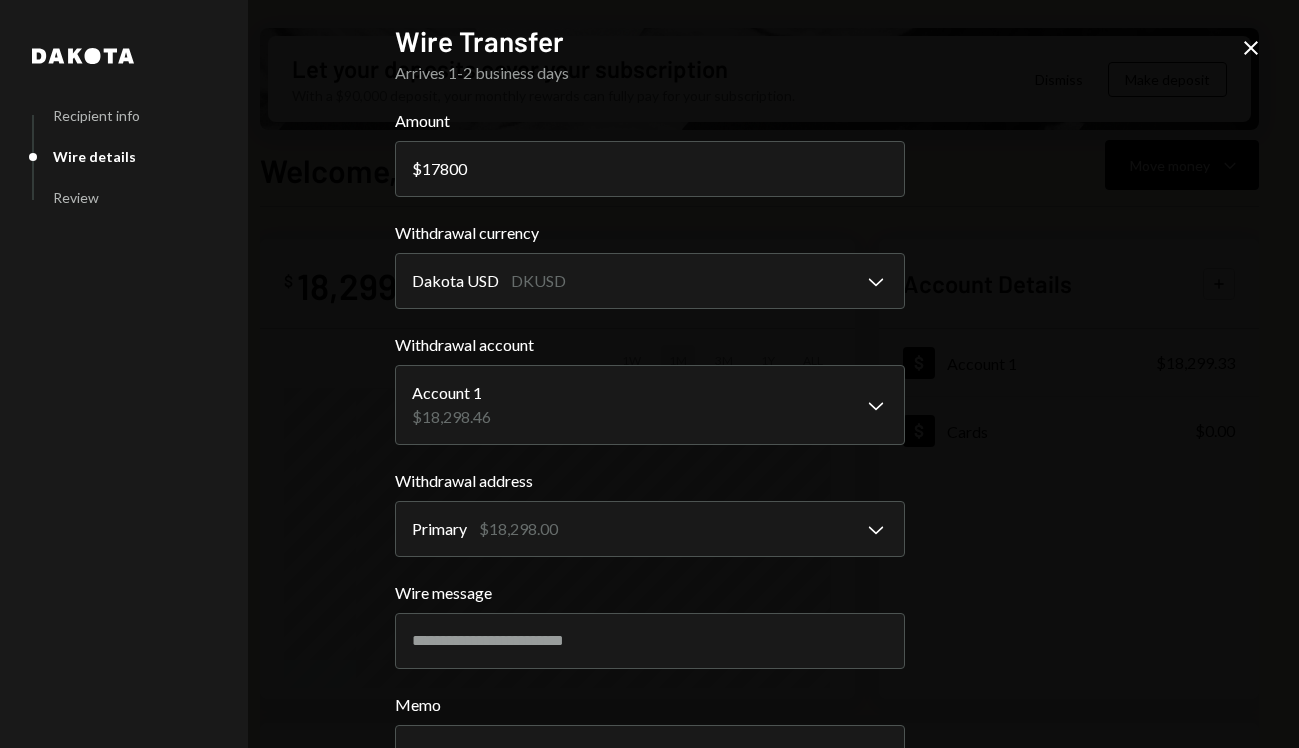 scroll, scrollTop: 159, scrollLeft: 0, axis: vertical 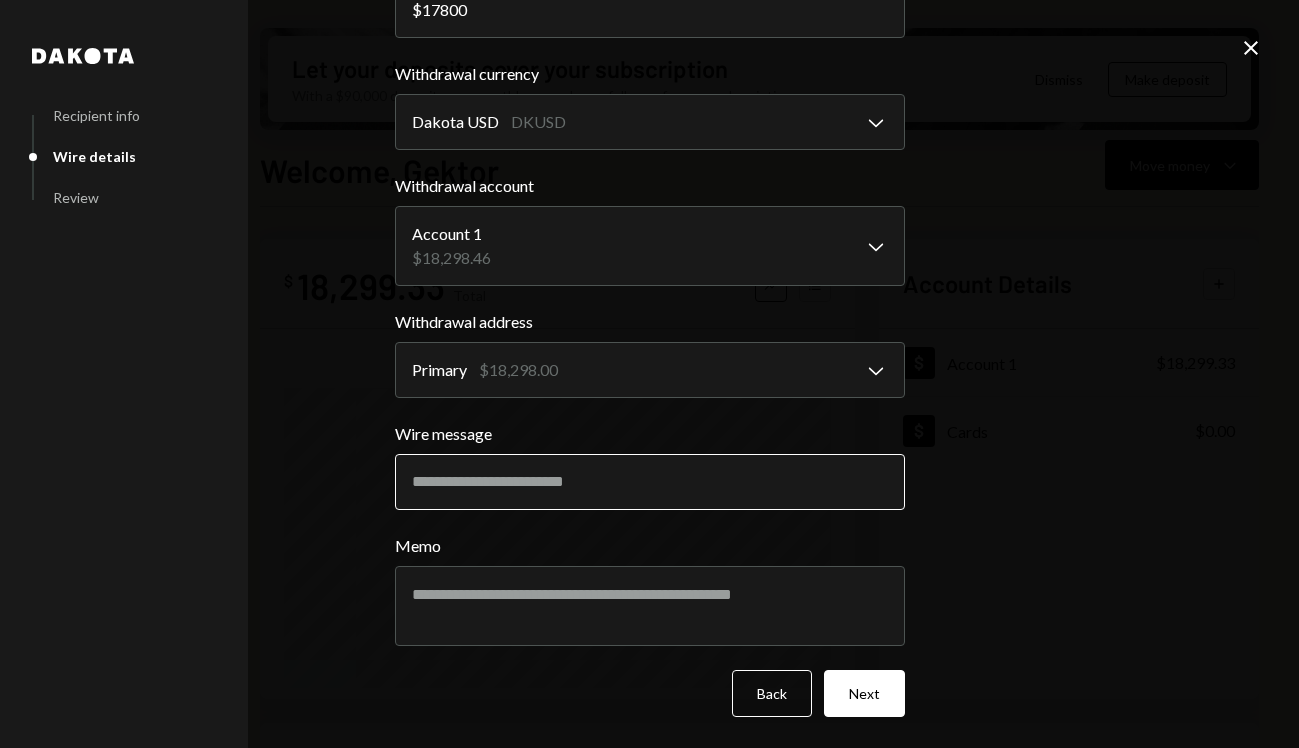 click on "Wire message" at bounding box center (650, 482) 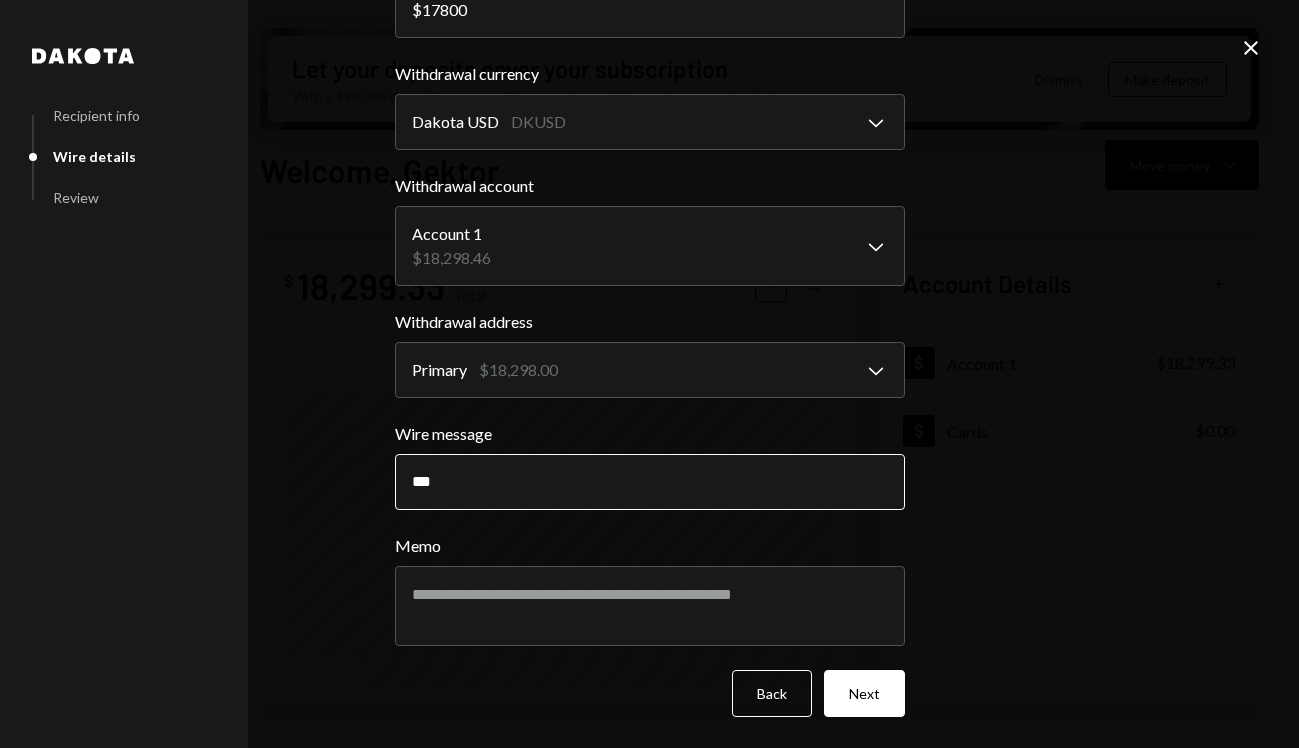 type on "**********" 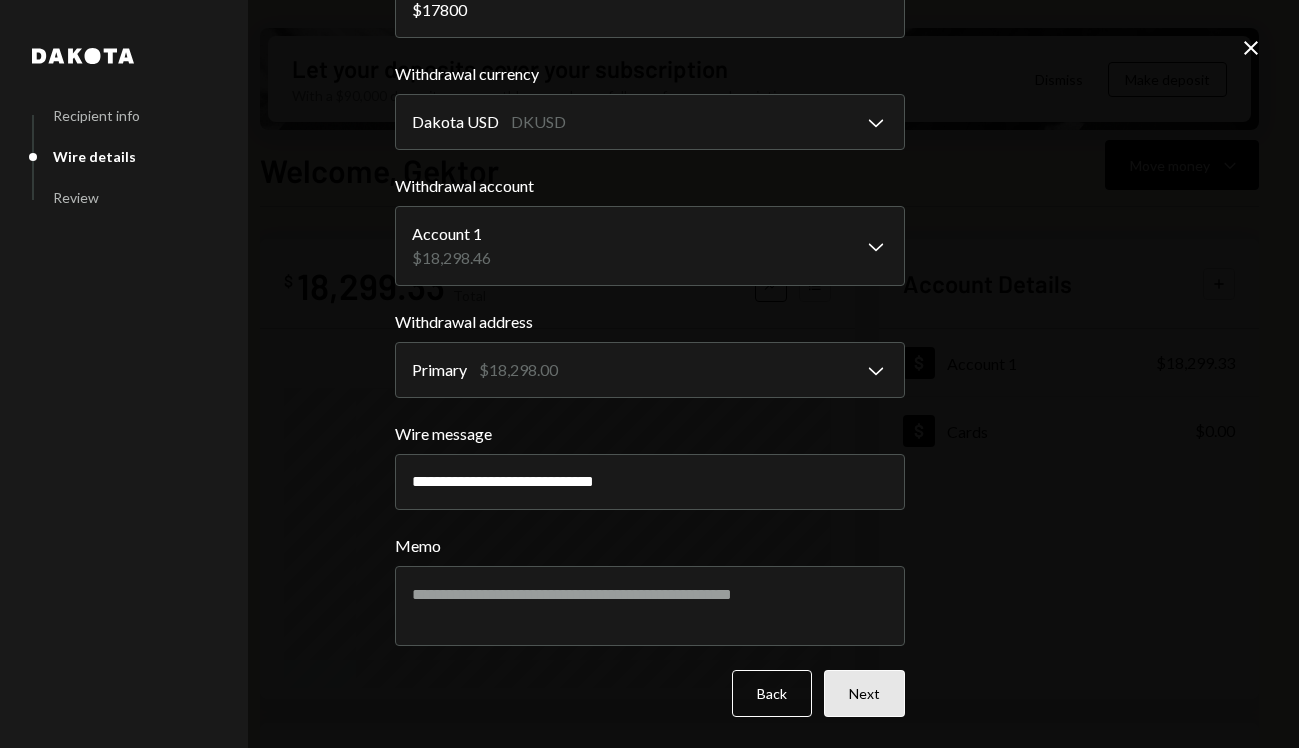 click on "Next" at bounding box center [864, 693] 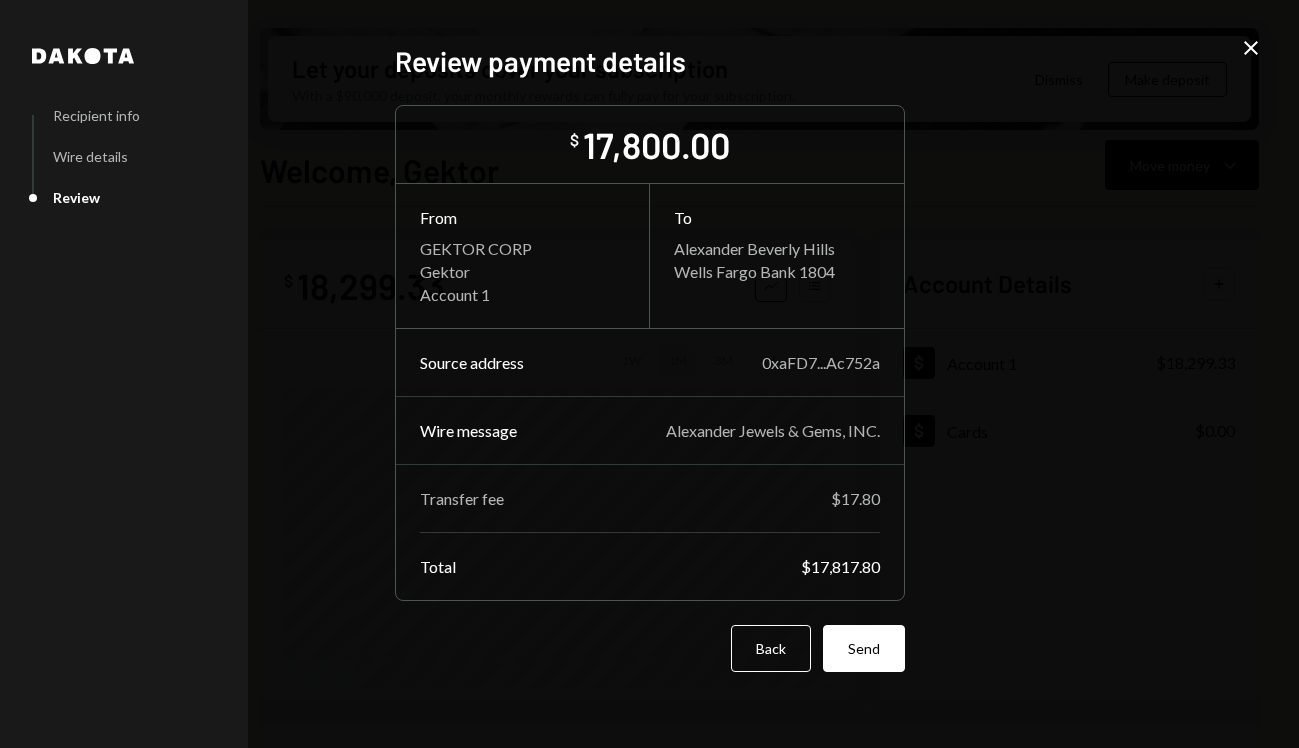 scroll, scrollTop: 0, scrollLeft: 0, axis: both 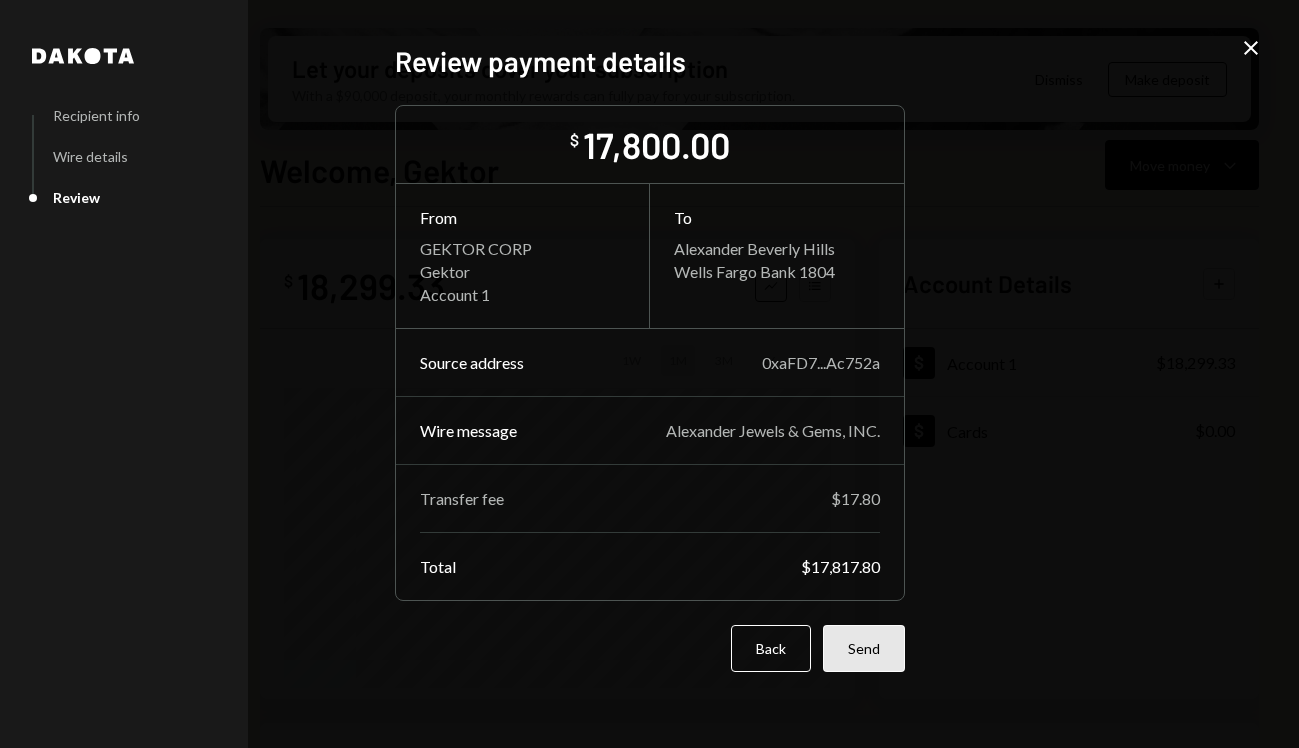 click on "Send" at bounding box center (864, 648) 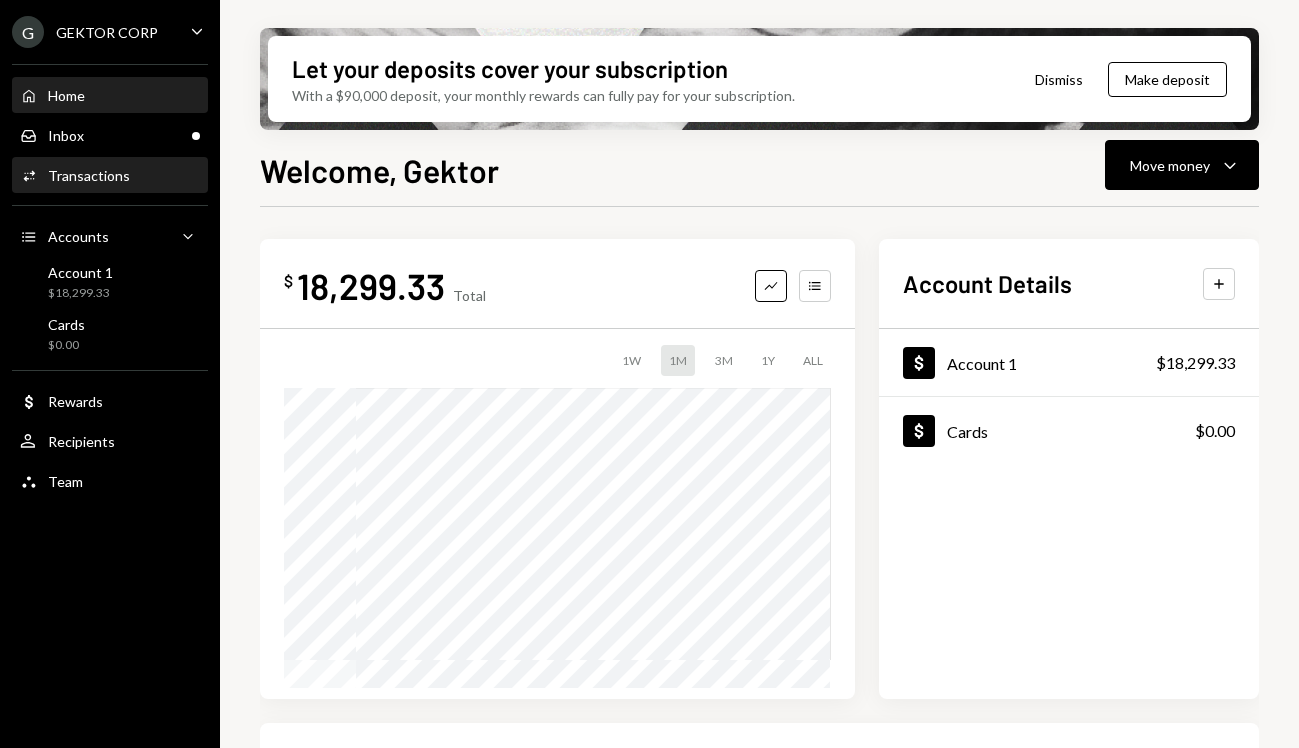 click on "Activities Transactions" at bounding box center (110, 176) 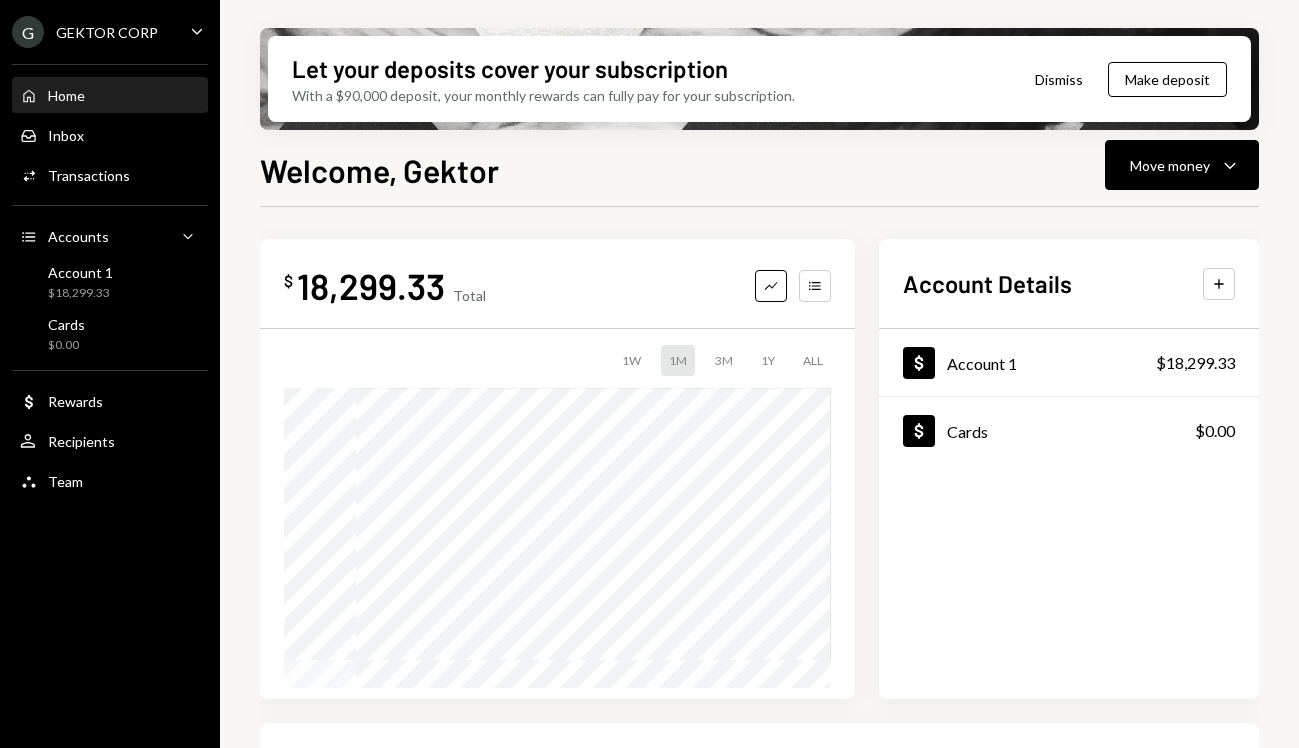 scroll, scrollTop: 0, scrollLeft: 0, axis: both 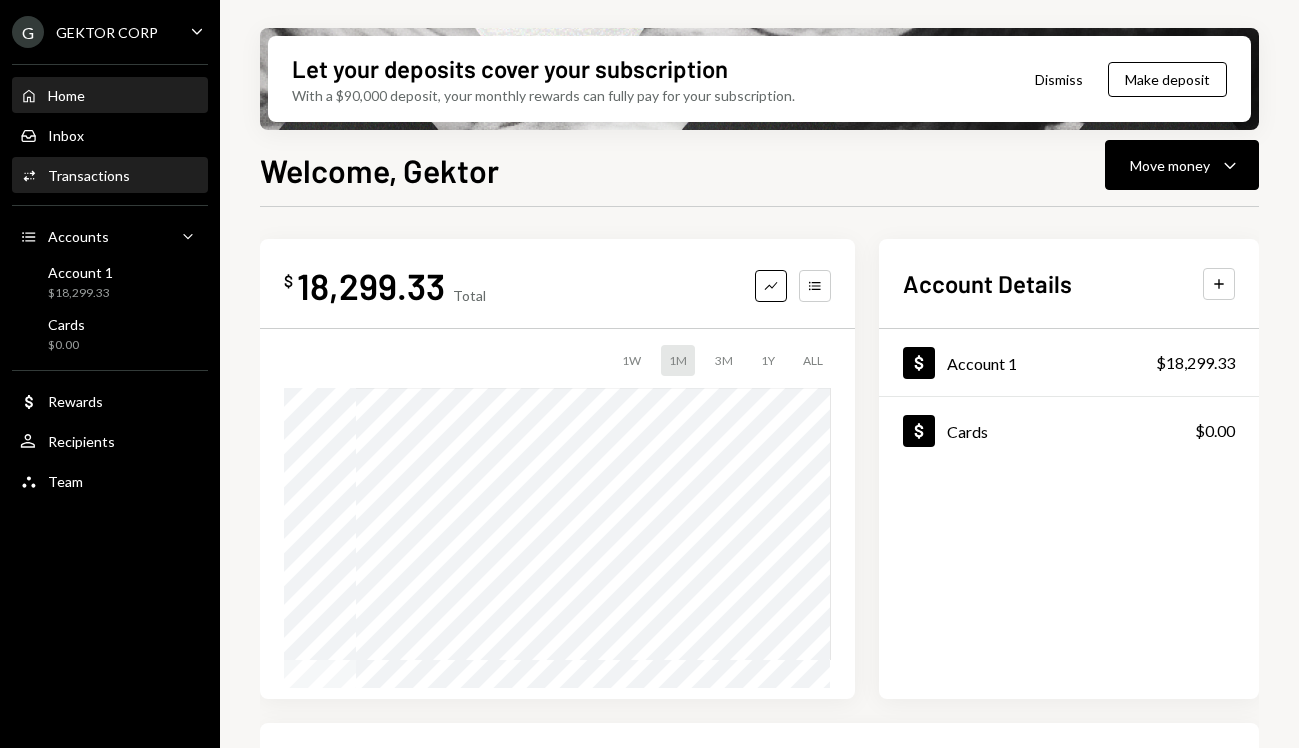 click on "Activities Transactions" at bounding box center (110, 176) 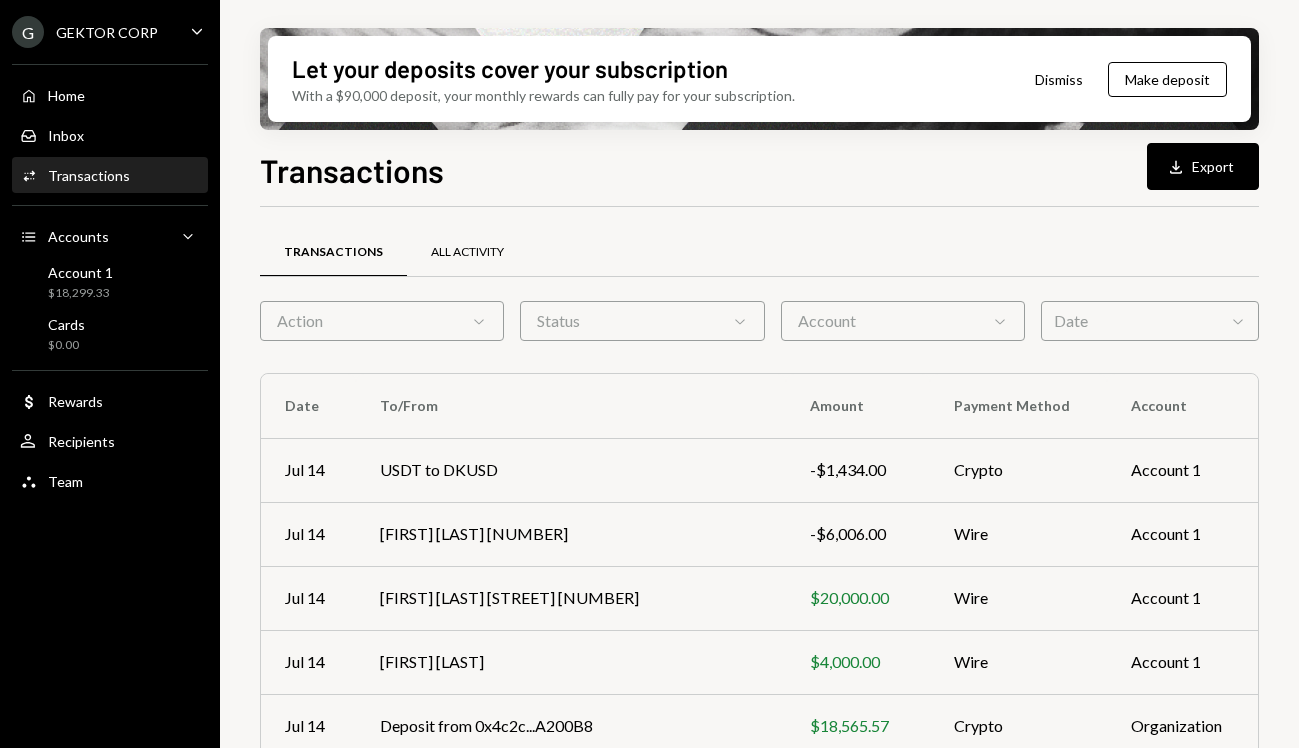 click on "All Activity" at bounding box center [467, 253] 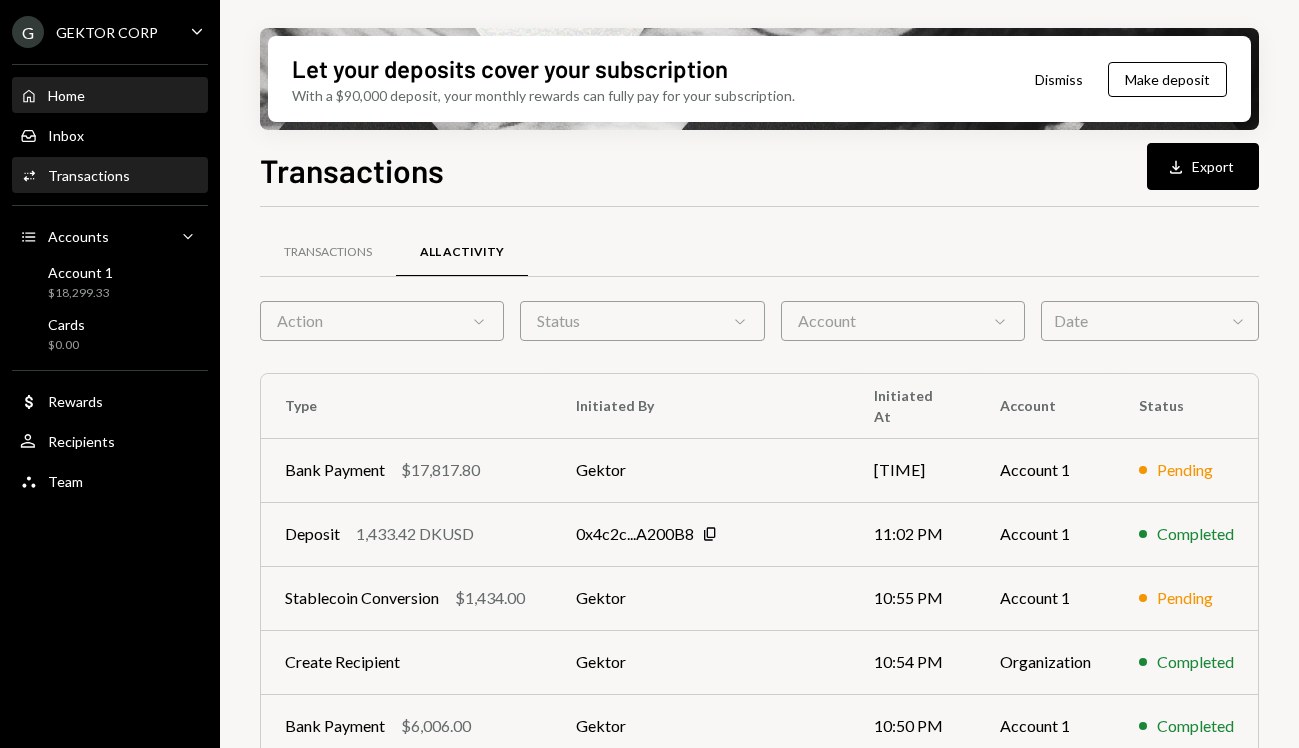 click on "Home Home" at bounding box center [110, 96] 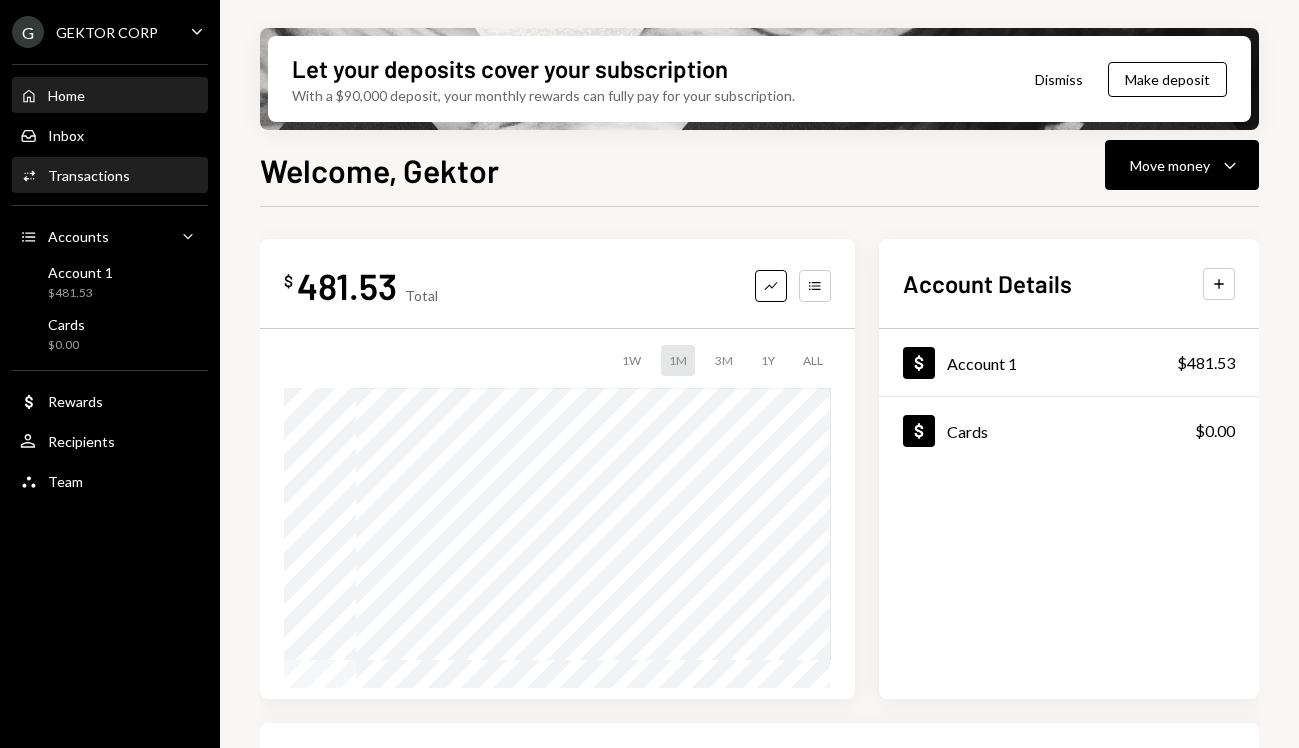 click on "Transactions" at bounding box center [89, 175] 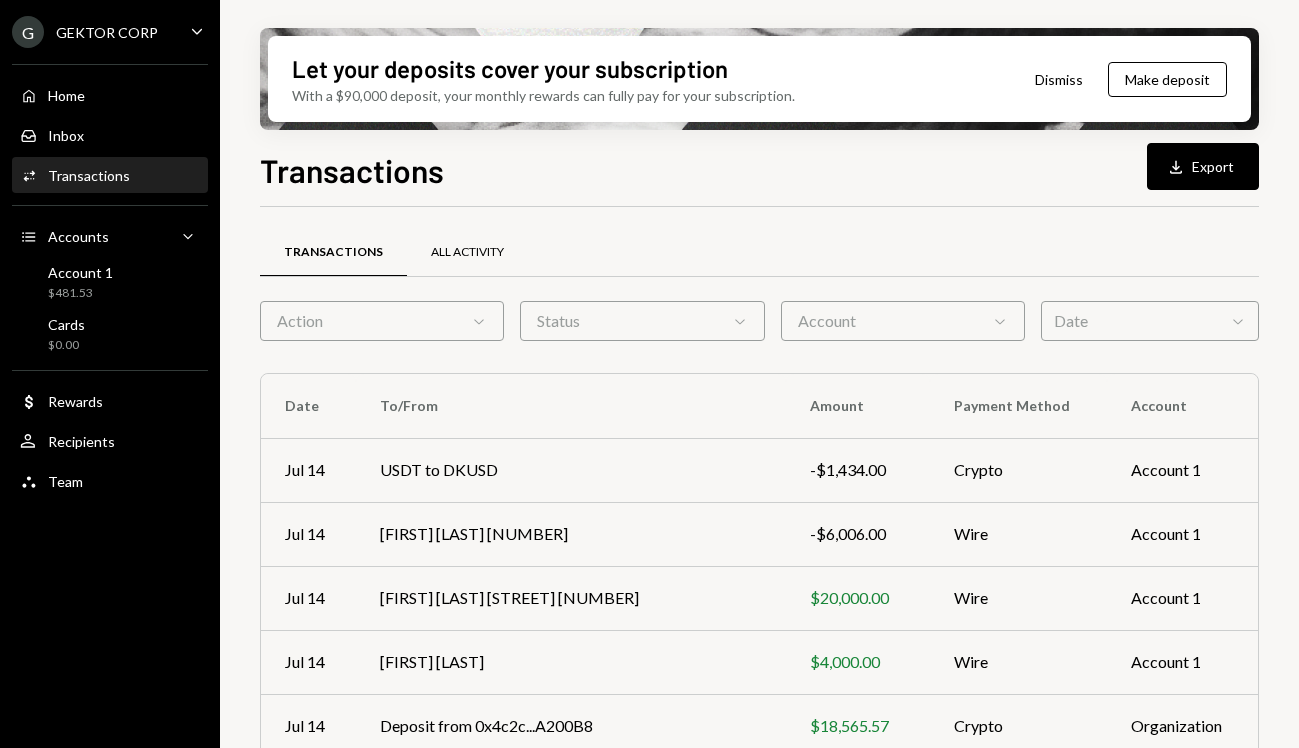 click on "All Activity" at bounding box center (467, 252) 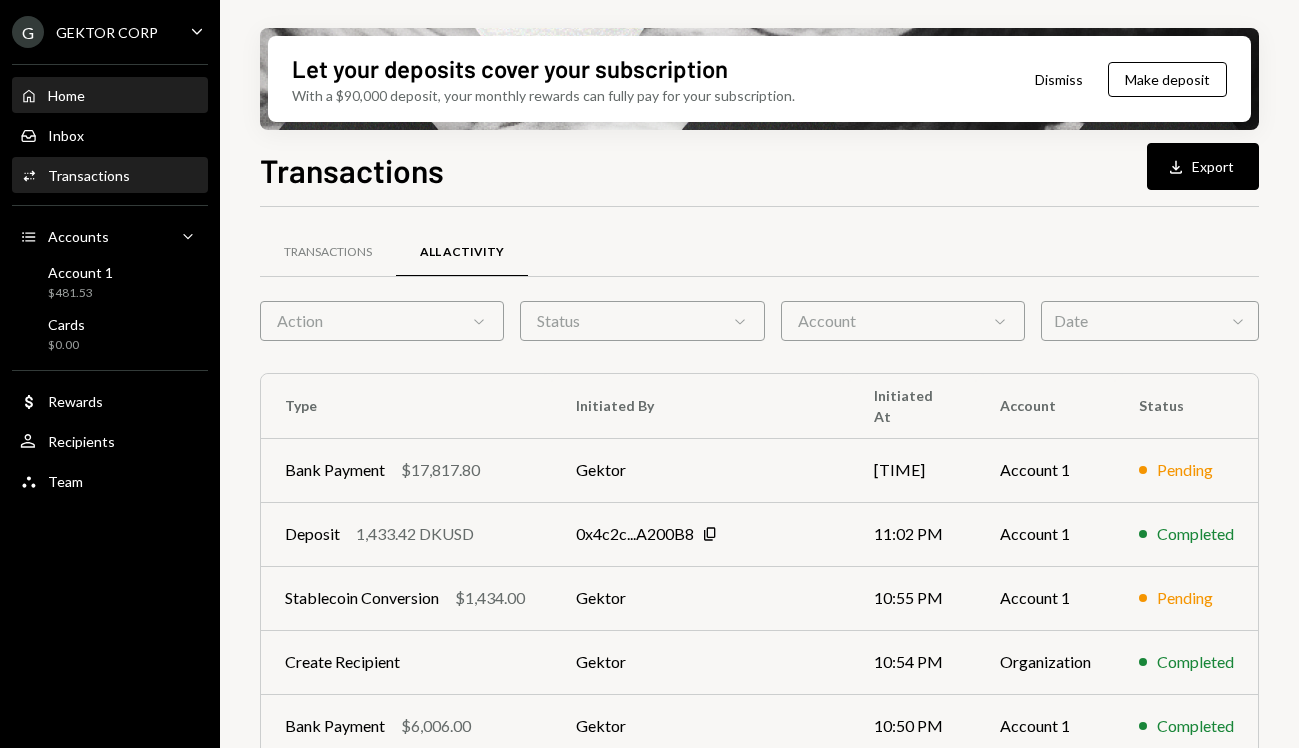 click on "Home Home" at bounding box center (110, 96) 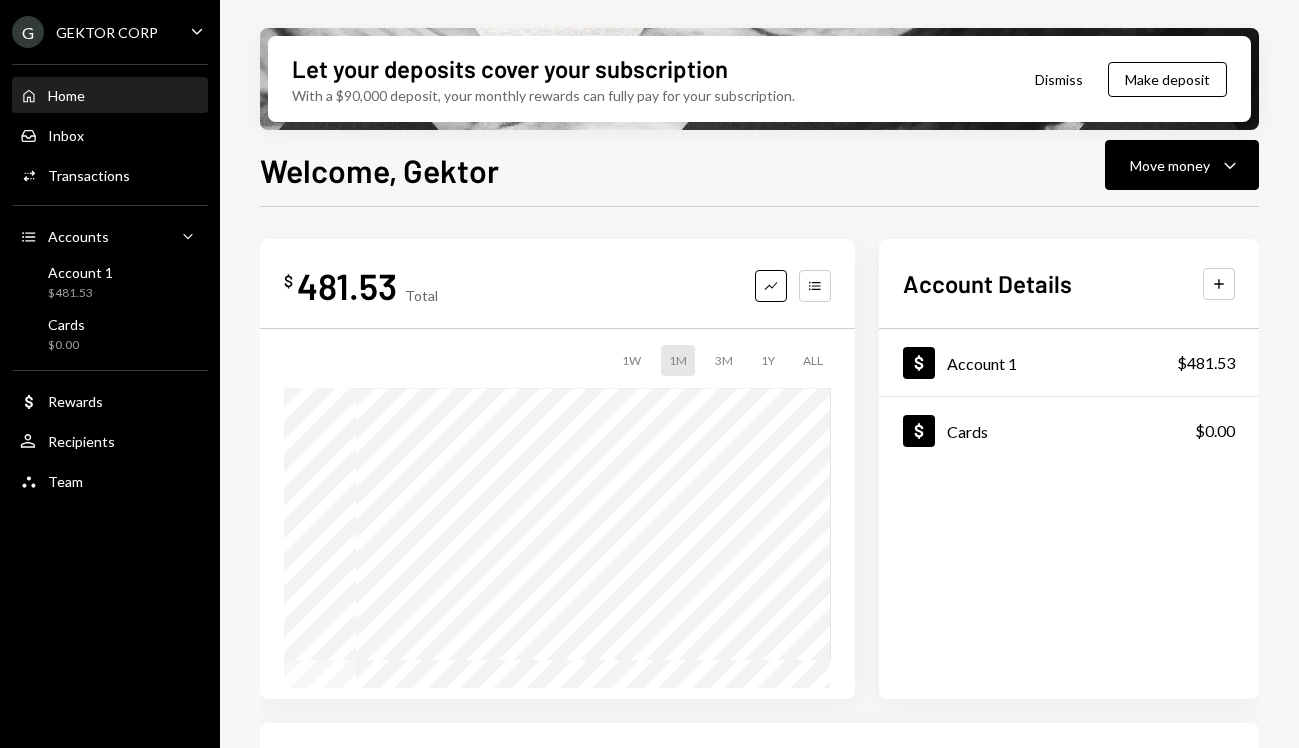 click on "Home Home Inbox Inbox Activities Transactions Accounts Accounts Caret Down Account 1 [CURRENCY] Cards [CURRENCY] Dollar Rewards User Recipients Team Team" at bounding box center (110, 277) 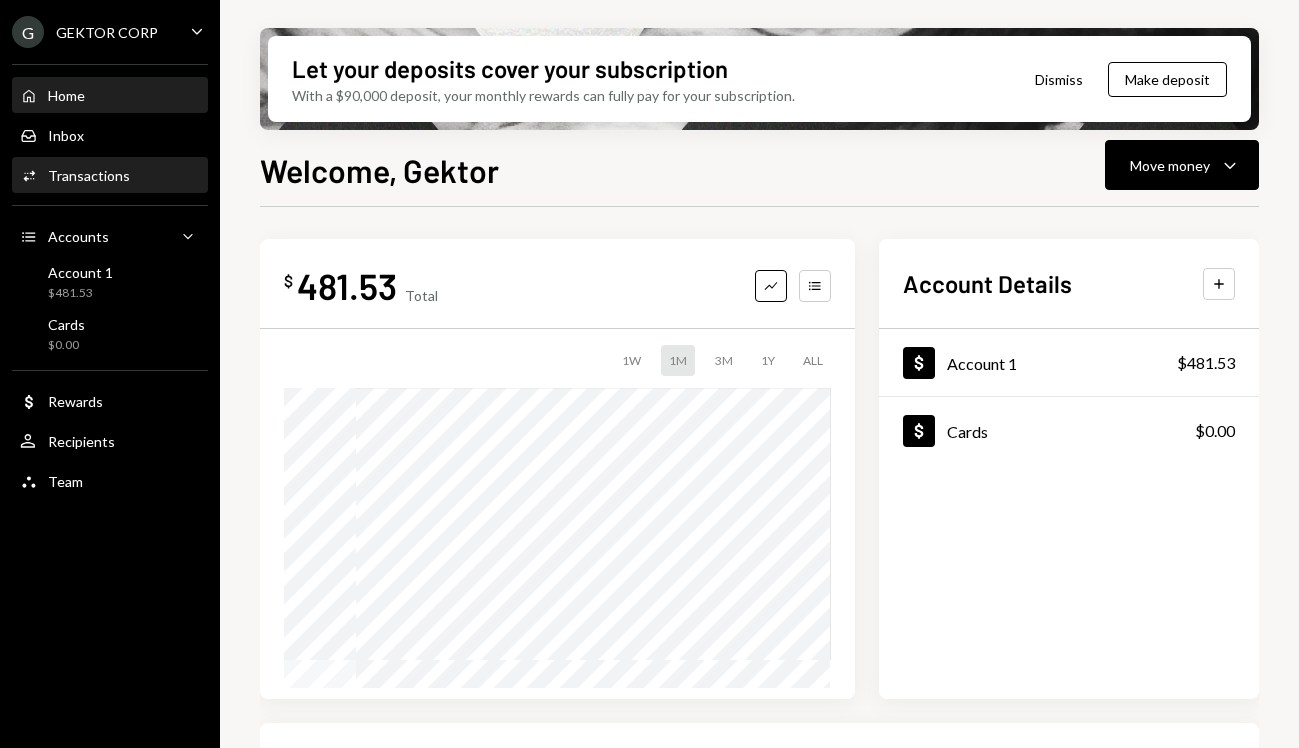 click on "Transactions" at bounding box center [89, 175] 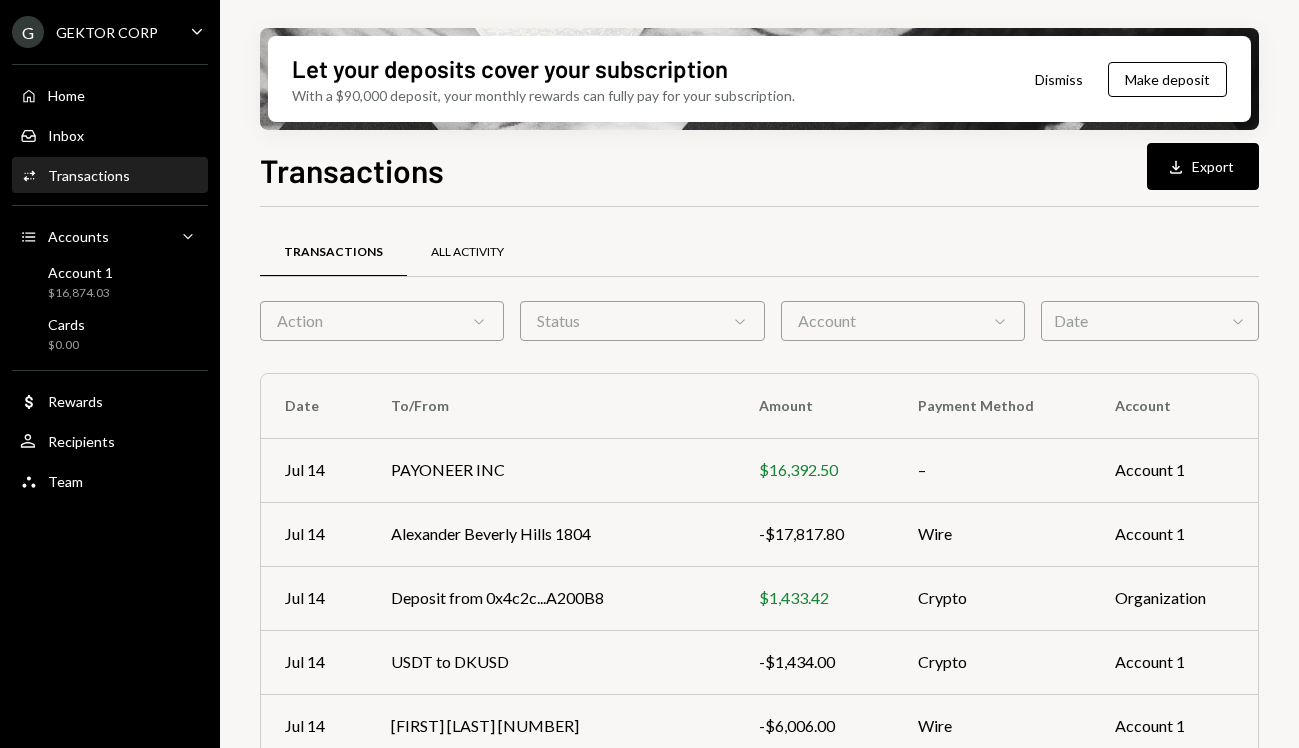 click on "All Activity" at bounding box center [467, 252] 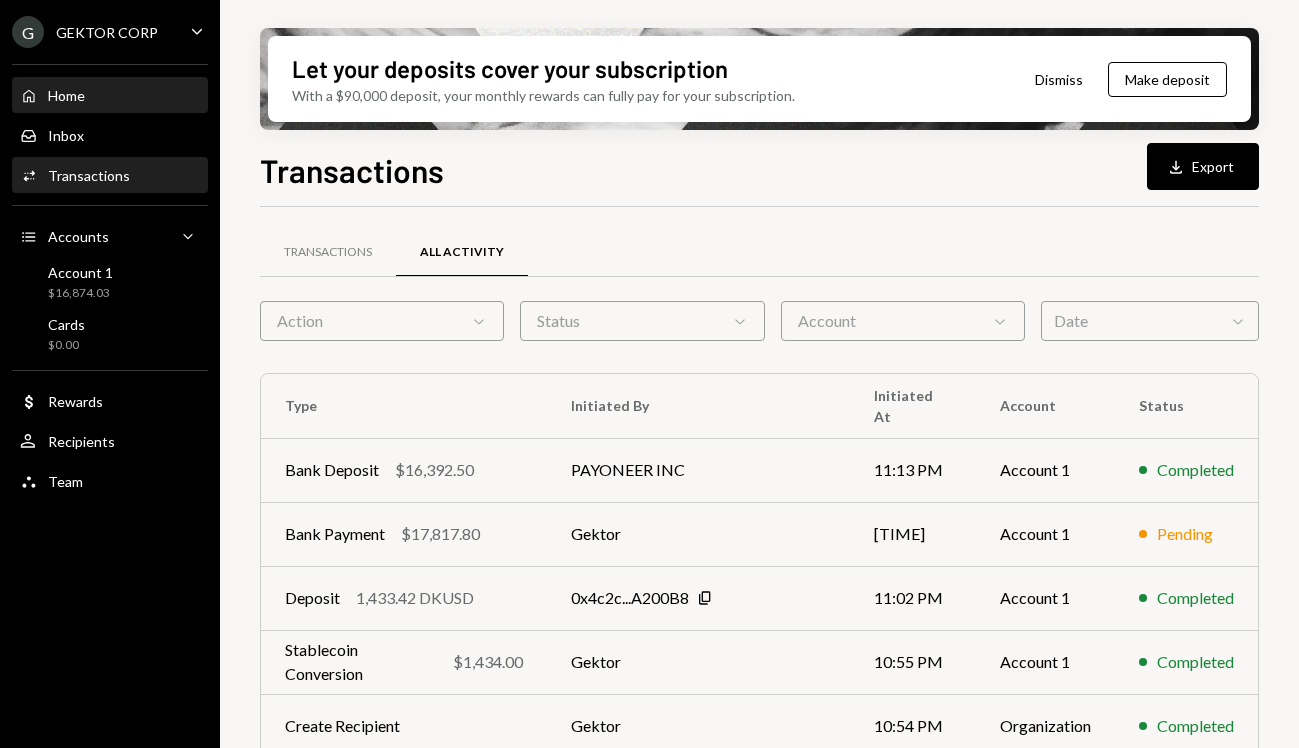 click on "Home" at bounding box center (66, 95) 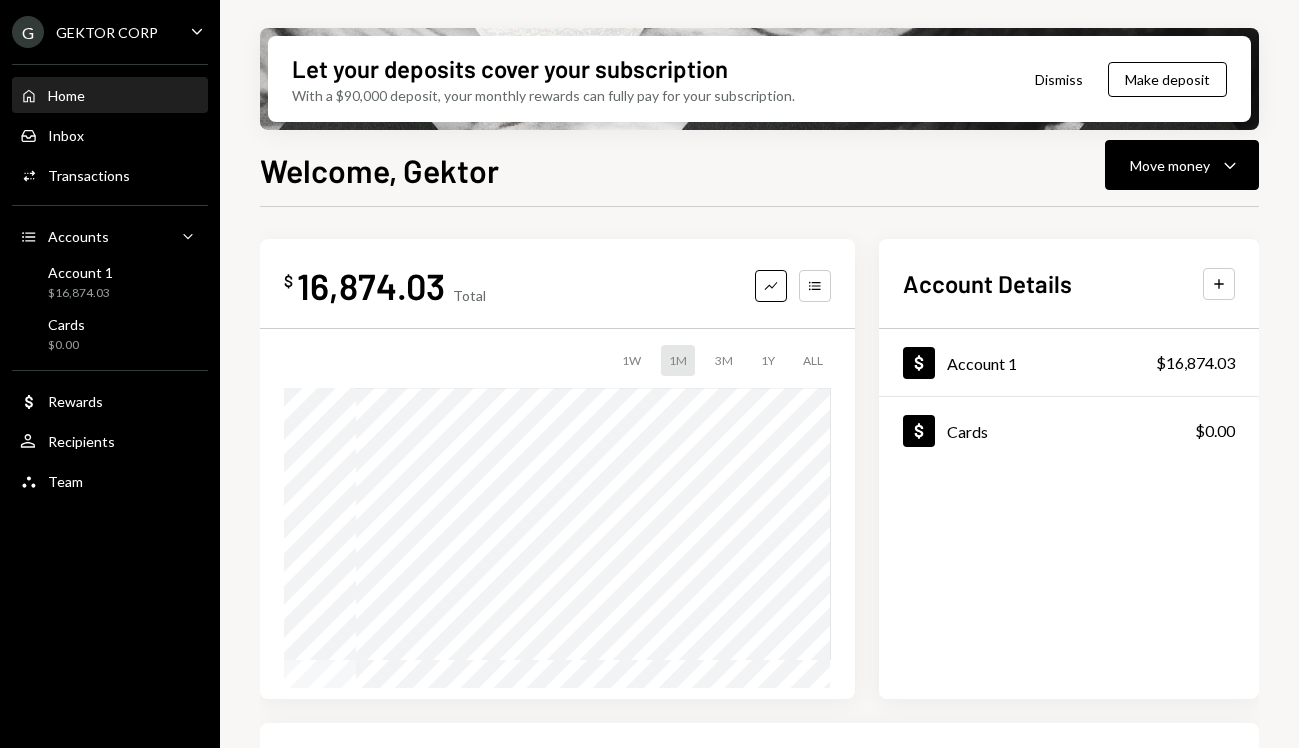 scroll, scrollTop: 0, scrollLeft: 0, axis: both 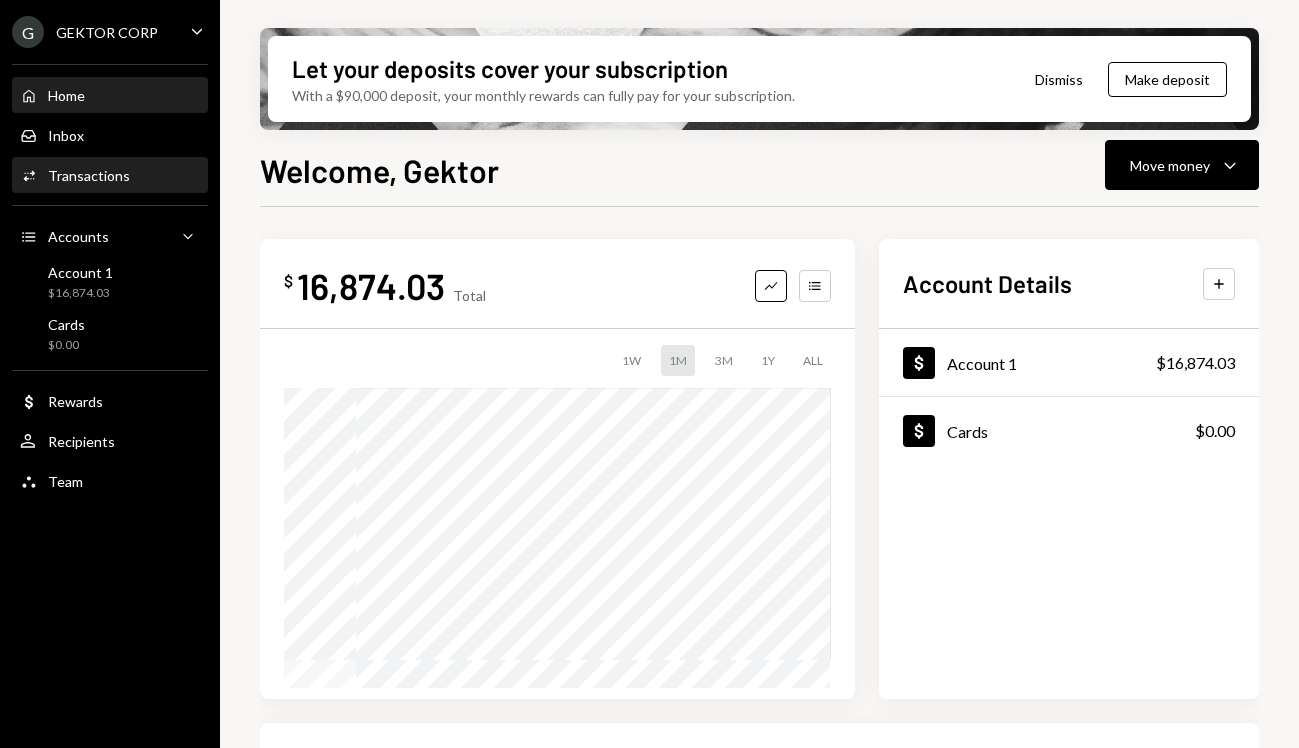 click on "Activities Transactions" at bounding box center (75, 176) 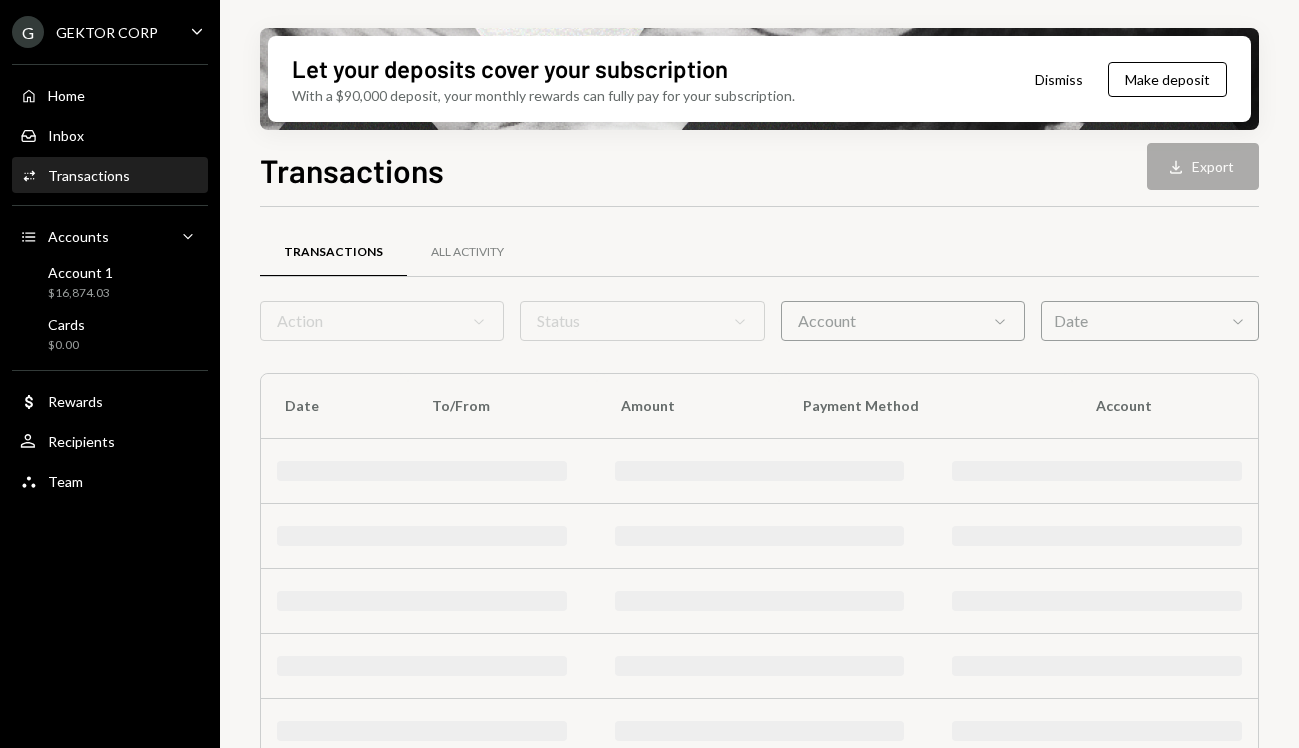 click on "Transactions All Activity Action Chevron Down Status Chevron Down Account Chevron Down Date Chevron Down Date To/From Amount Payment Method Account" at bounding box center [759, 505] 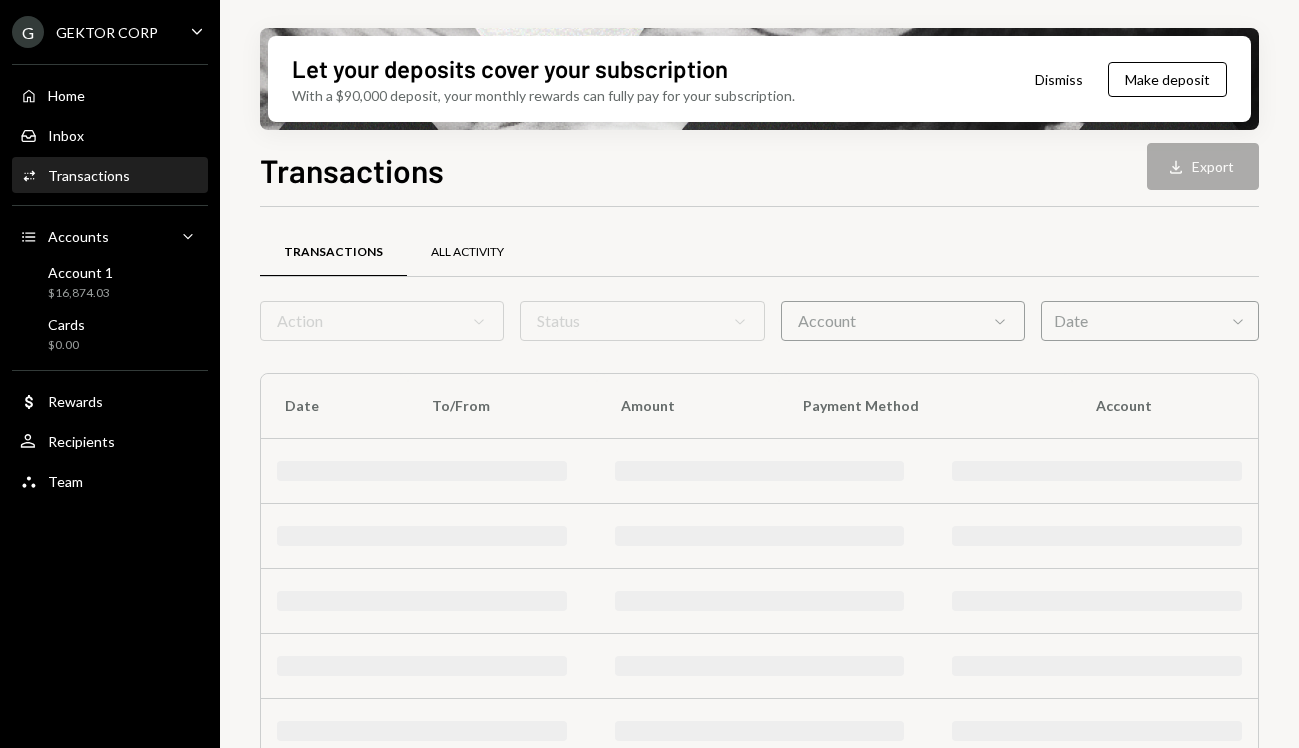 click on "All Activity" at bounding box center (467, 253) 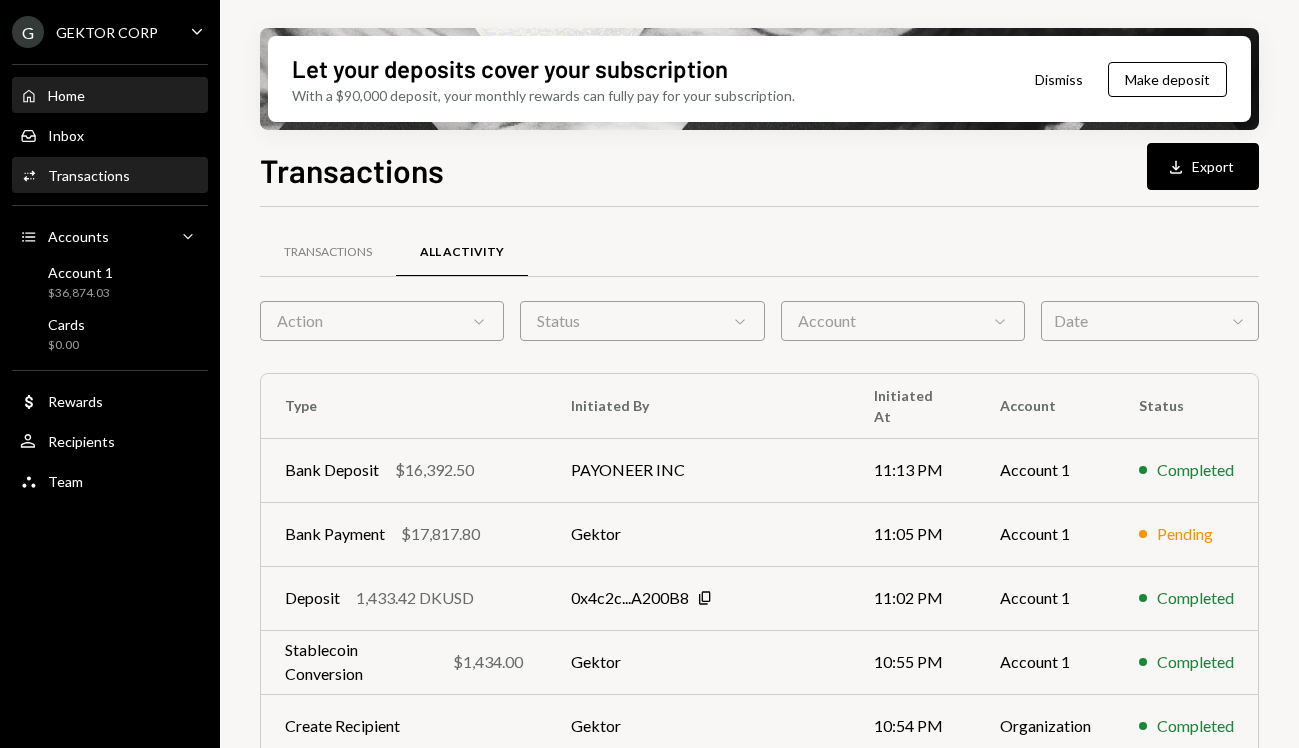 click on "Home Home" at bounding box center [110, 96] 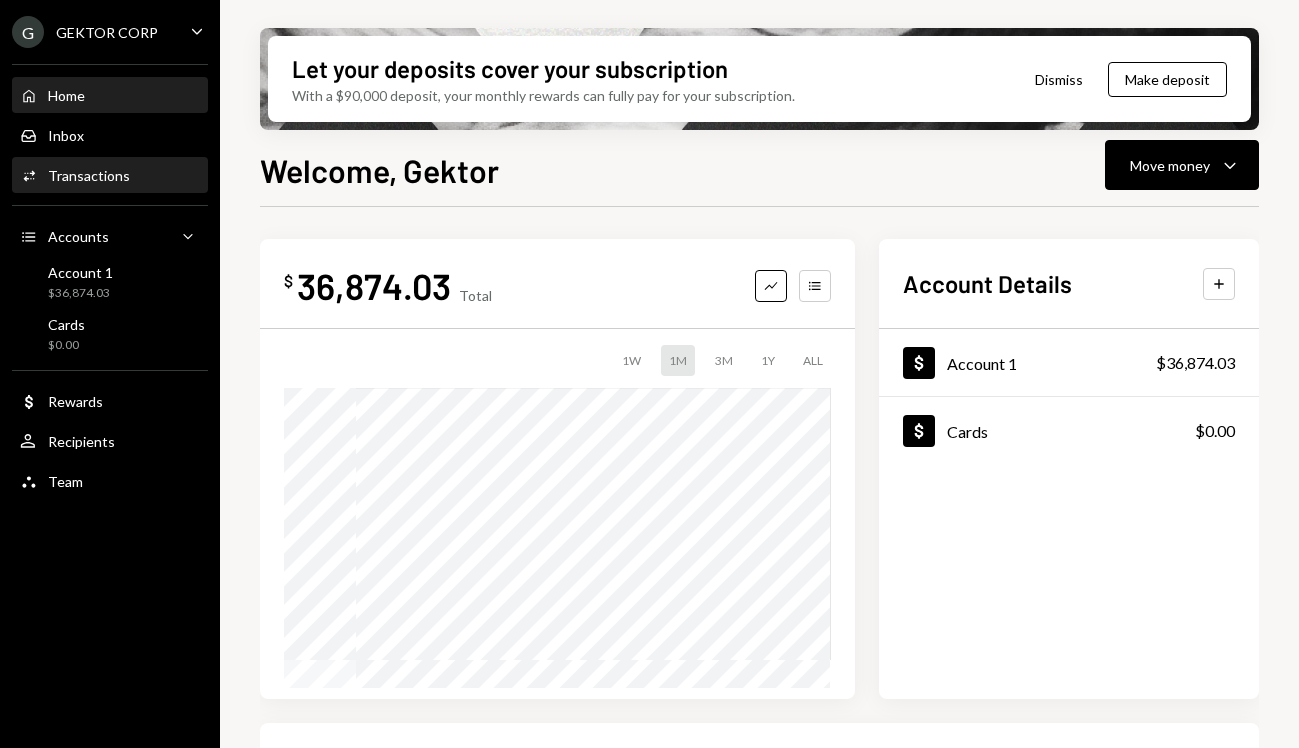 click on "Transactions" at bounding box center (89, 175) 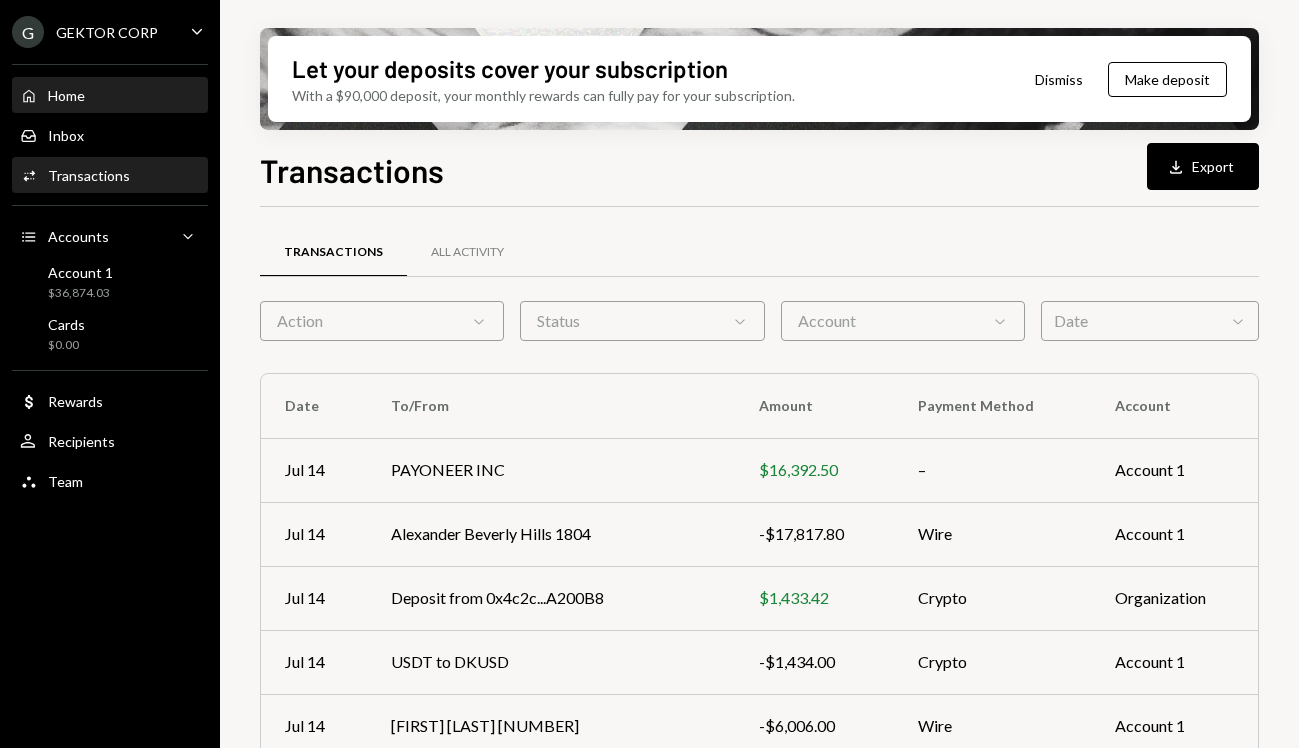 click on "Home Home" at bounding box center (110, 96) 